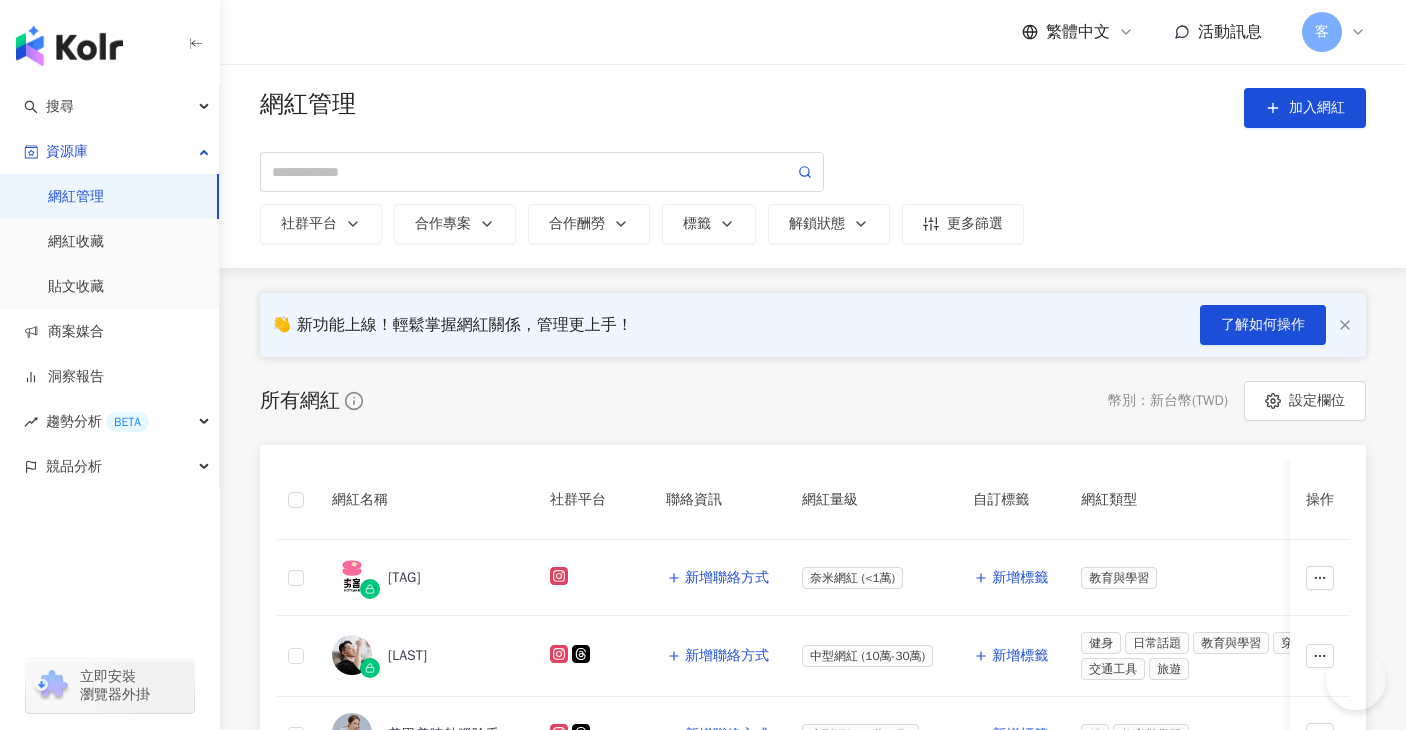 scroll, scrollTop: 0, scrollLeft: 0, axis: both 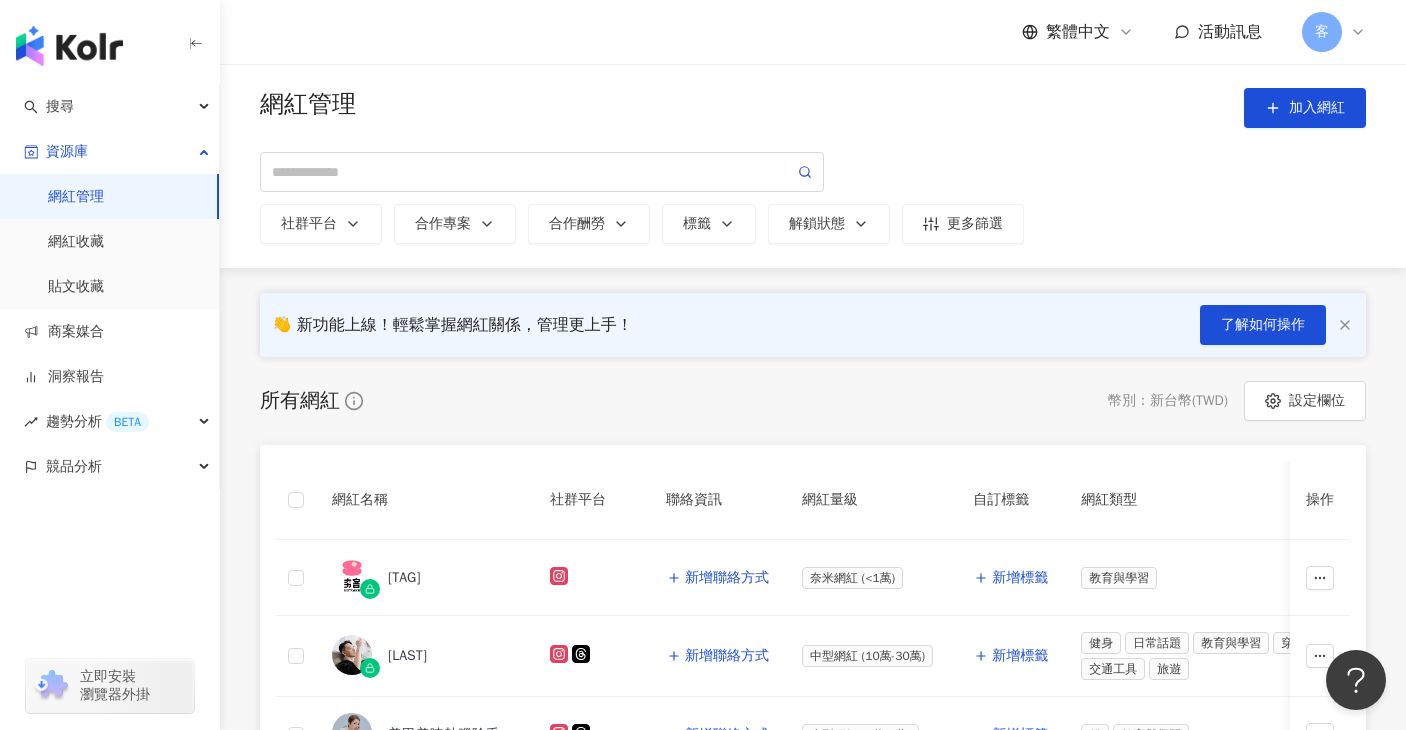 click on "所有網紅 幣別 ： 新台幣 ( TWD ) 設定欄位" at bounding box center [813, 401] 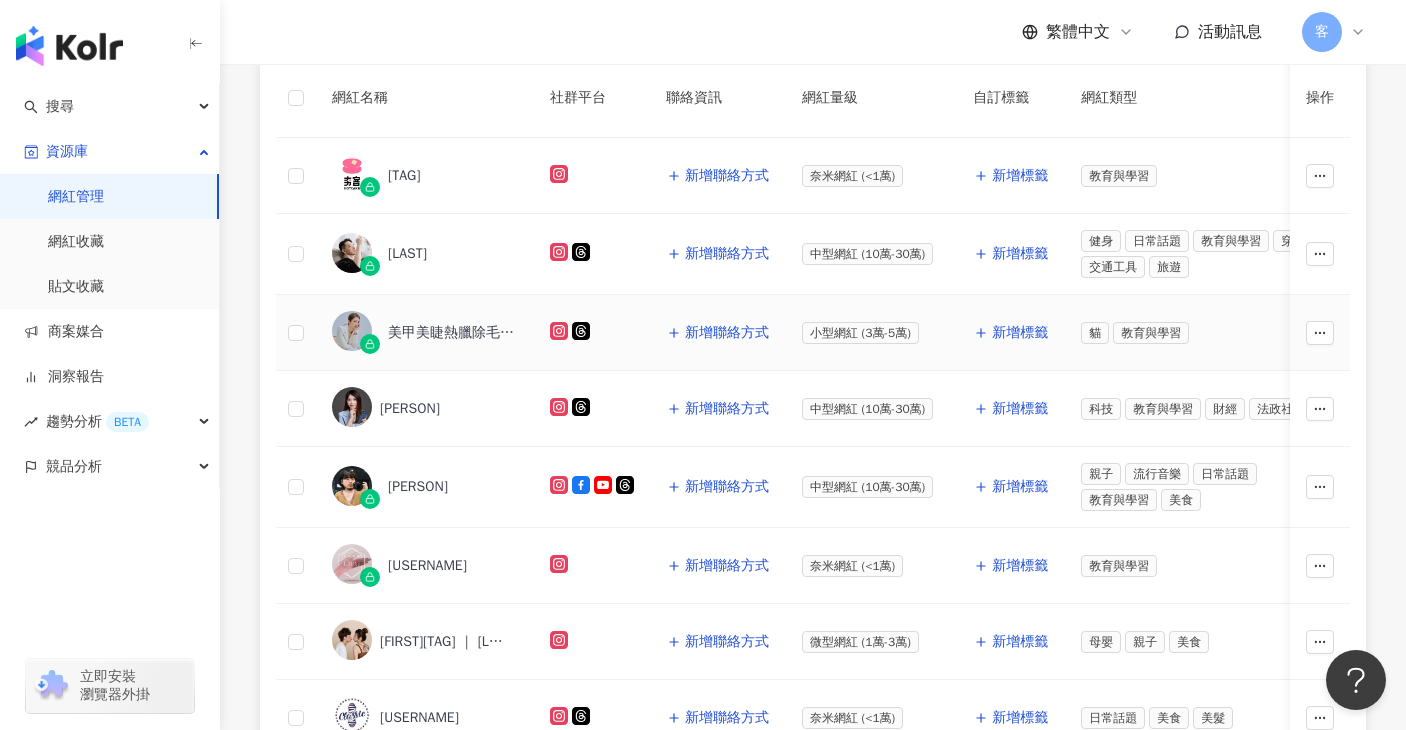scroll, scrollTop: 298, scrollLeft: 0, axis: vertical 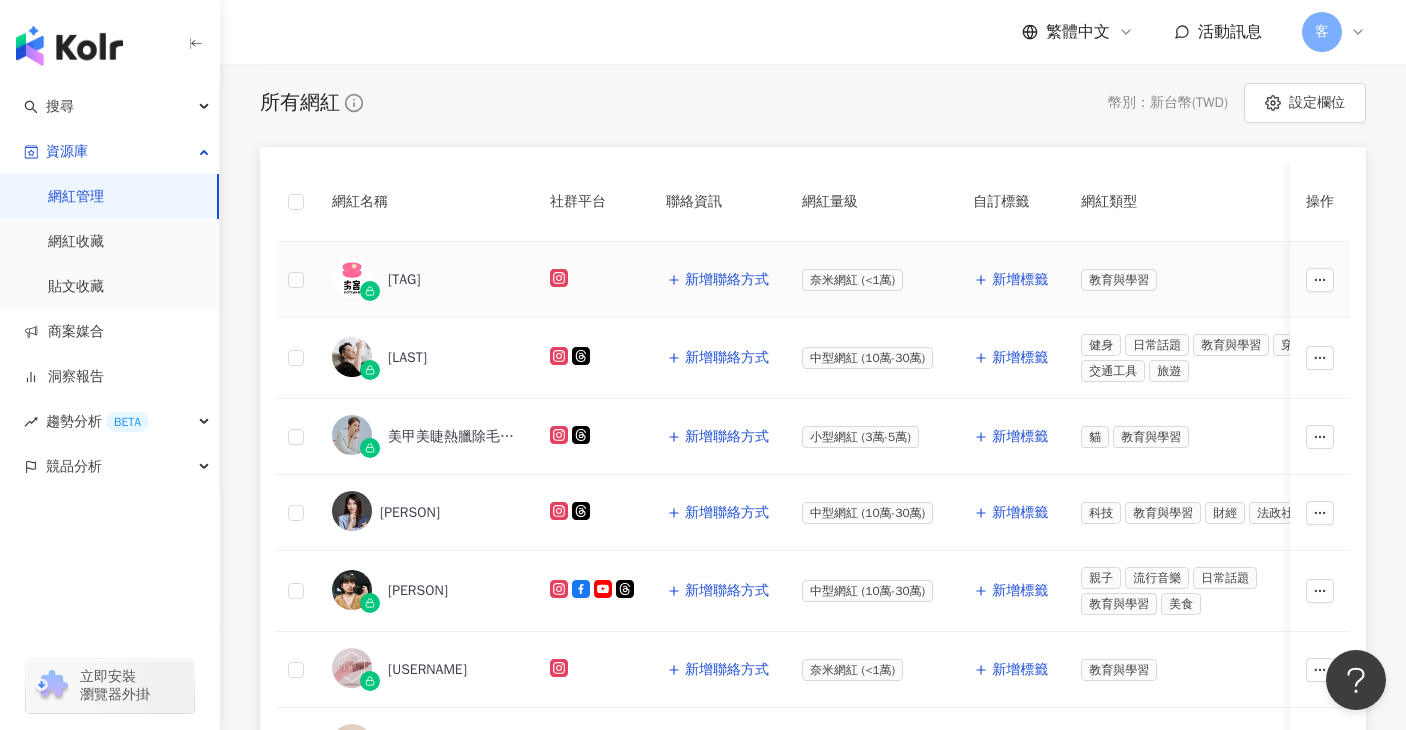 click on "夯客" at bounding box center [404, 280] 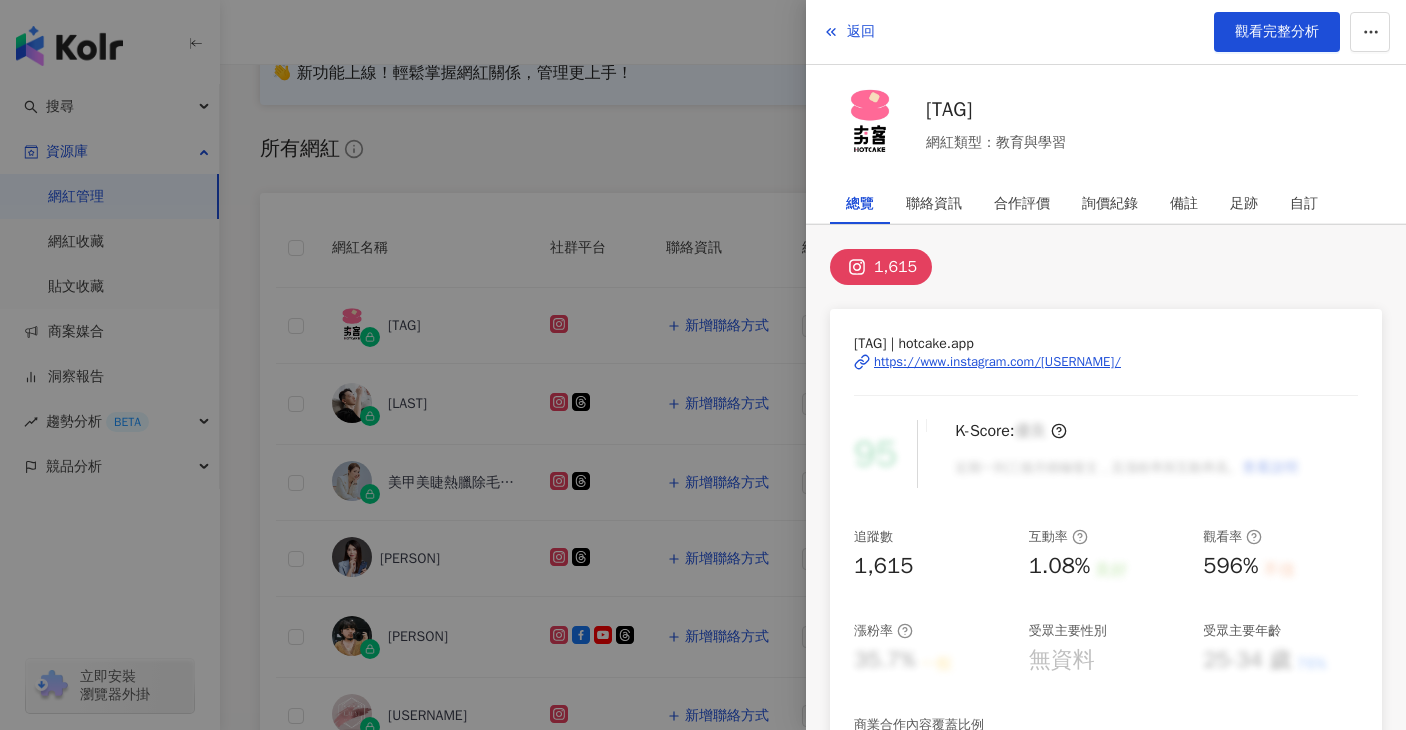 scroll, scrollTop: 248, scrollLeft: 0, axis: vertical 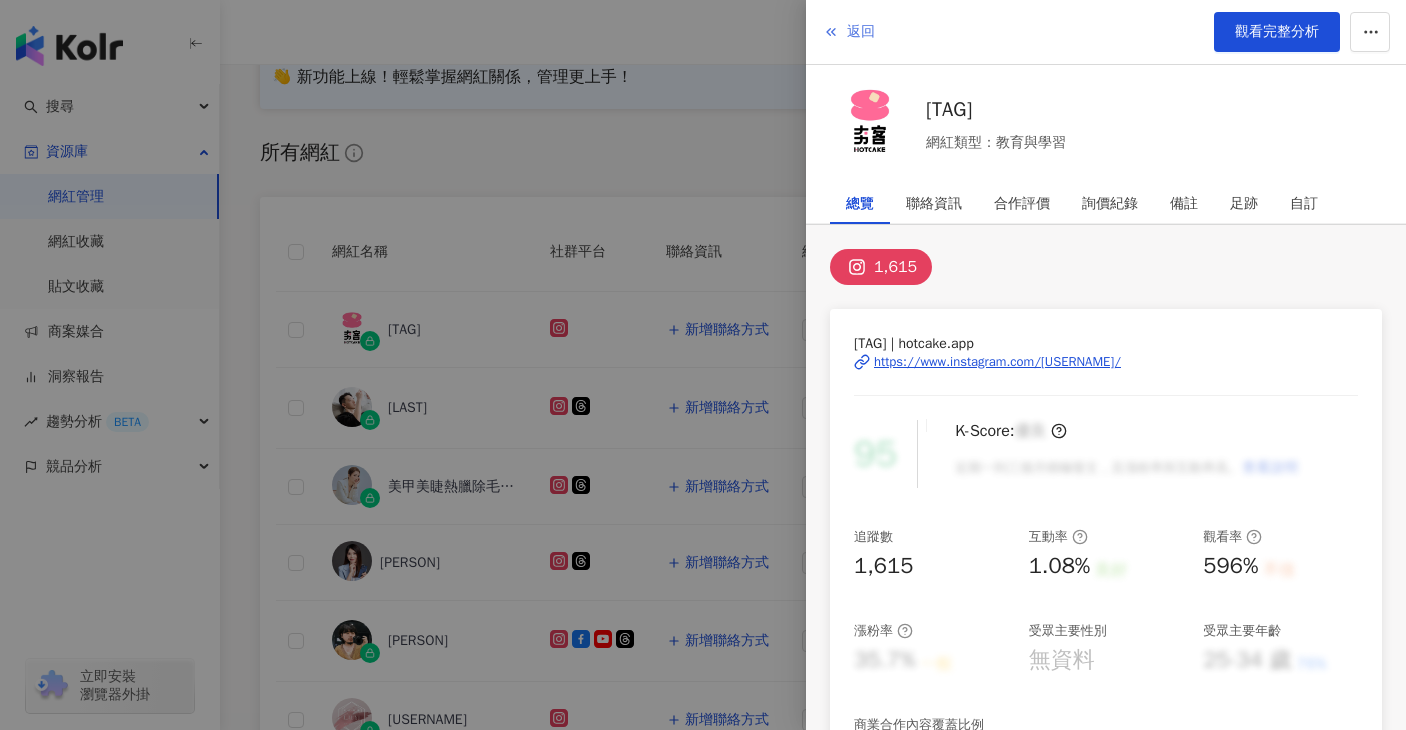 click on "返回" at bounding box center (849, 32) 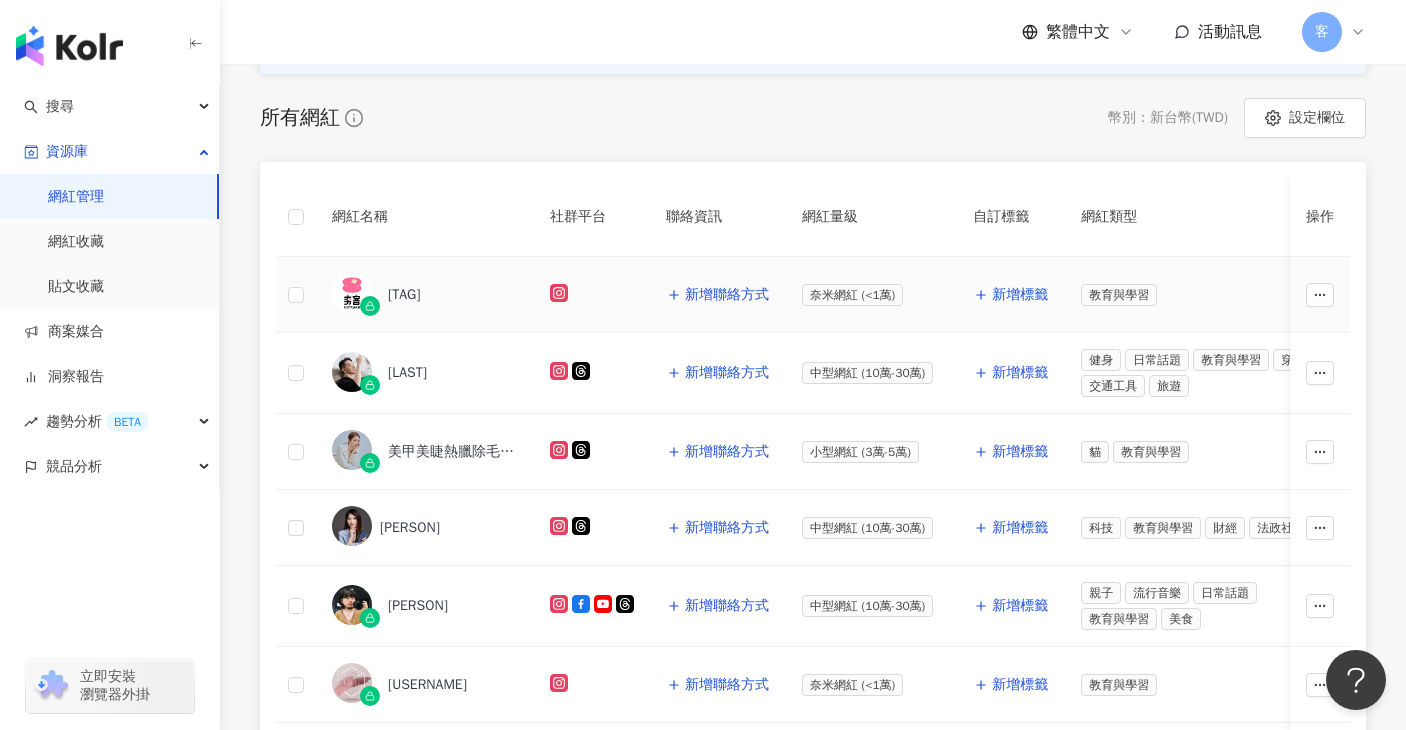 scroll, scrollTop: 109, scrollLeft: 0, axis: vertical 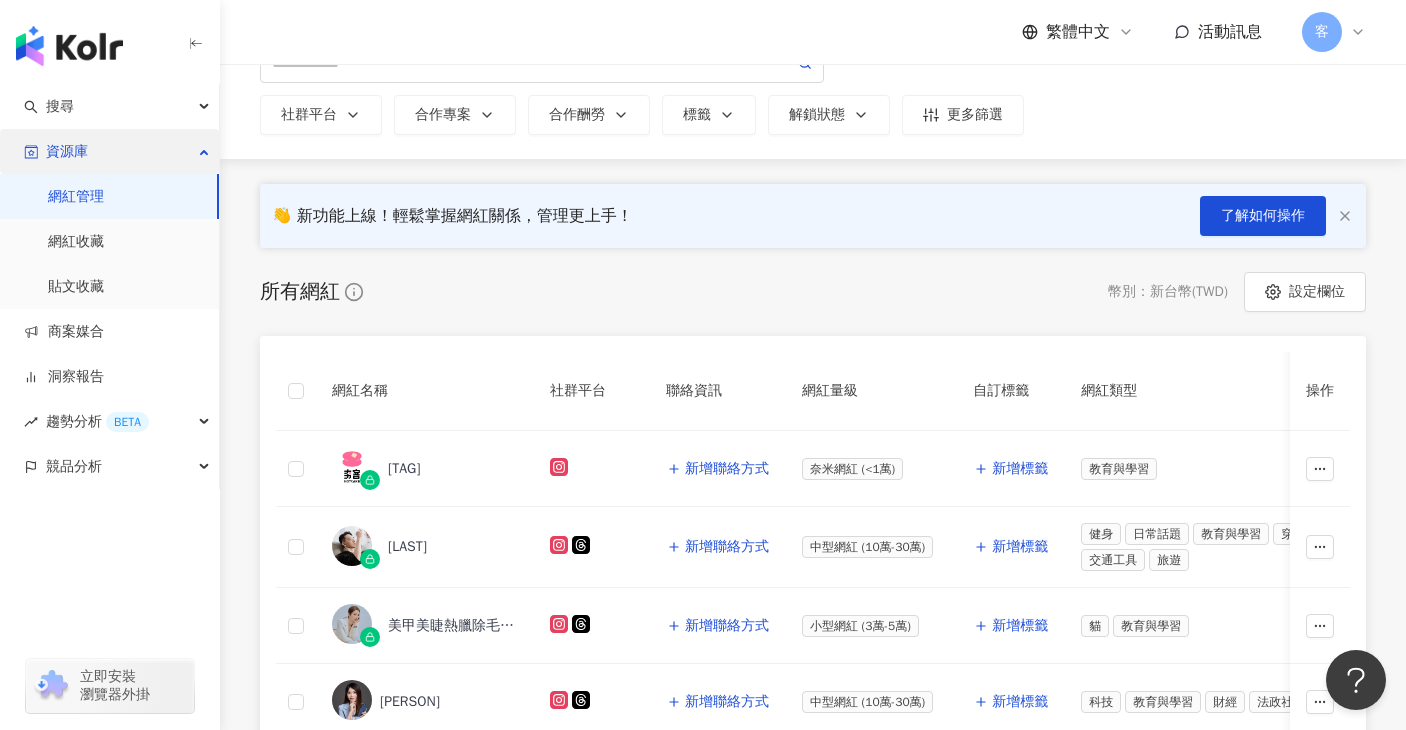 click on "資源庫" at bounding box center [109, 151] 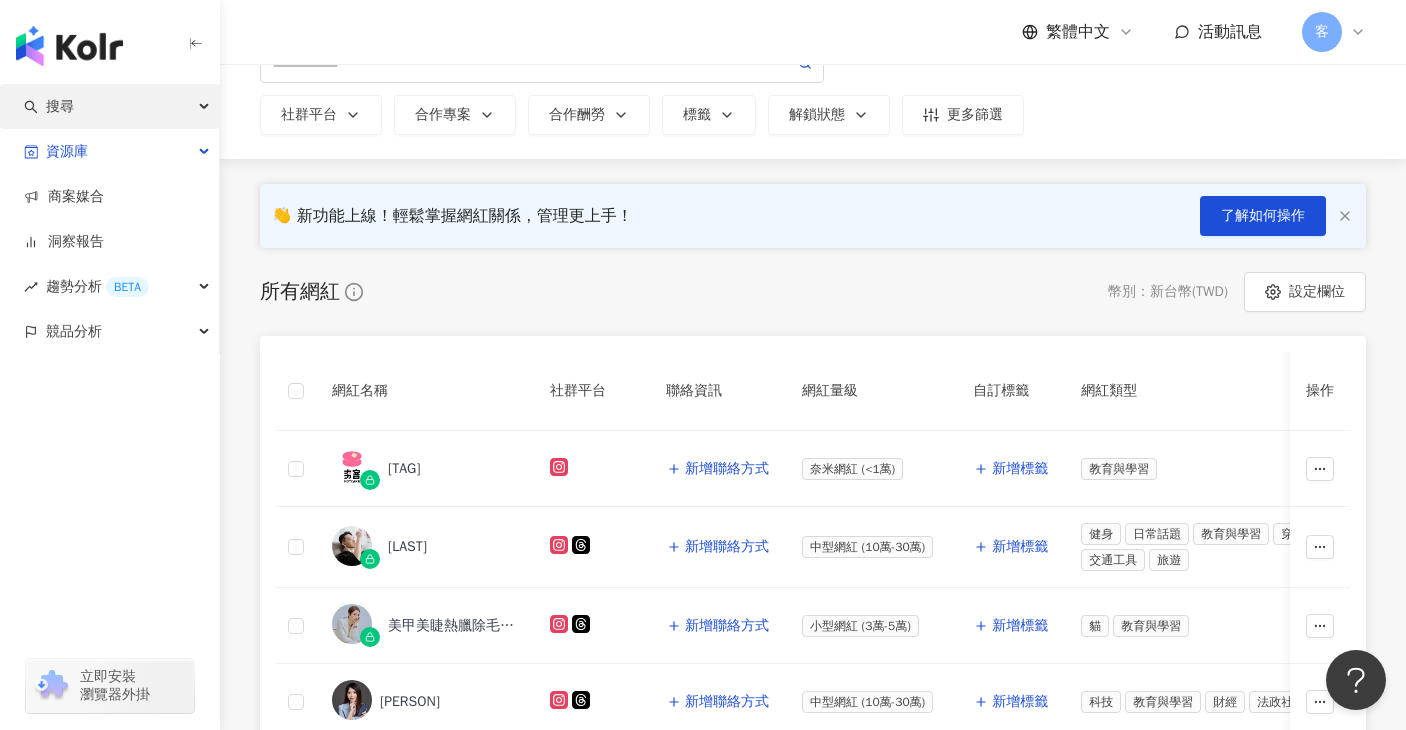 click on "搜尋" at bounding box center (109, 106) 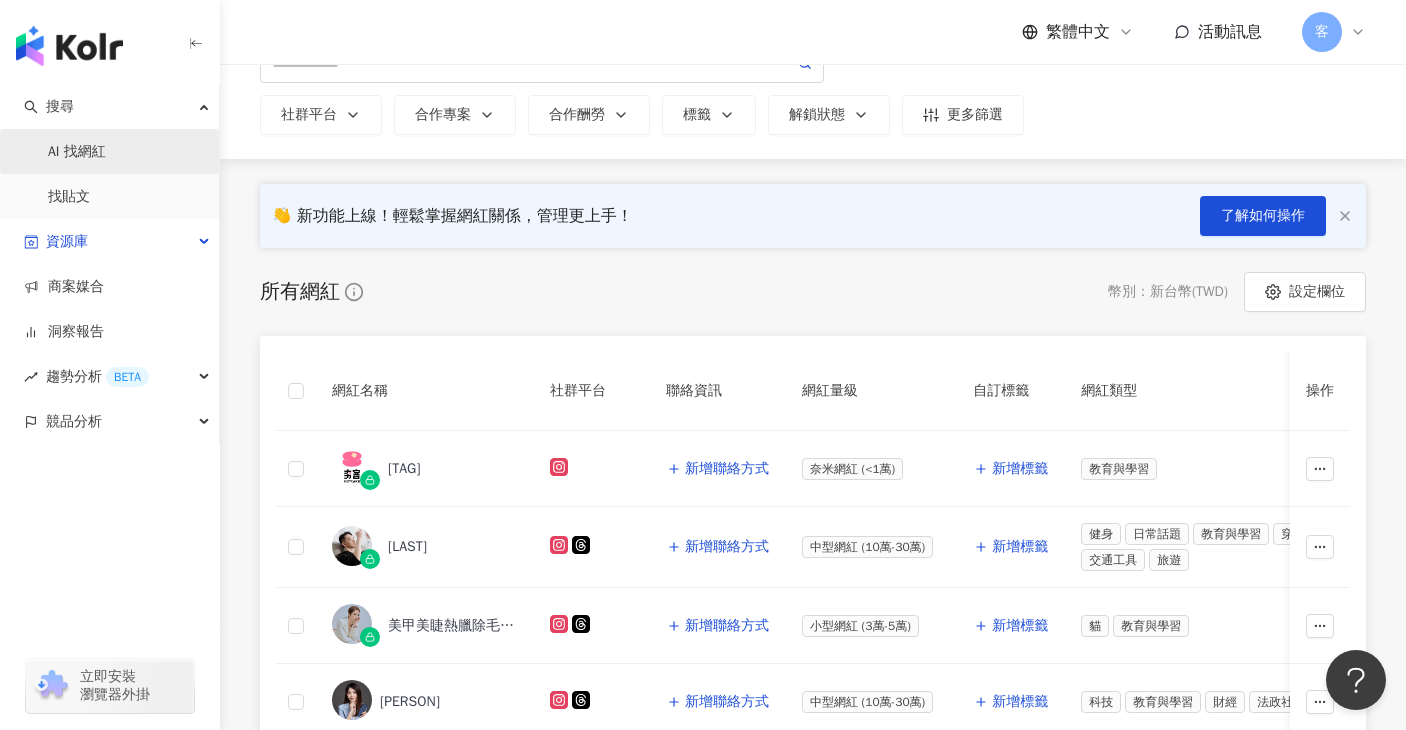click on "AI 找網紅" at bounding box center [77, 152] 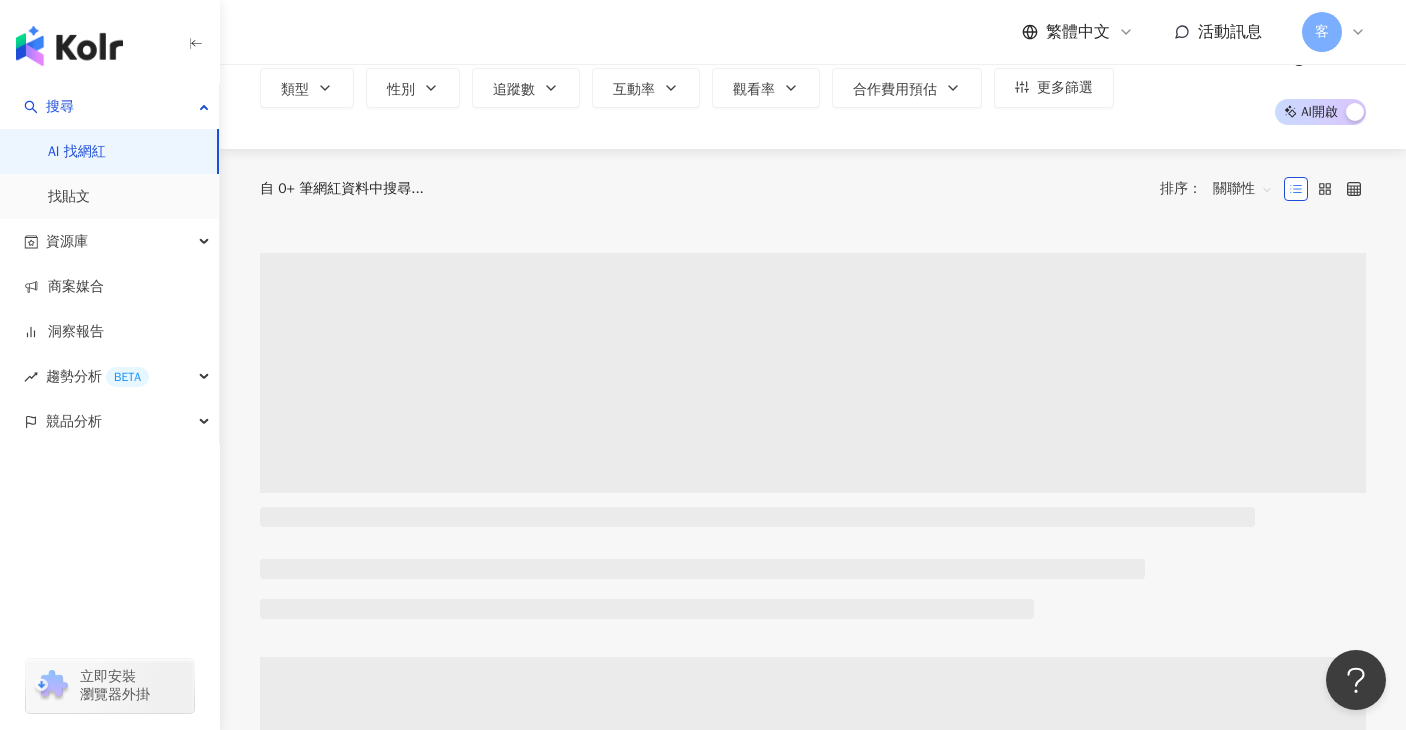 scroll, scrollTop: 0, scrollLeft: 0, axis: both 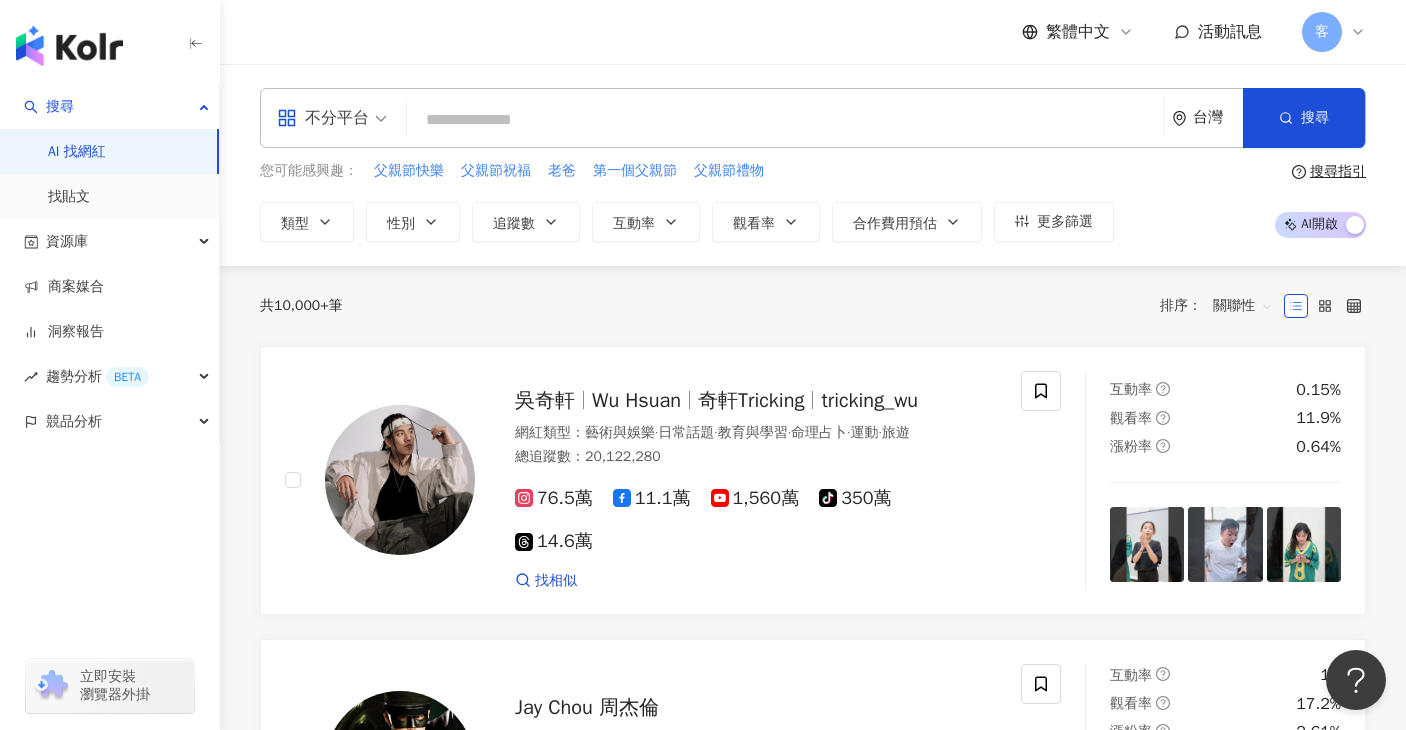 click at bounding box center (785, 120) 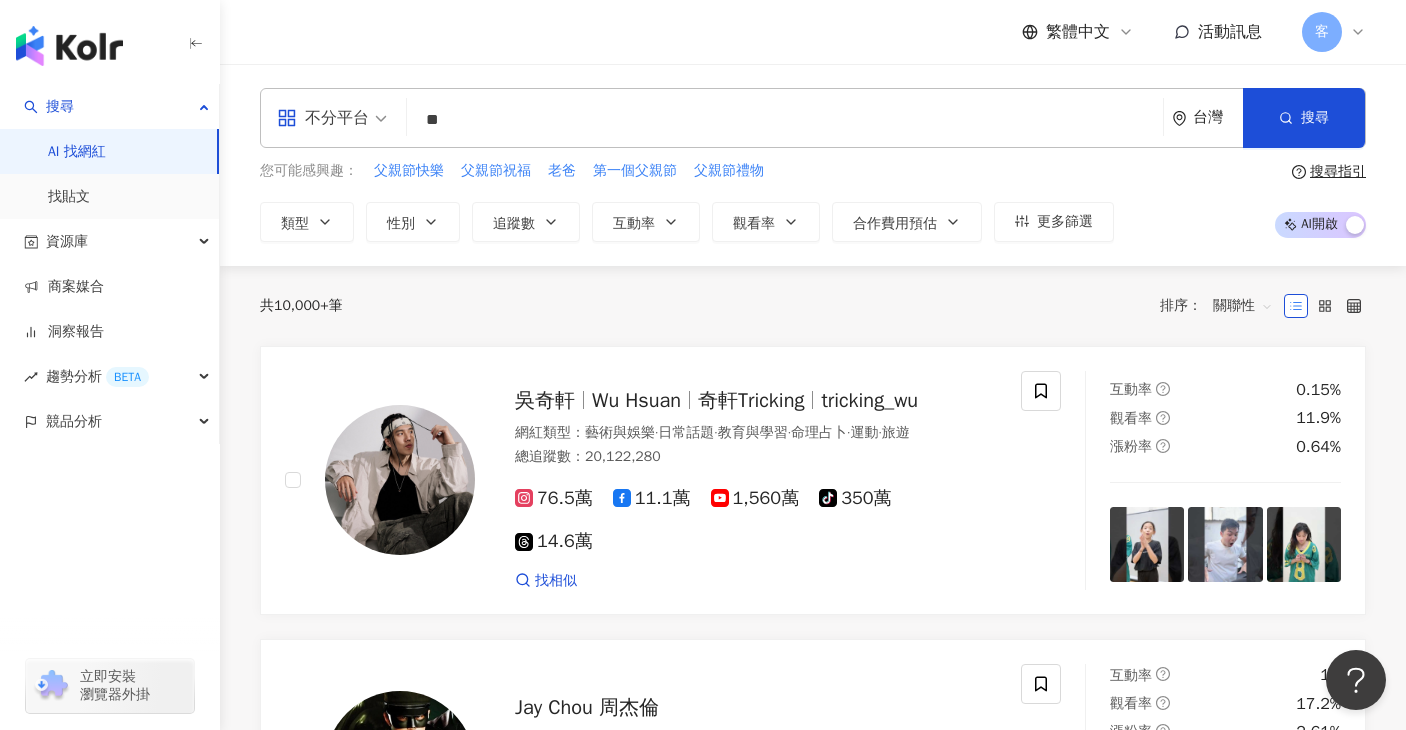 type on "*" 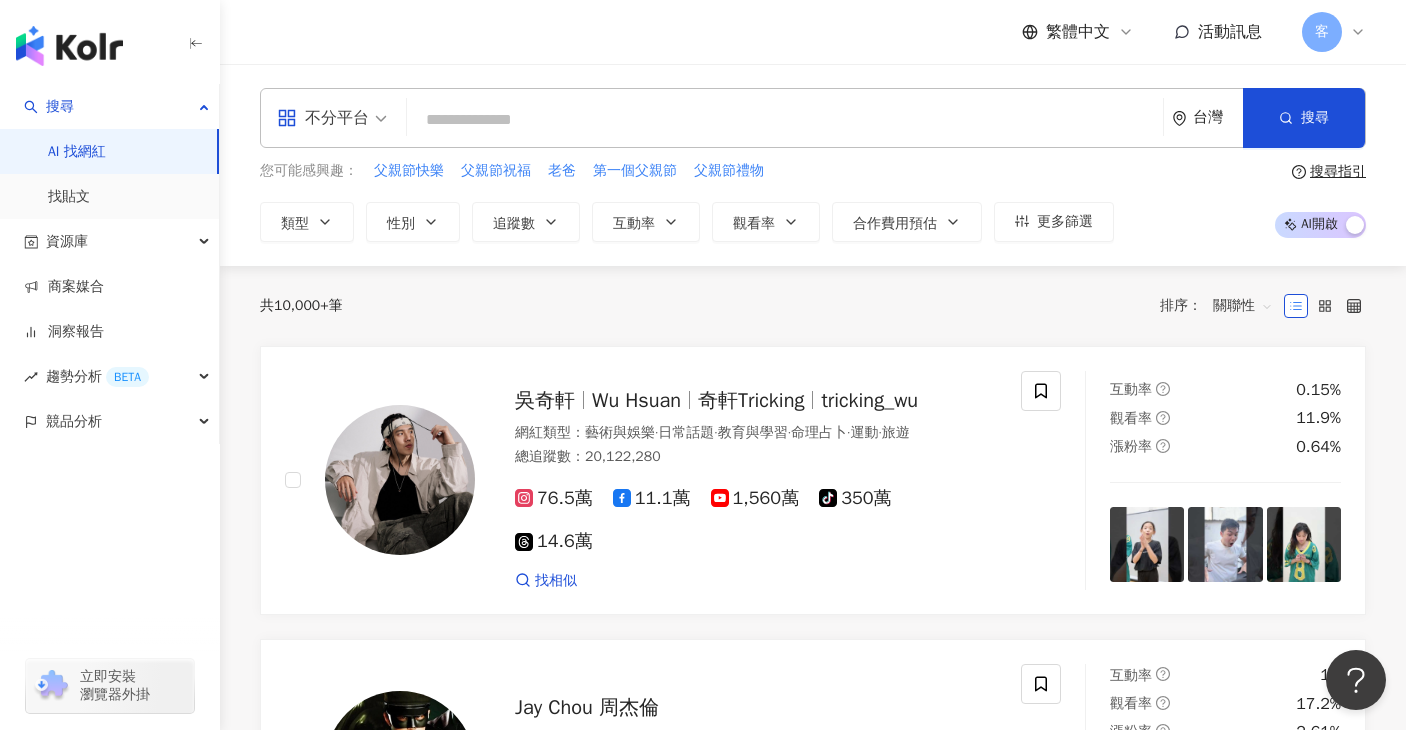 click at bounding box center (785, 120) 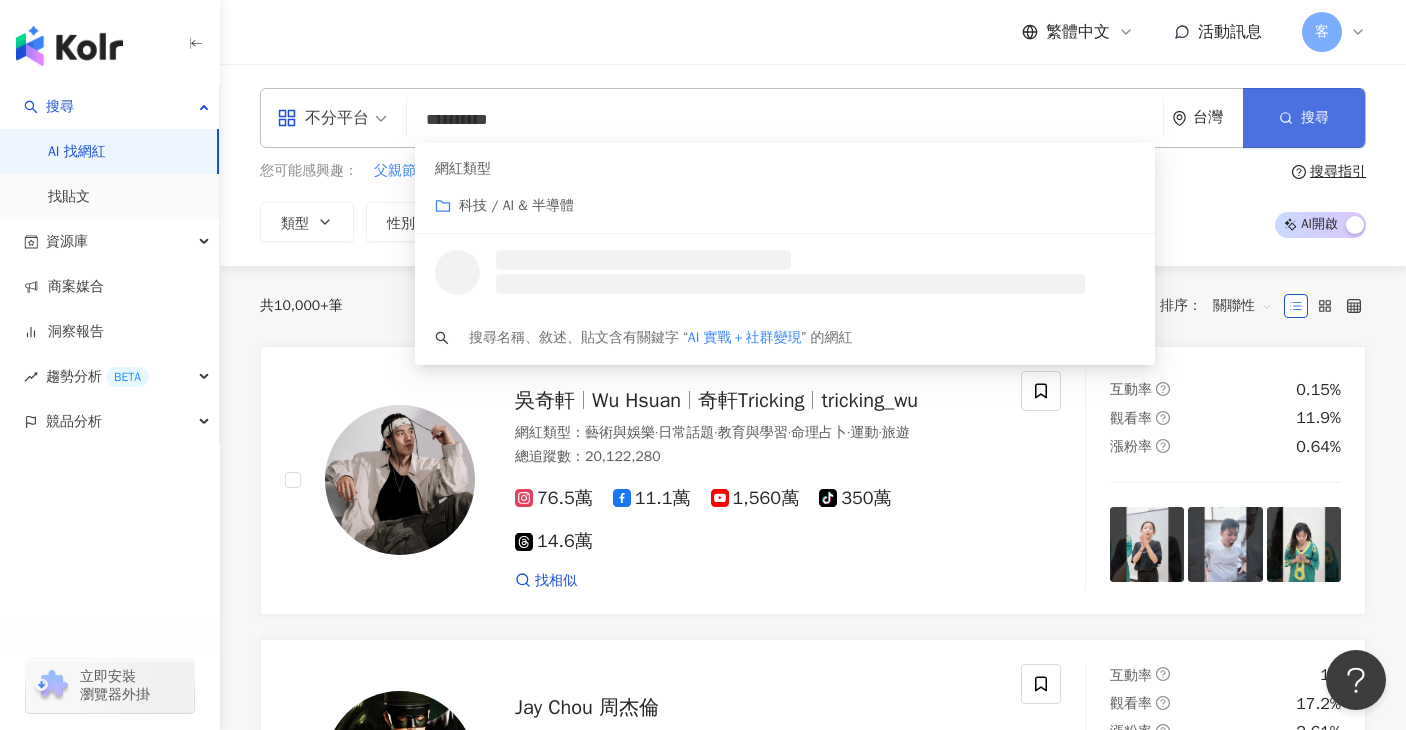 type on "**********" 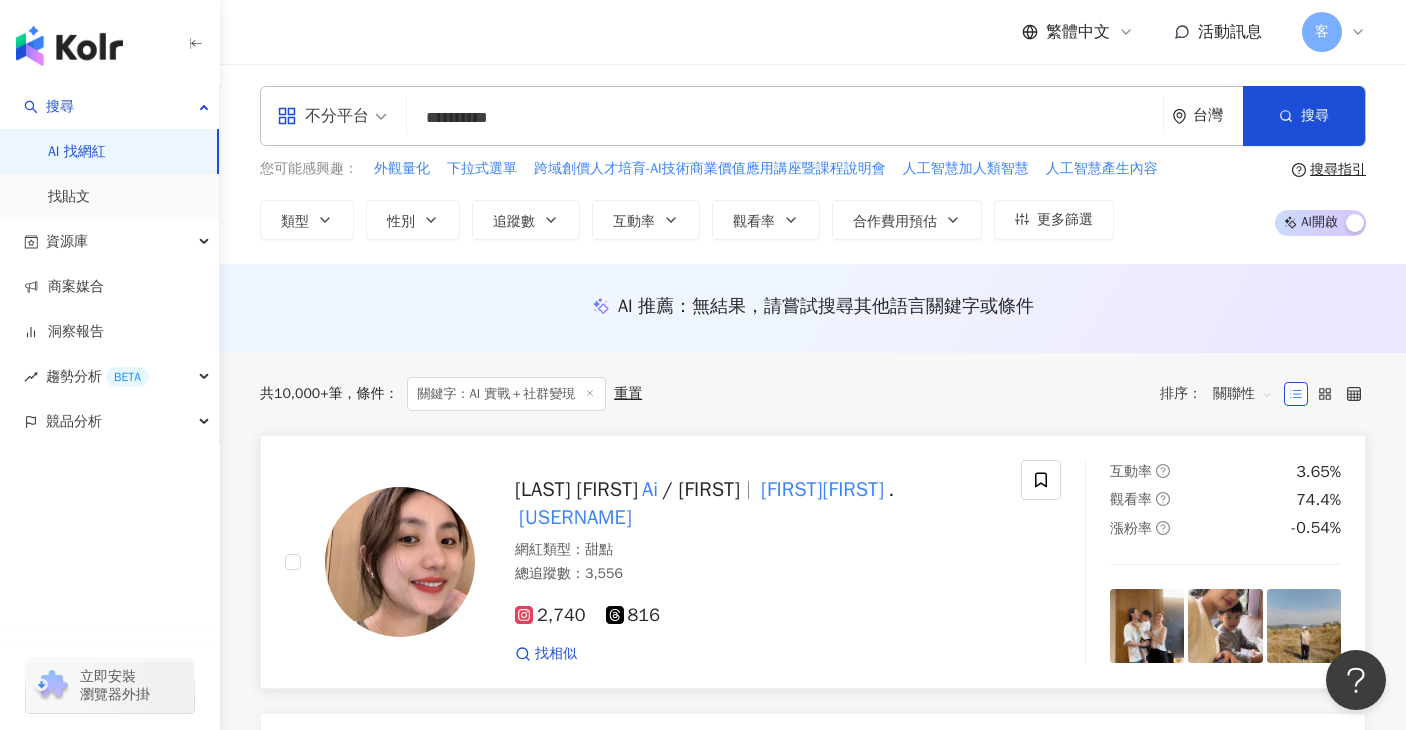 scroll, scrollTop: 0, scrollLeft: 0, axis: both 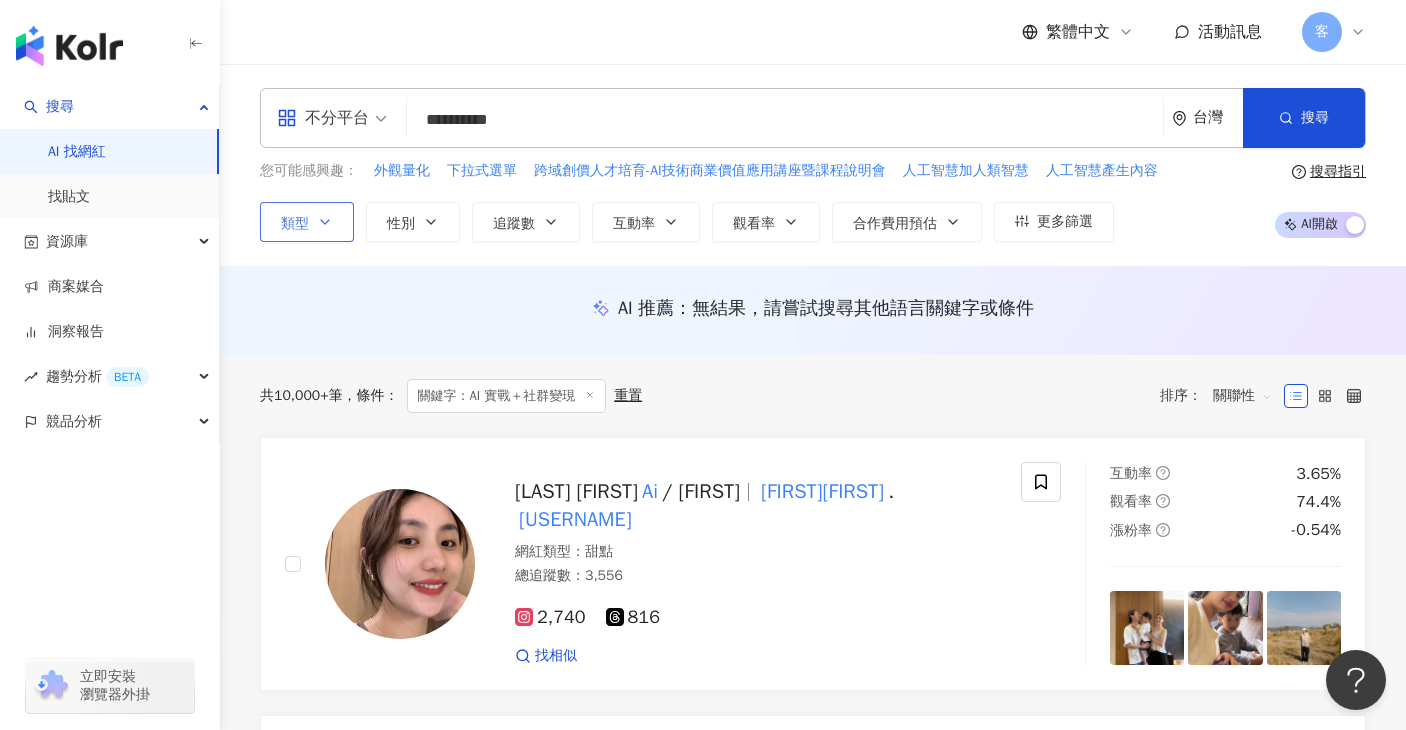 click on "類型" at bounding box center (307, 222) 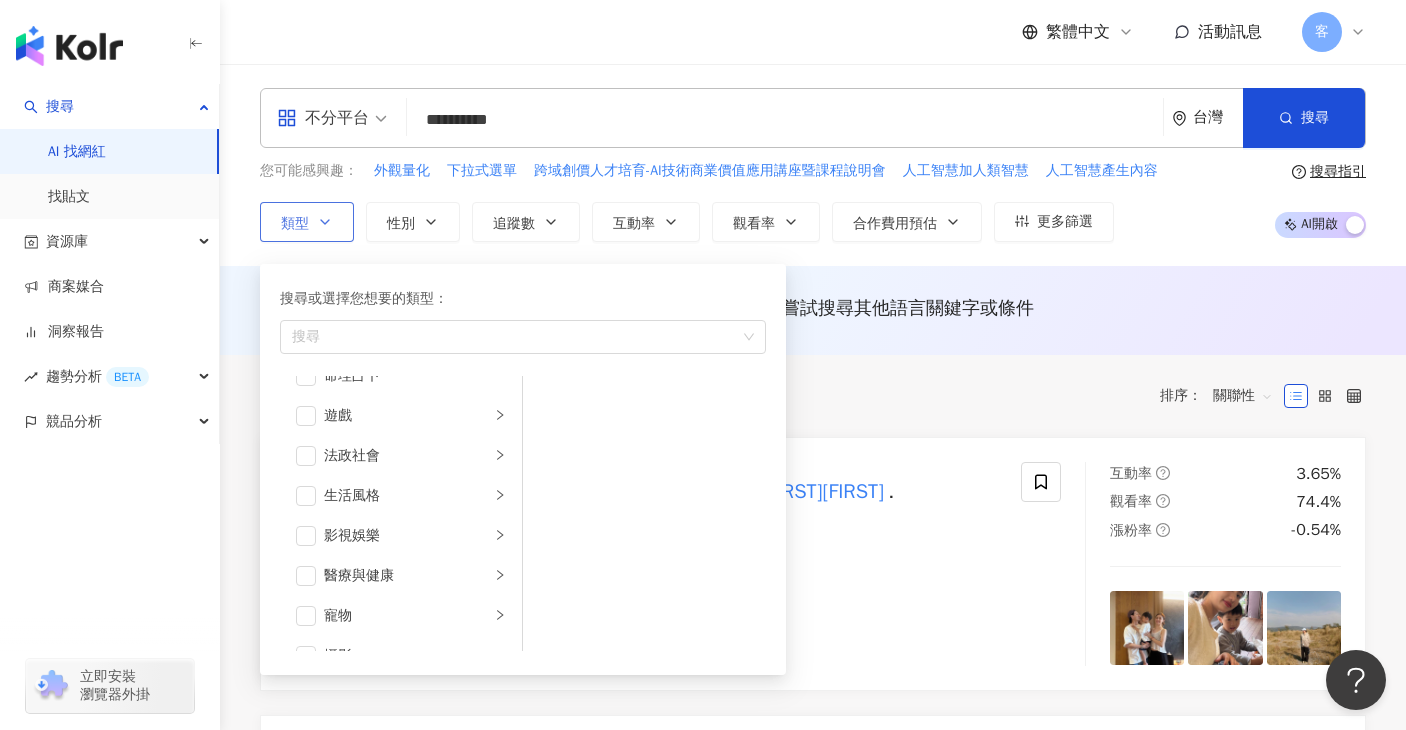 scroll, scrollTop: 693, scrollLeft: 0, axis: vertical 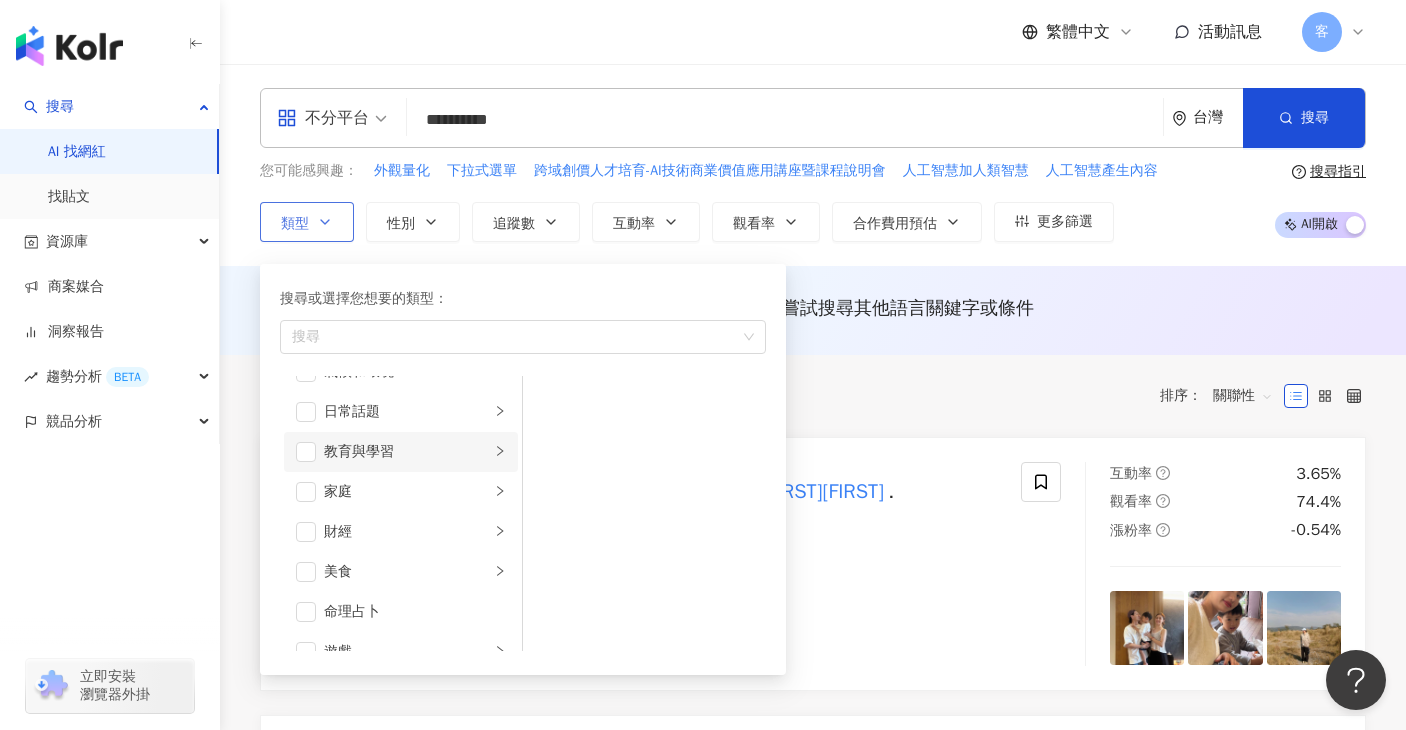click on "教育與學習" at bounding box center [407, 452] 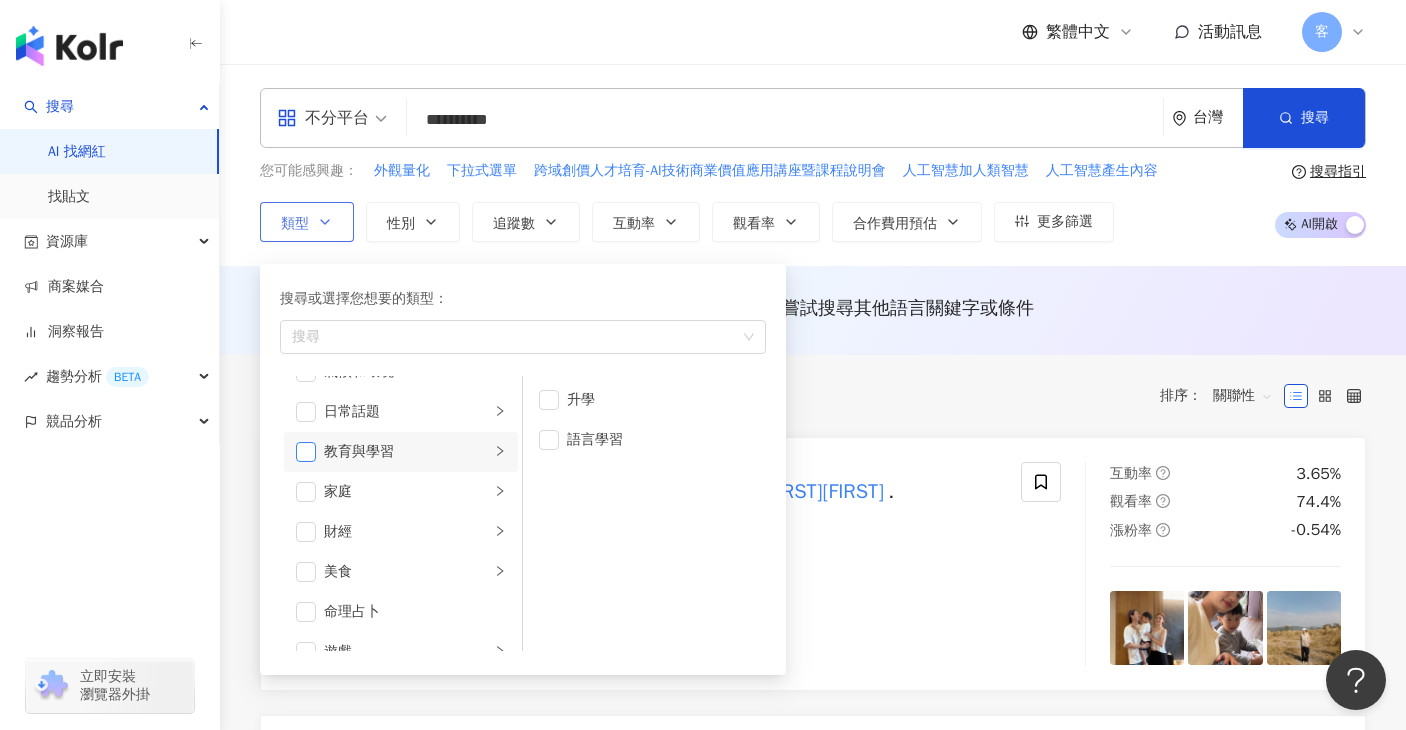 click at bounding box center [306, 452] 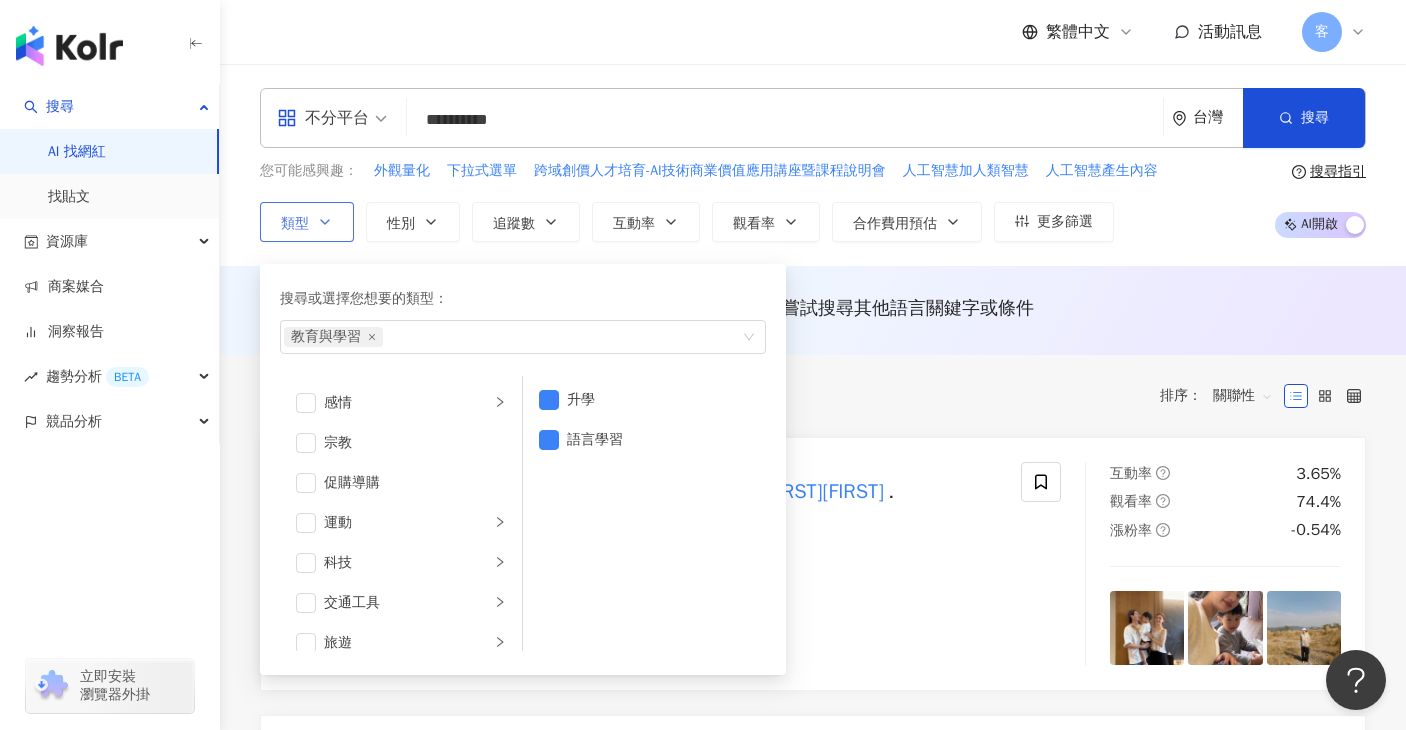 scroll, scrollTop: 638, scrollLeft: 0, axis: vertical 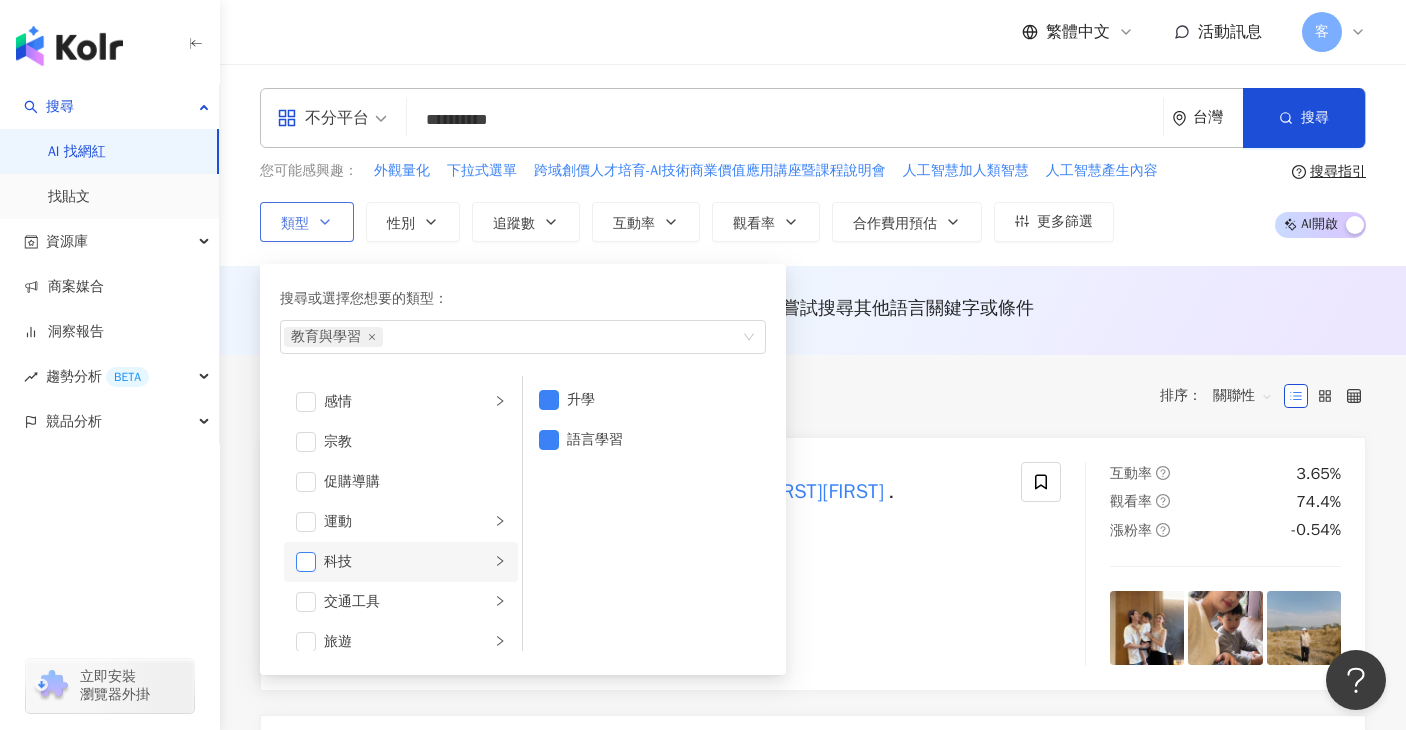 click at bounding box center [306, 562] 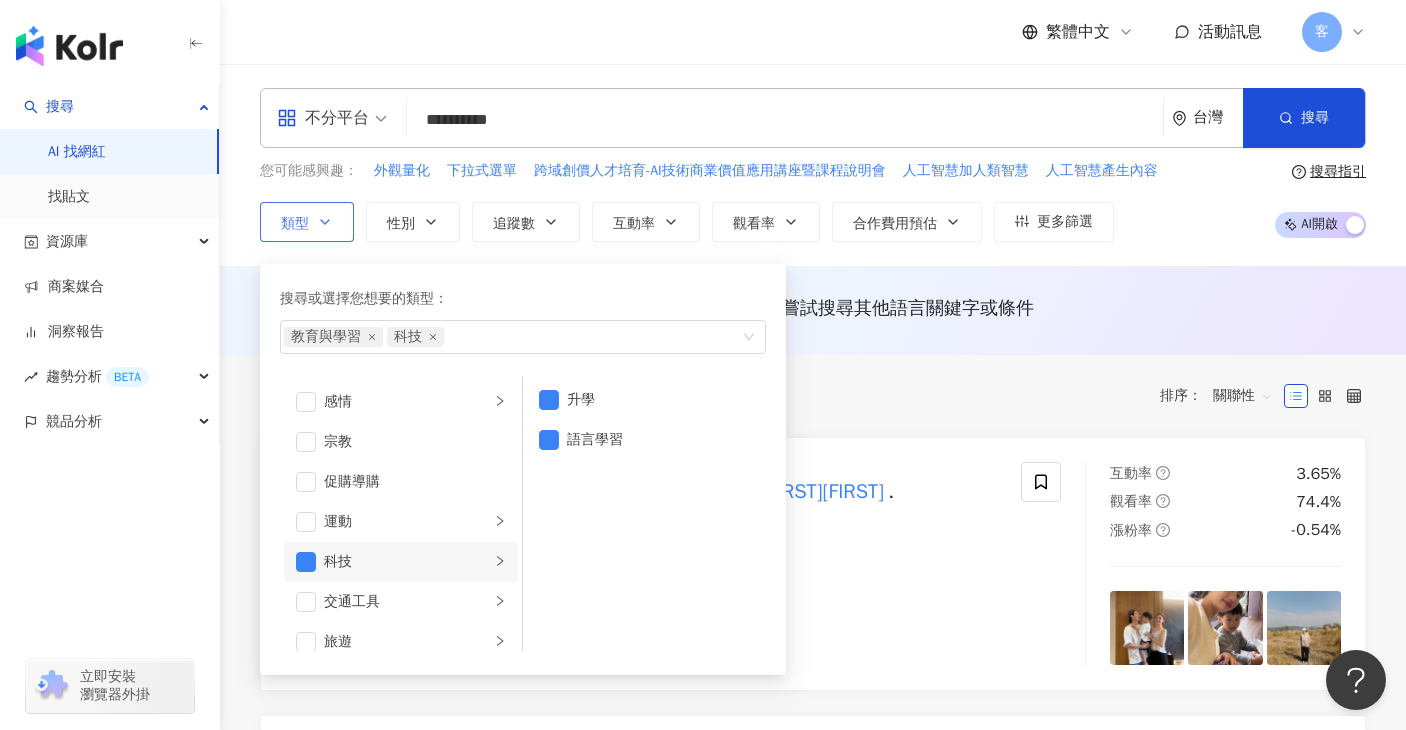 click on "科技" at bounding box center [407, 562] 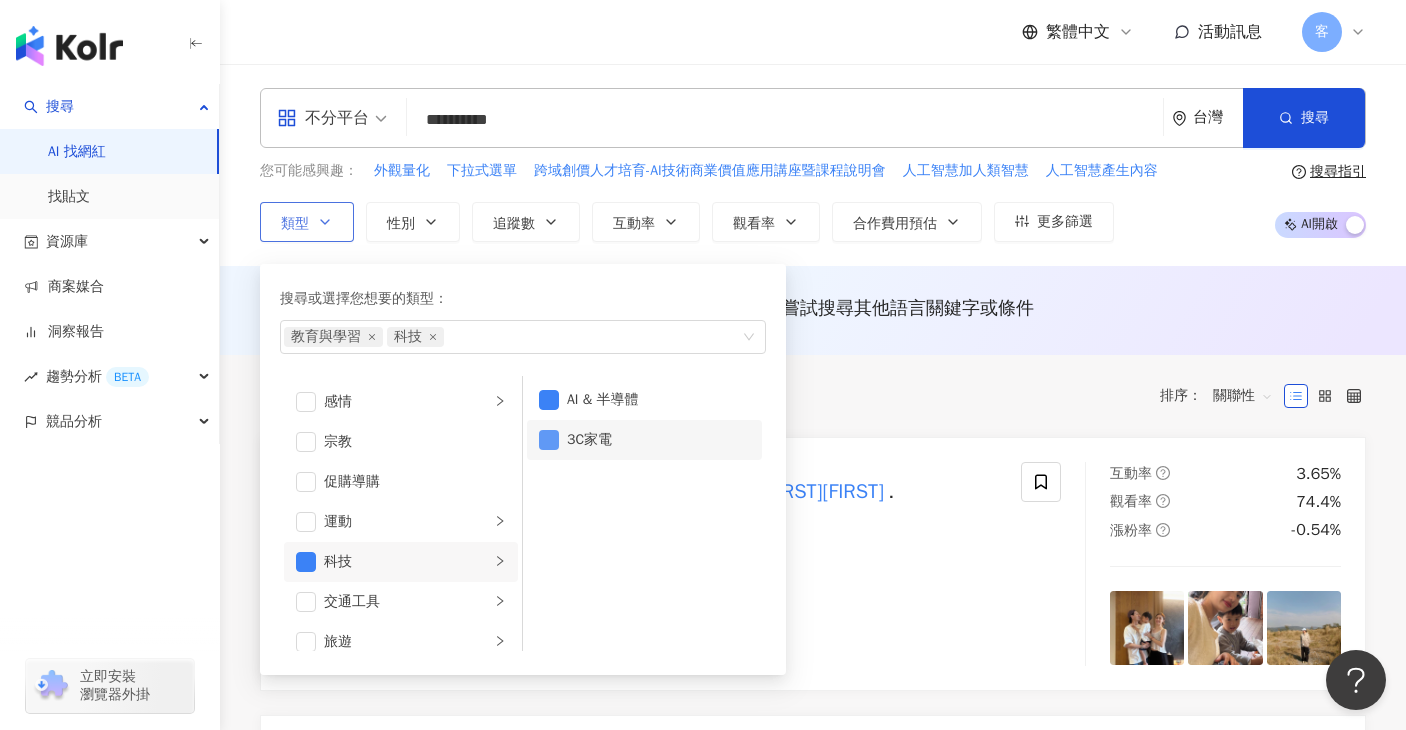 click at bounding box center [549, 440] 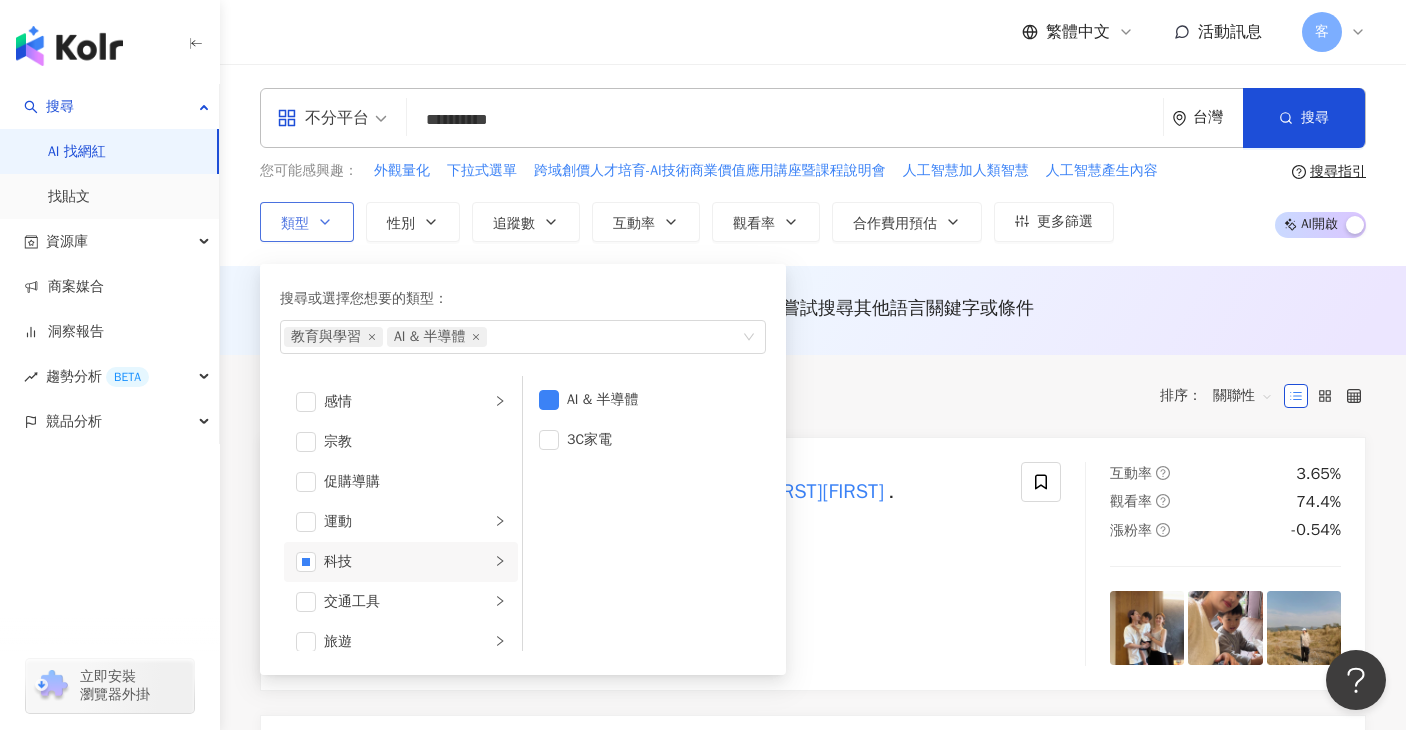 click on "搜尋或選擇您想要的類型： 教育與學習 AI & 半導體   藝術與娛樂 美妝時尚 氣候和環境 日常話題 教育與學習 家庭 財經 美食 命理占卜 遊戲 法政社會 生活風格 影視娛樂 醫療與健康 寵物 攝影 感情 宗教 促購導購 運動 科技 交通工具 旅遊 成人 AI & 半導體 3C家電" at bounding box center [515, 464] 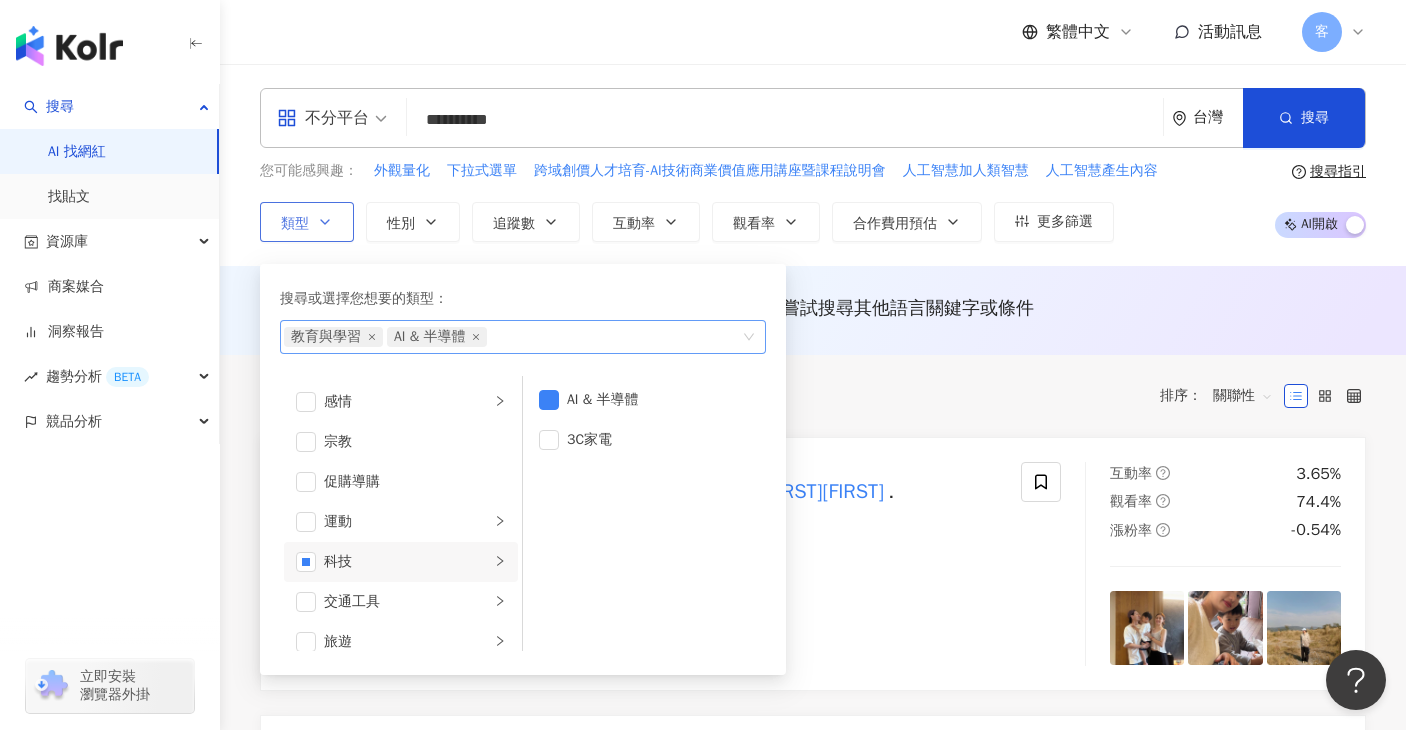 click on "教育與學習 AI & 半導體" at bounding box center (512, 337) 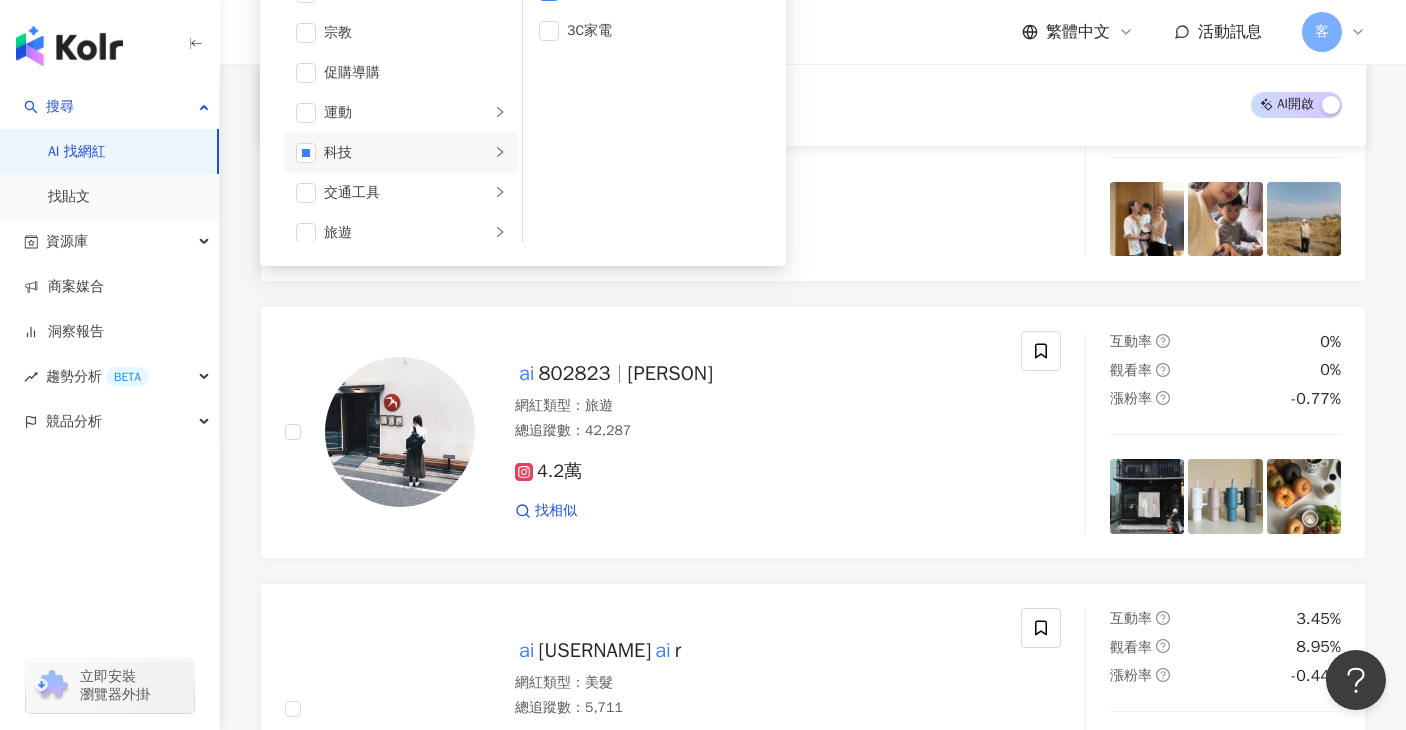 scroll, scrollTop: 31, scrollLeft: 0, axis: vertical 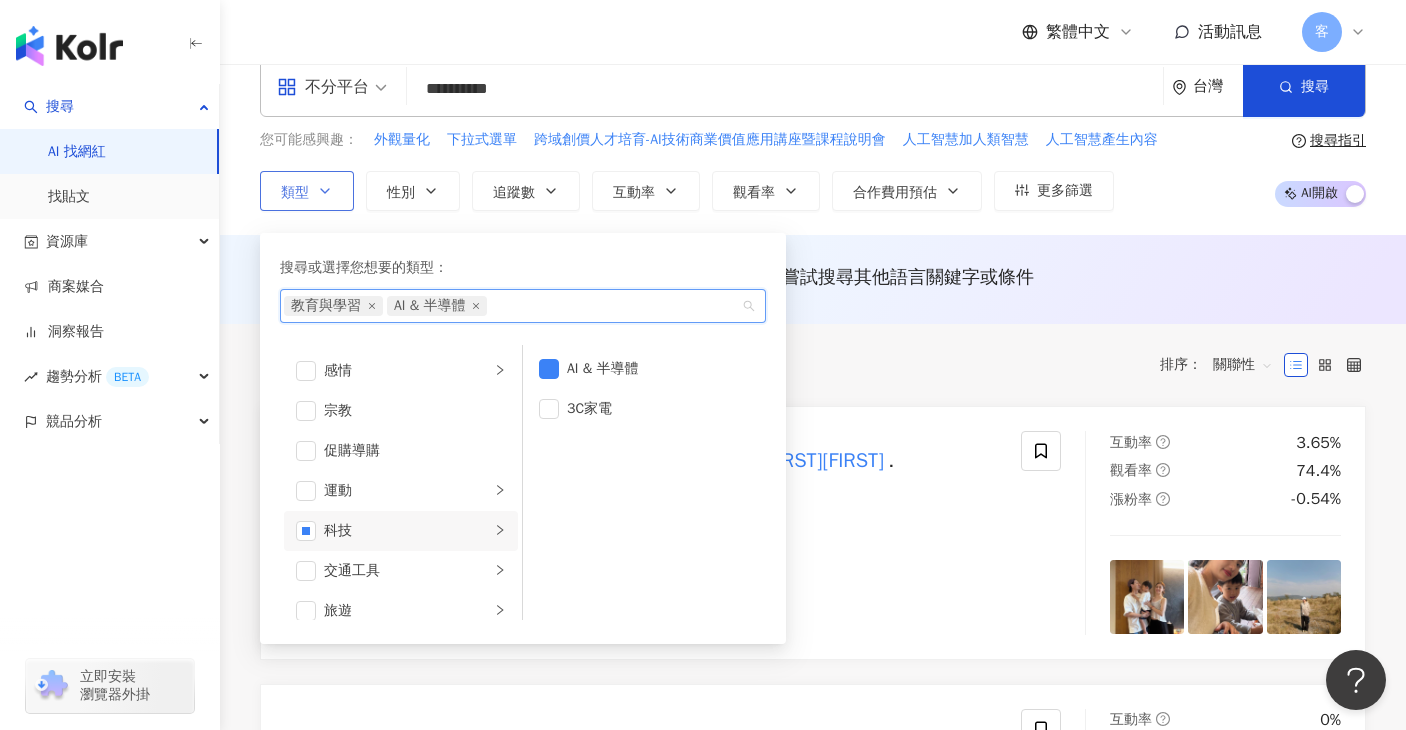 click on "搜尋或選擇您想要的類型： 教育與學習 AI & 半導體" at bounding box center [523, 291] 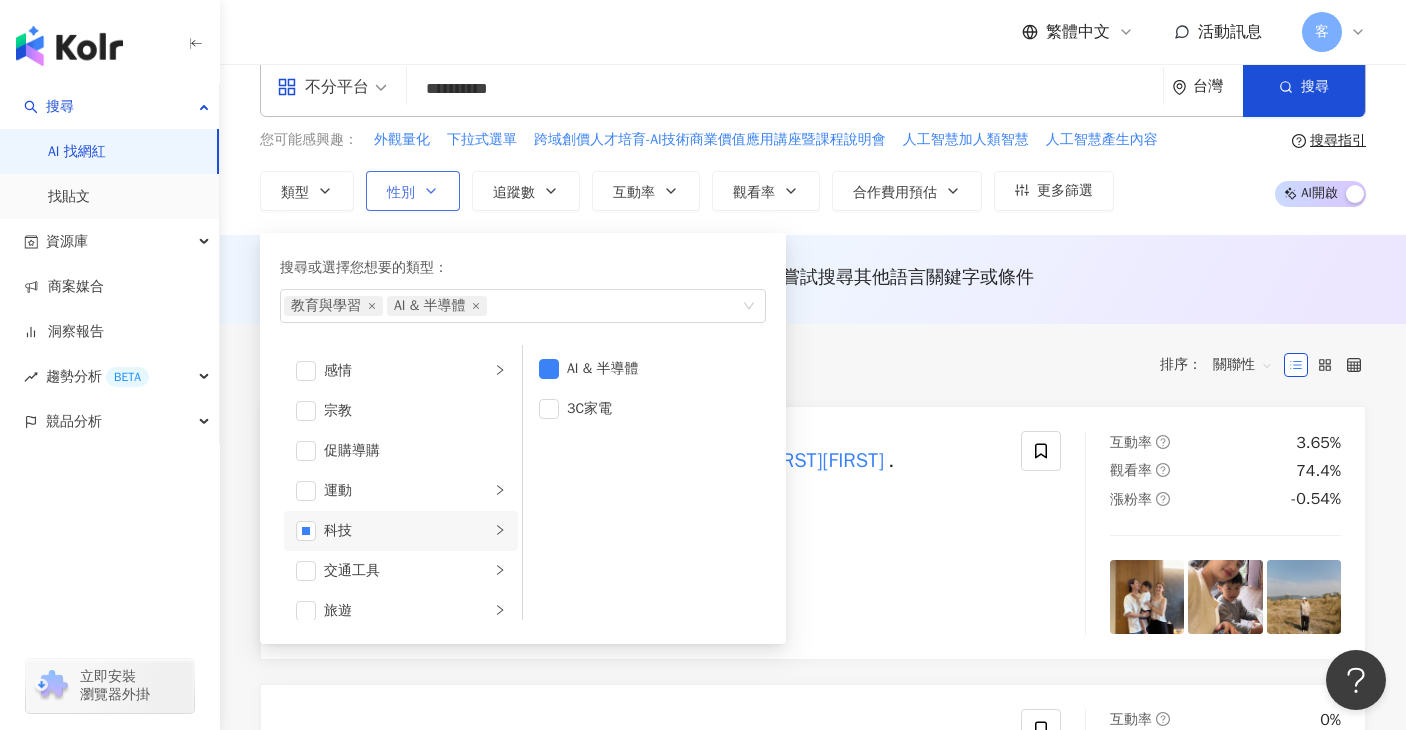 click on "性別" at bounding box center [401, 193] 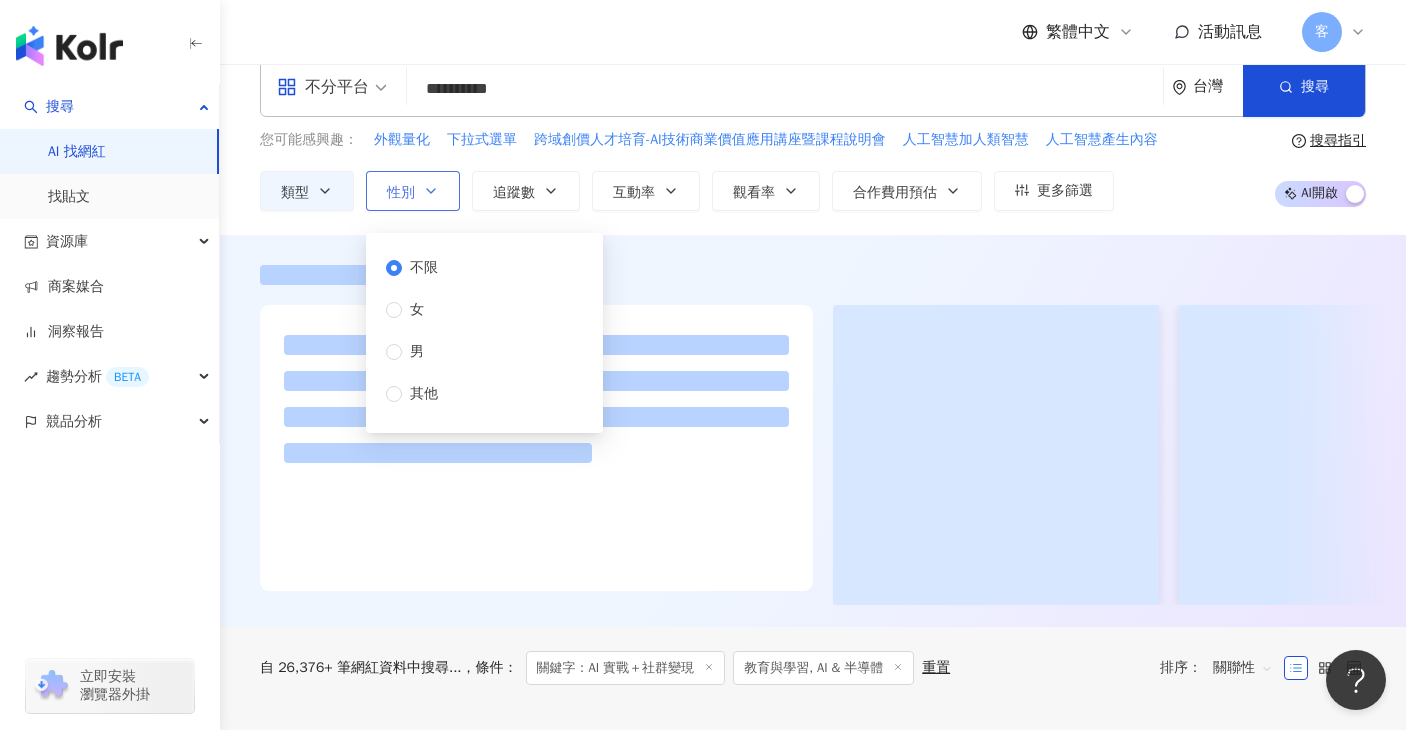 scroll, scrollTop: 0, scrollLeft: 0, axis: both 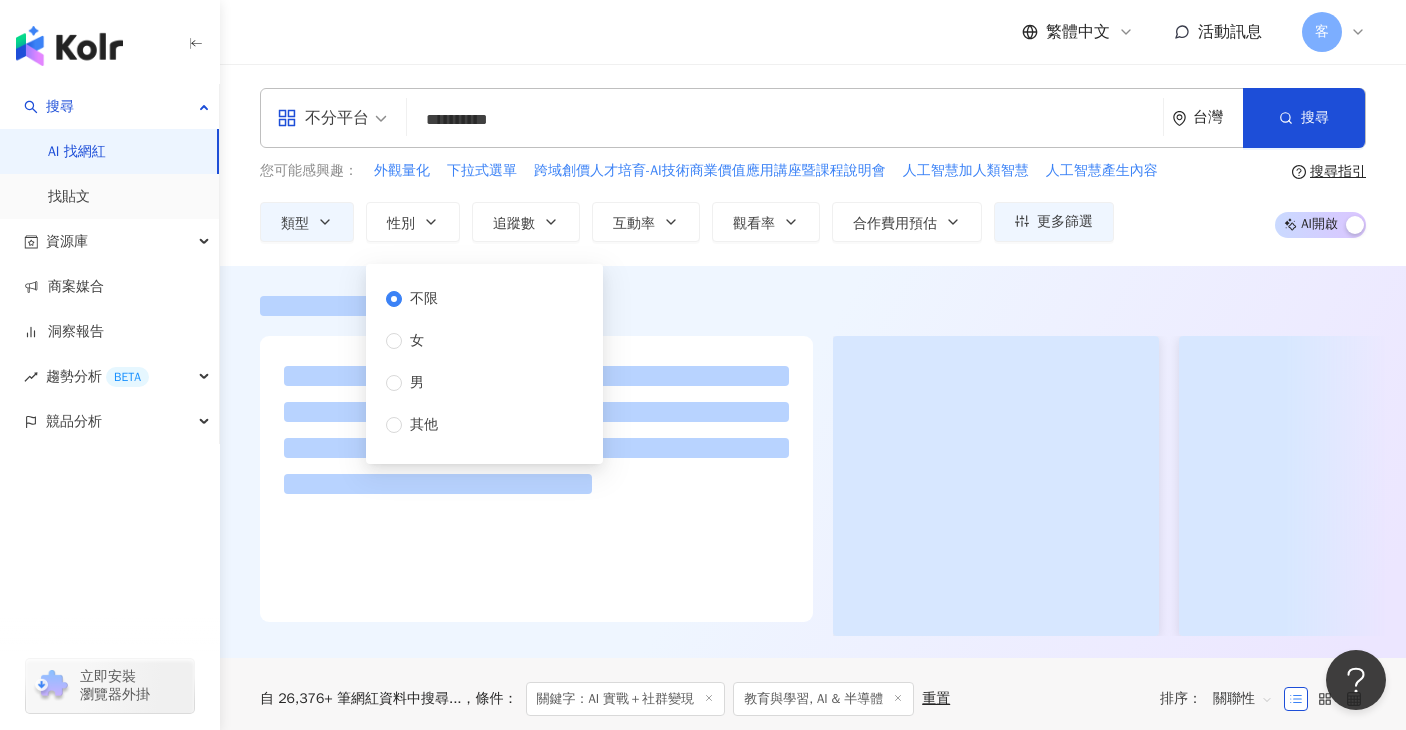 click at bounding box center [813, 462] 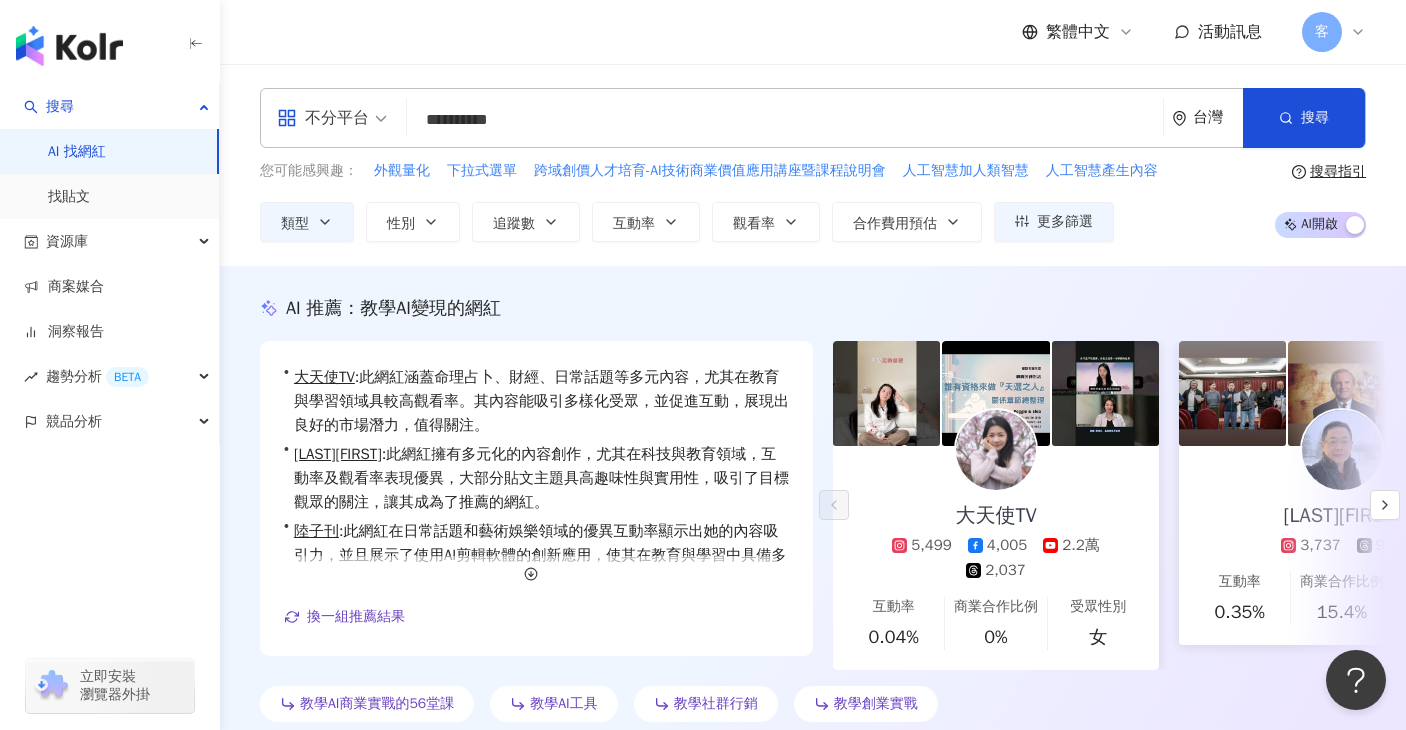 click on "AI 推薦 ： 教學AI變現的網紅 • 大天使TV  :  此網紅涵蓋命理占卜、財經、日常話題等多元內容，尤其在教育與學習領域具較高觀看率。其內容能吸引多樣化受眾，並促進互動，展現出良好的市場潛力，值得關注。 • 林偉賢  :  此網紅擁有多元化的內容創作，尤其在科技與教育領域，互動率及觀看率表現優異，大部分貼文主題具高趣味性與實用性，吸引了目標觀眾的關注，讓其成為了推薦的網紅。 • 陸子刊  :  此網紅在日常話題和藝術娛樂領域的優異互動率顯示出她的內容吸引力，並且展示了使用AI剪輯軟體的創新應用，使其在教育與學習中具備多元價值。 換一組推薦結果 對您有幫助嗎？ 大天使TV 5,499 4,005 2.2萬 2,037 互動率 0.04% 商業合作比例 0% 受眾性別 女 林偉賢 3,737 991 互動率 0.35% 商業合作比例 15.4% 受眾性別 男 陸子刊 6,278 683 互動率 408% 商業合作比例 10% 女" at bounding box center (813, 509) 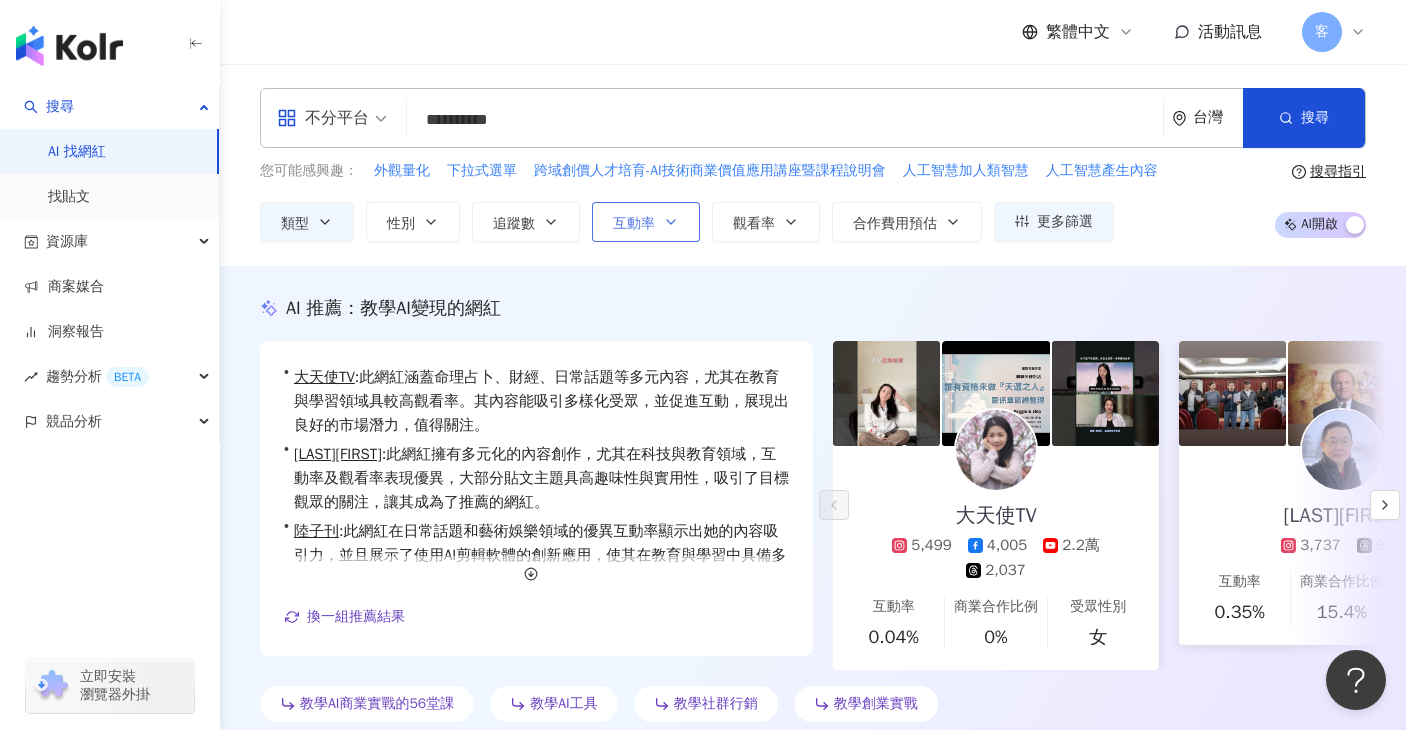 click on "互動率" at bounding box center (646, 222) 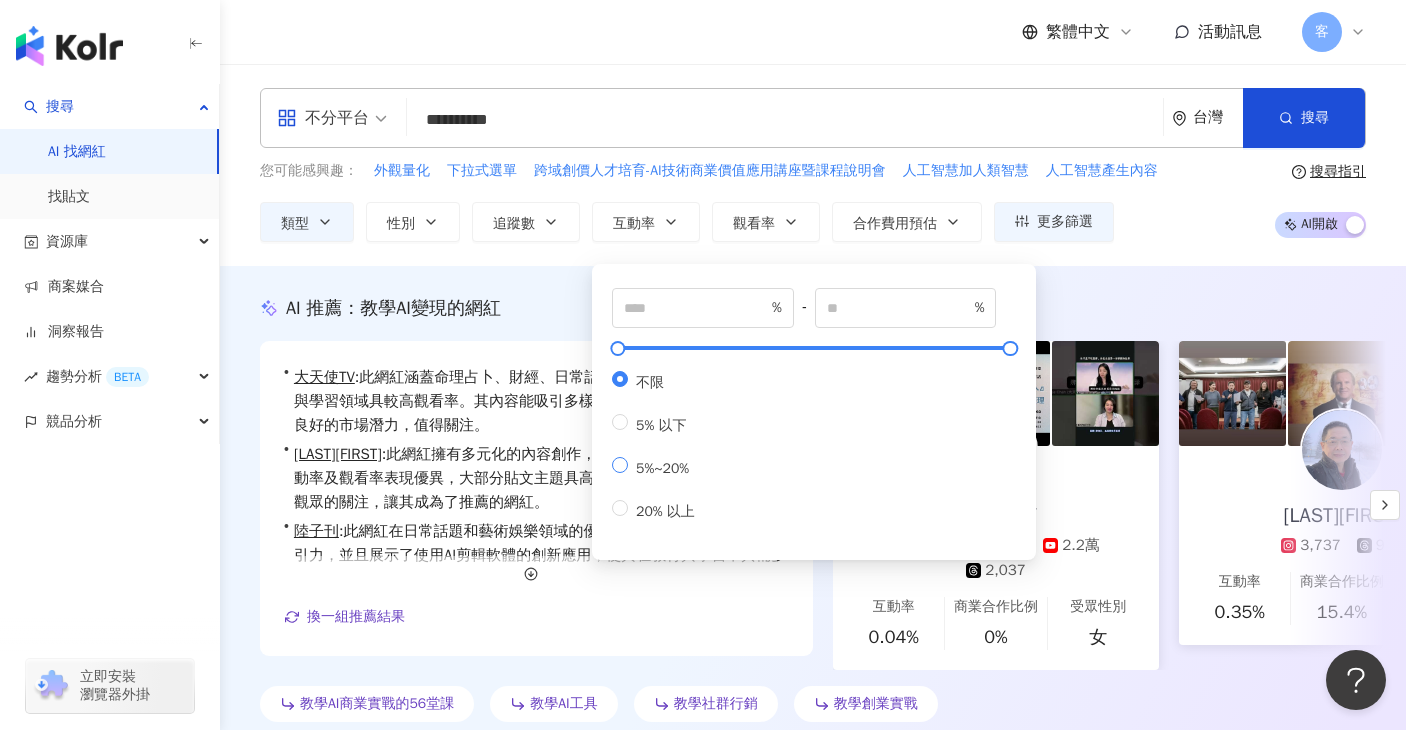 click on "5%~20%" at bounding box center (657, 466) 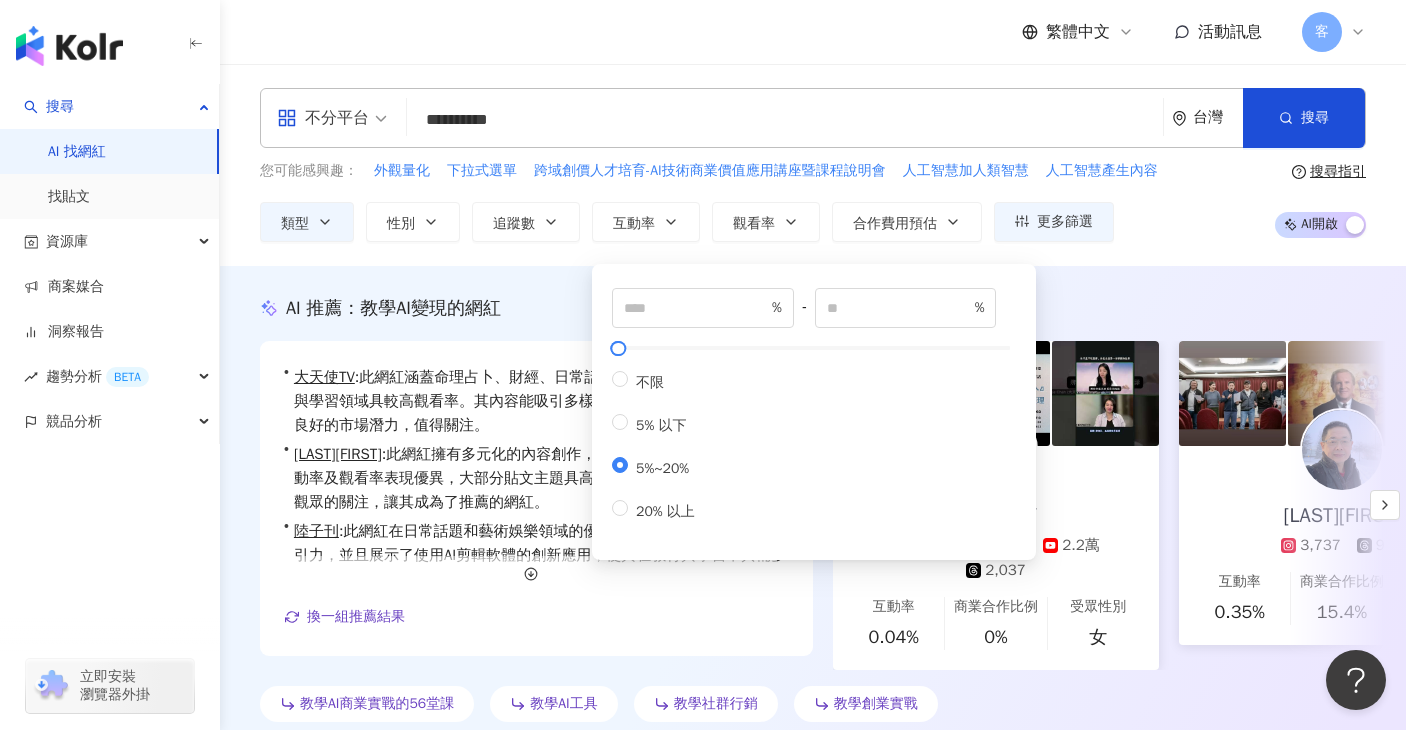 click on "**********" at bounding box center [813, 165] 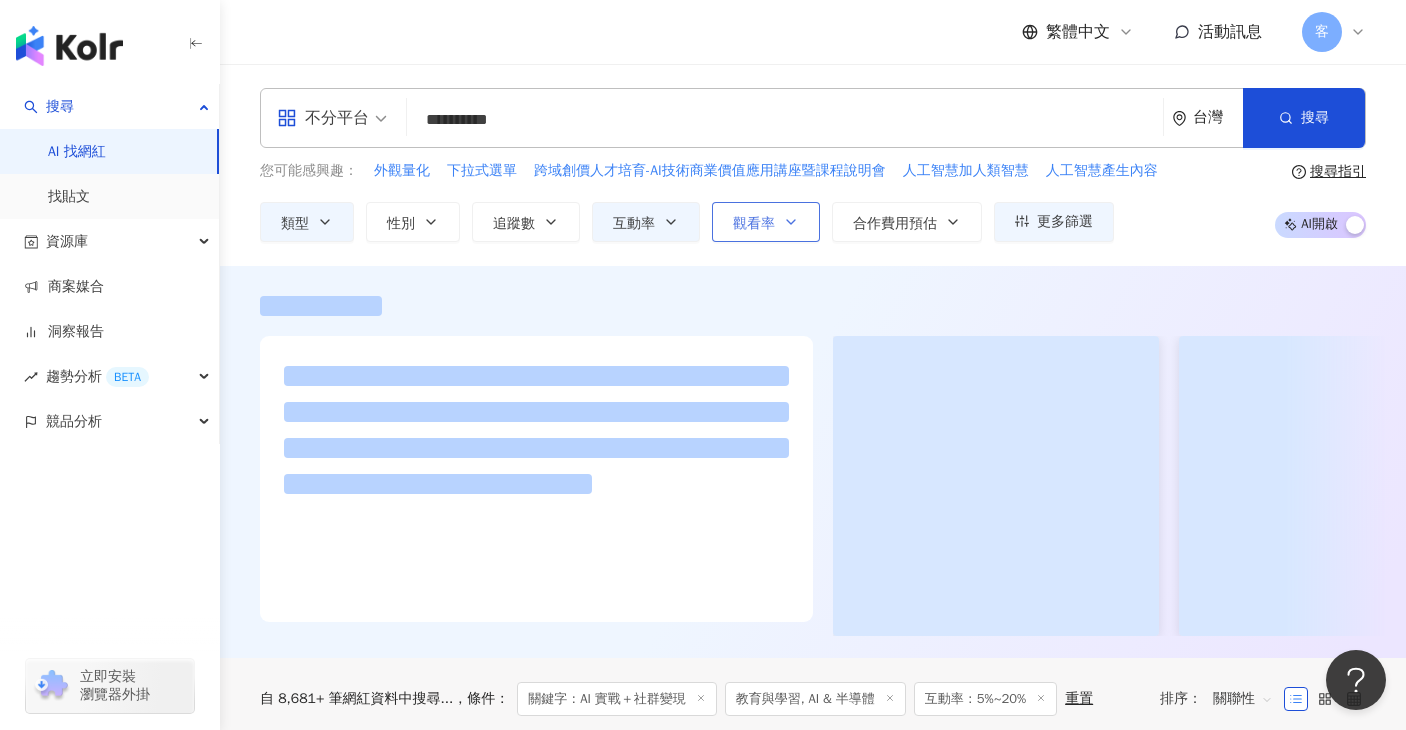 click on "觀看率" at bounding box center [766, 222] 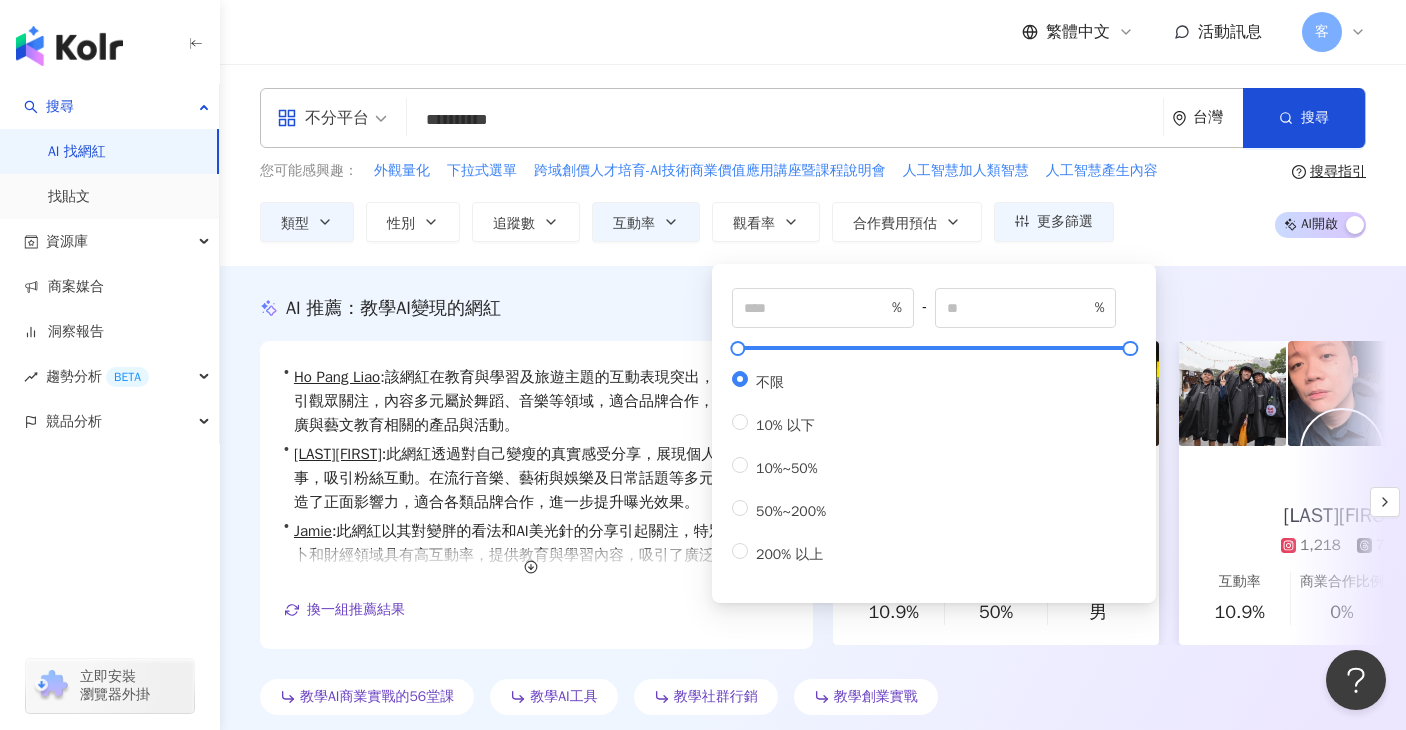 click on "%  -  % 不限 10% 以下 10%~50% 50%~200% 200% 以上" at bounding box center (934, 433) 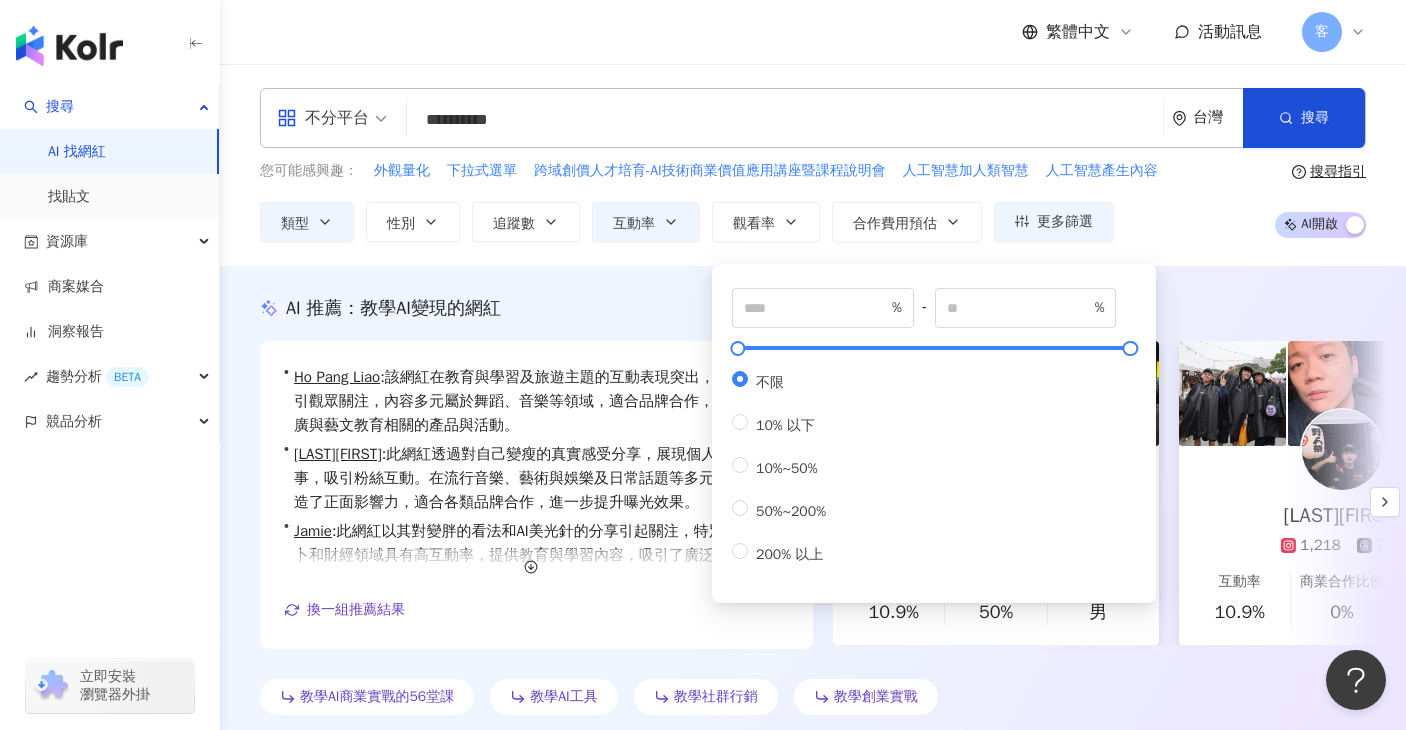 click on "**********" at bounding box center (813, 165) 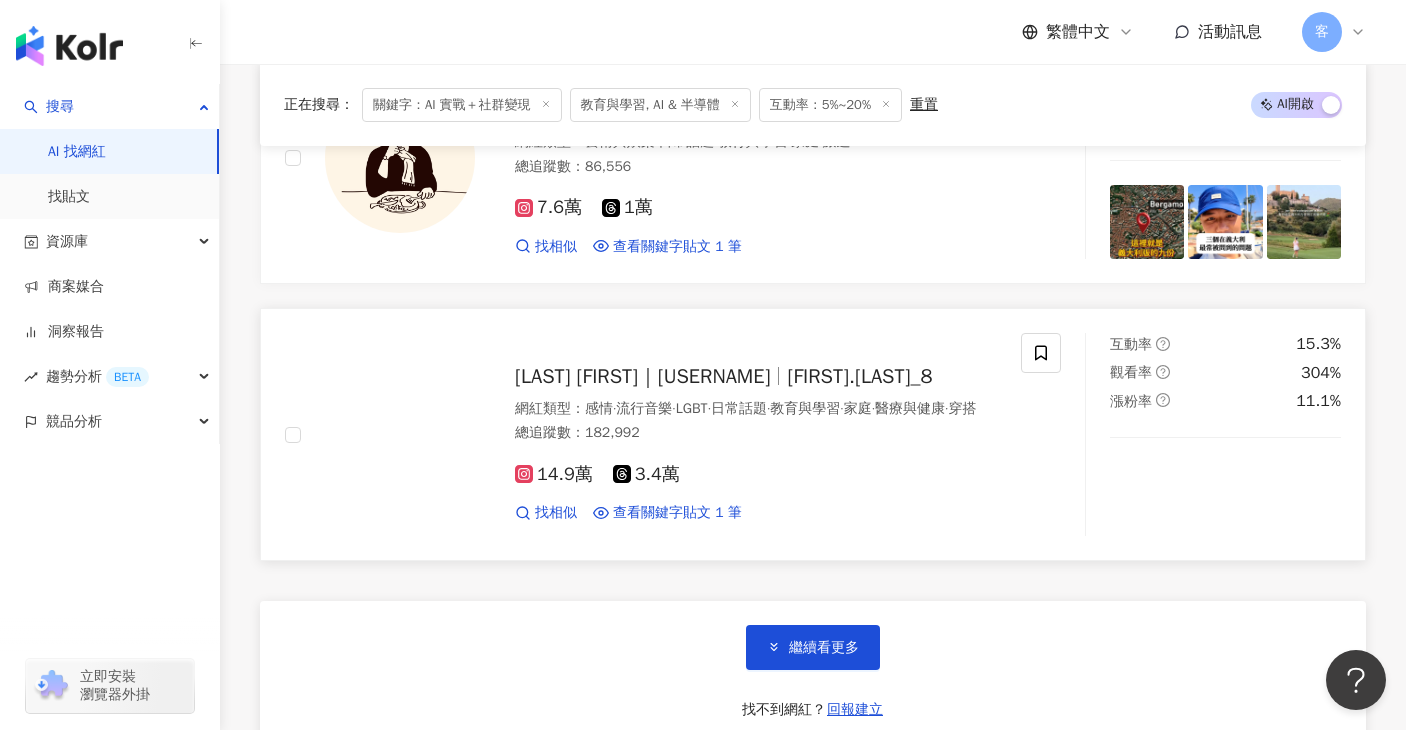 scroll, scrollTop: 3588, scrollLeft: 0, axis: vertical 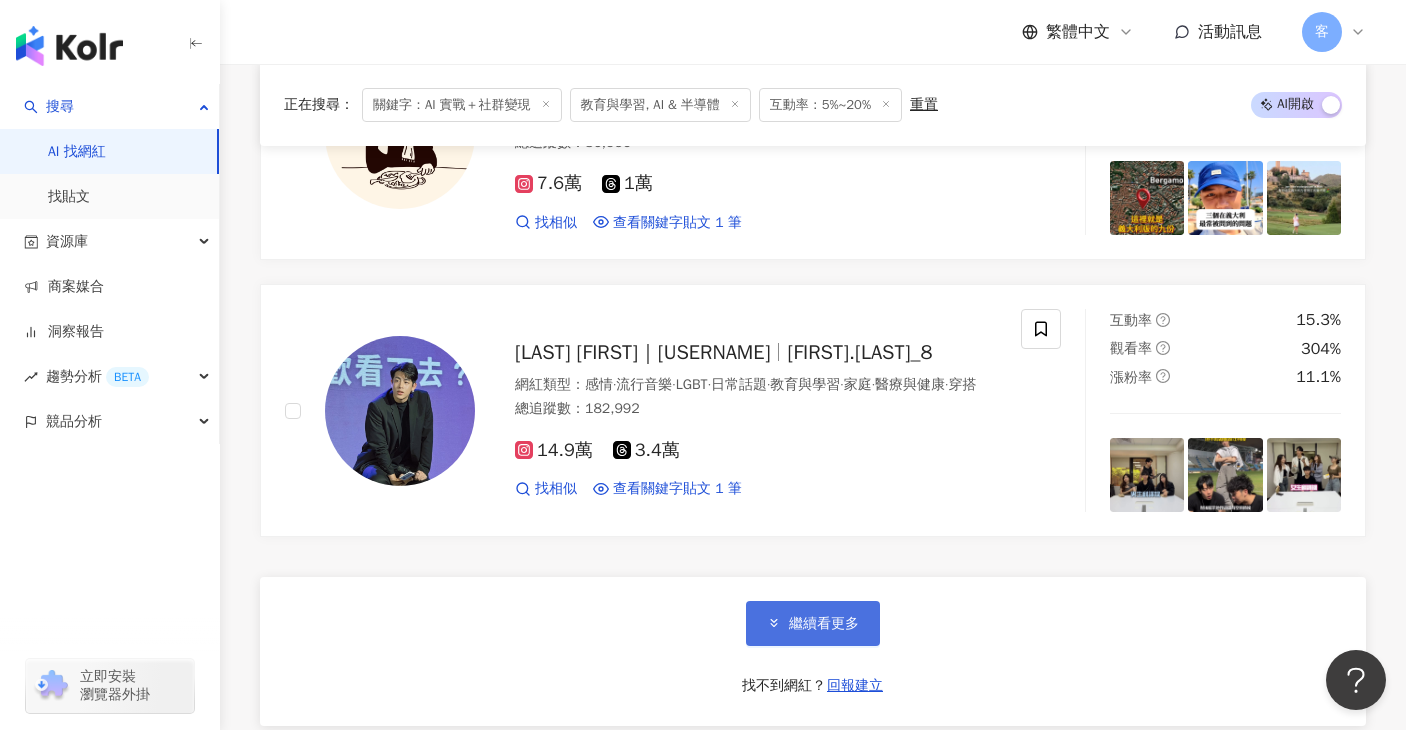 click on "繼續看更多" at bounding box center [813, 623] 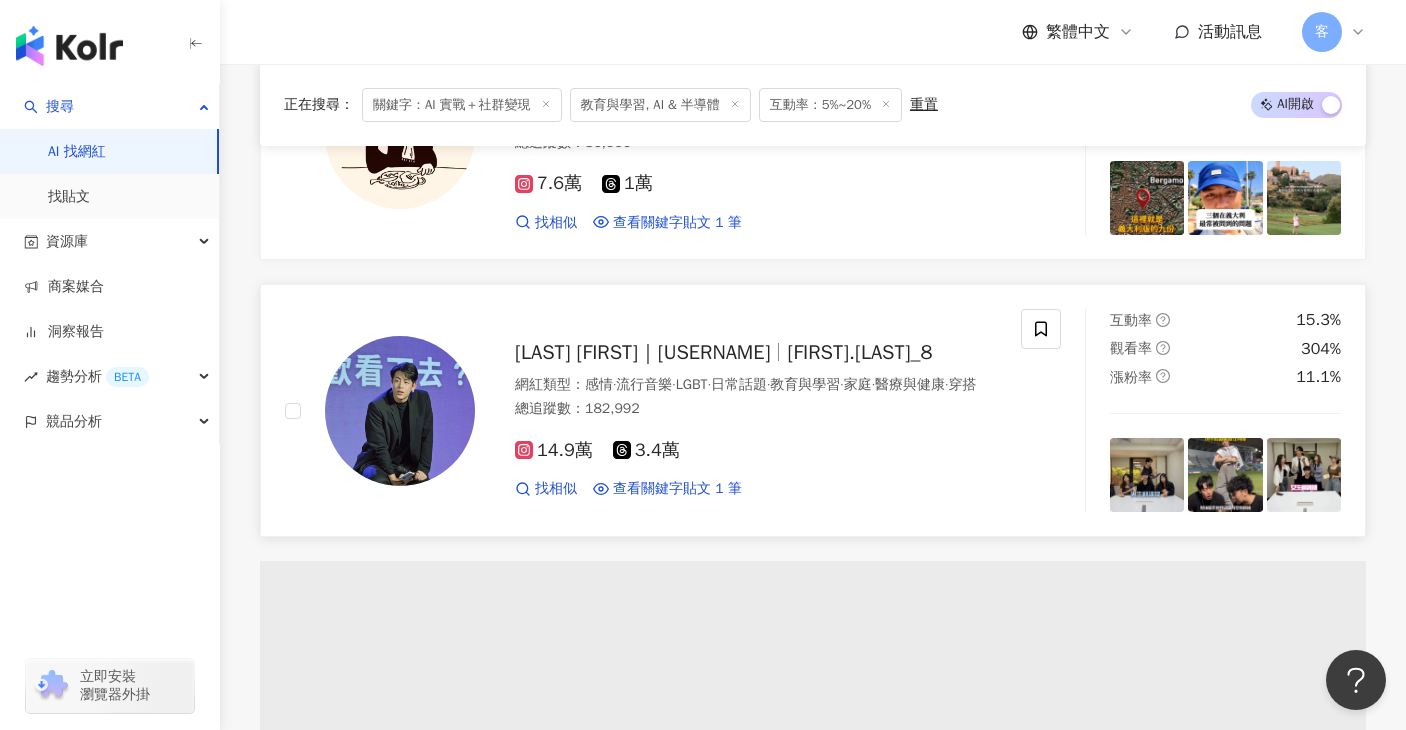 click on "凌娜 心靈｜藏鏡人" at bounding box center (651, 352) 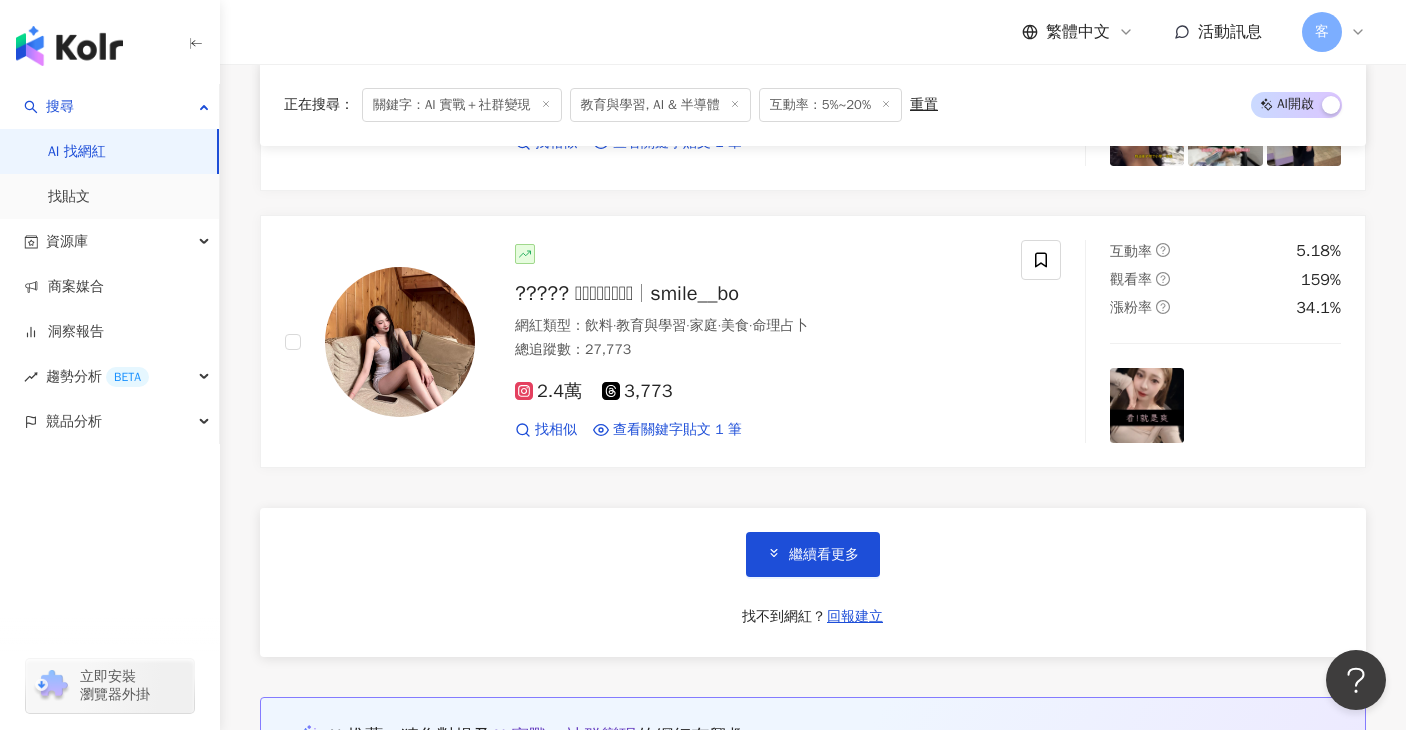 scroll, scrollTop: 7129, scrollLeft: 0, axis: vertical 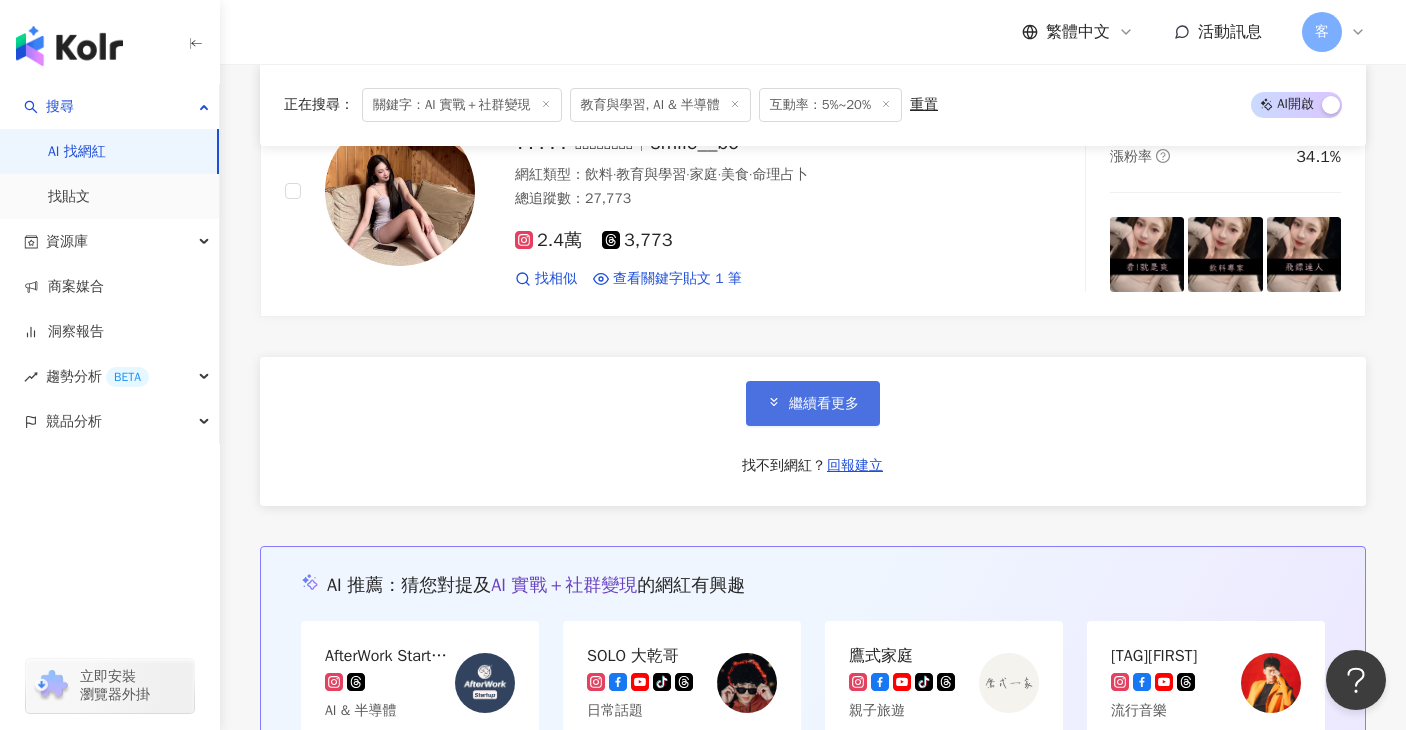 click on "繼續看更多" at bounding box center [813, 403] 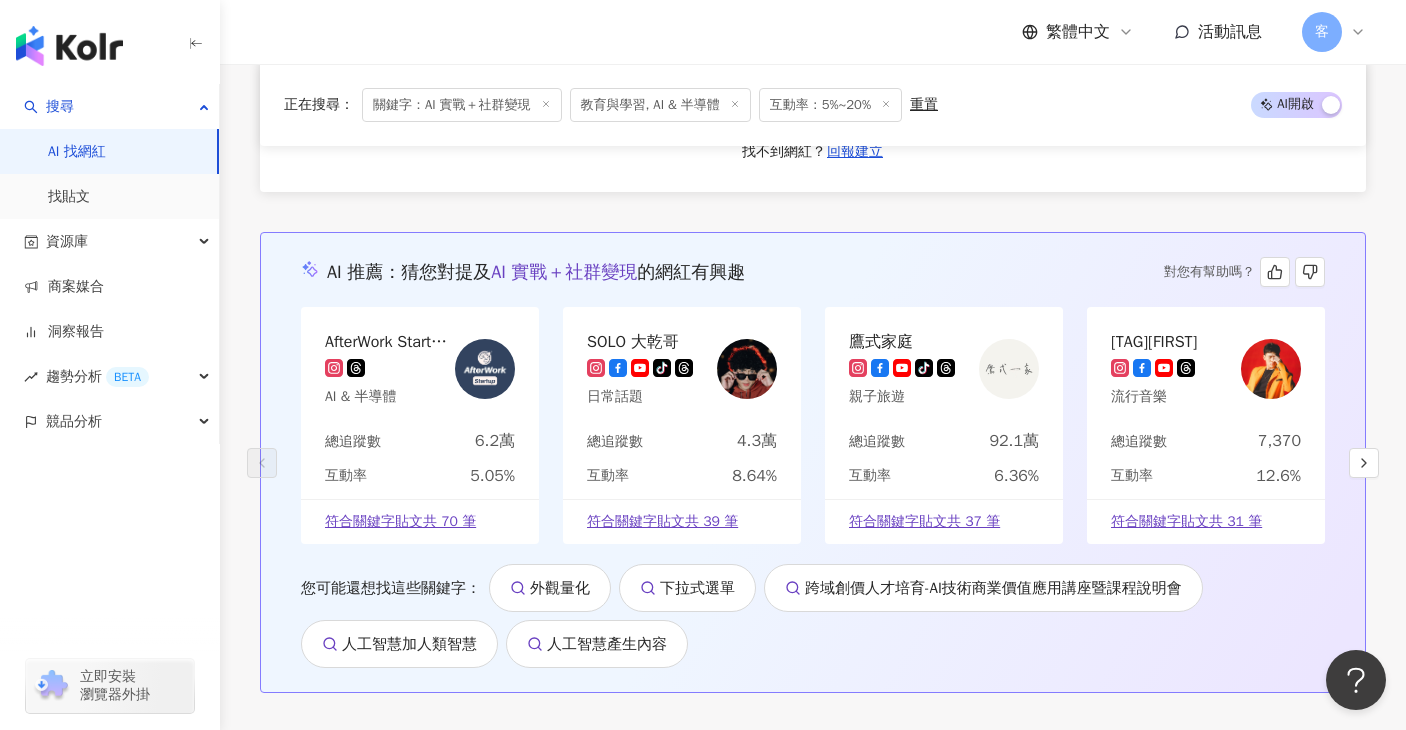 scroll, scrollTop: 10784, scrollLeft: 0, axis: vertical 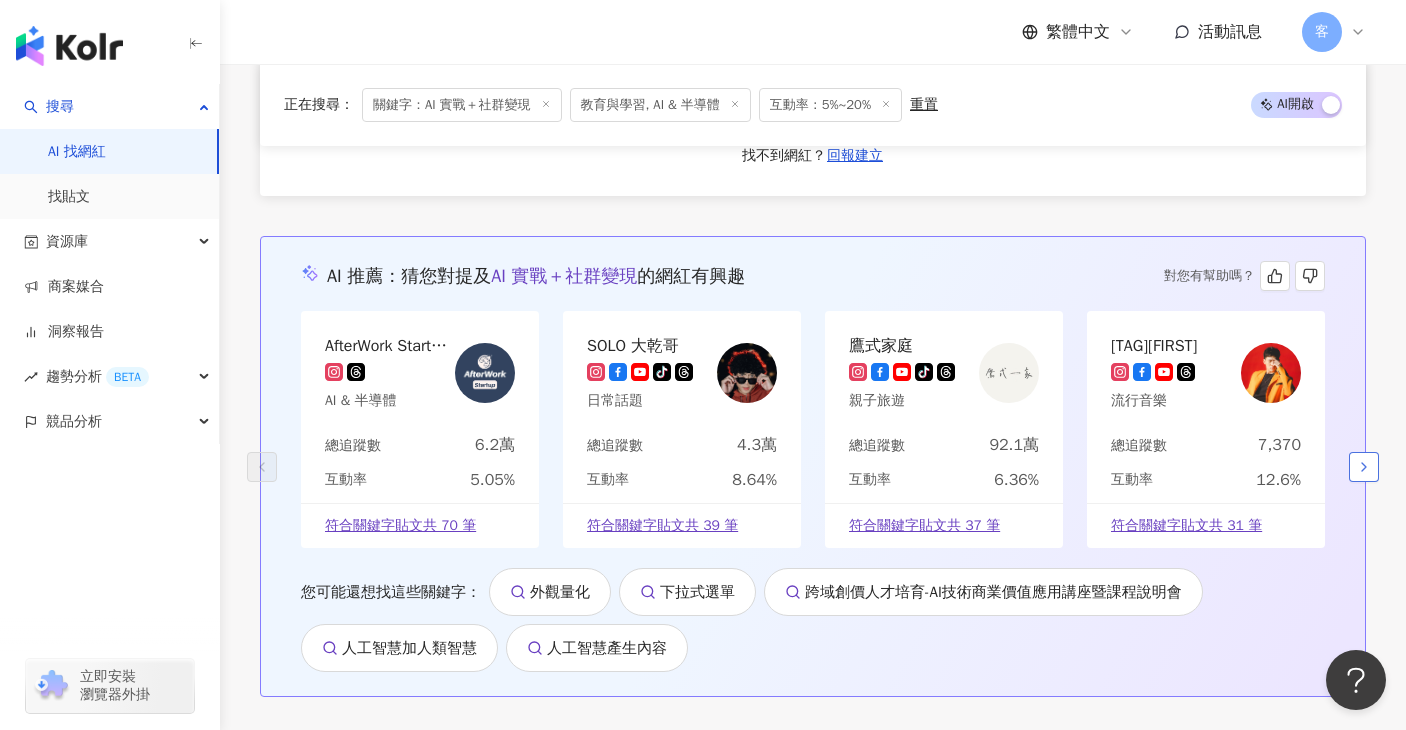 click 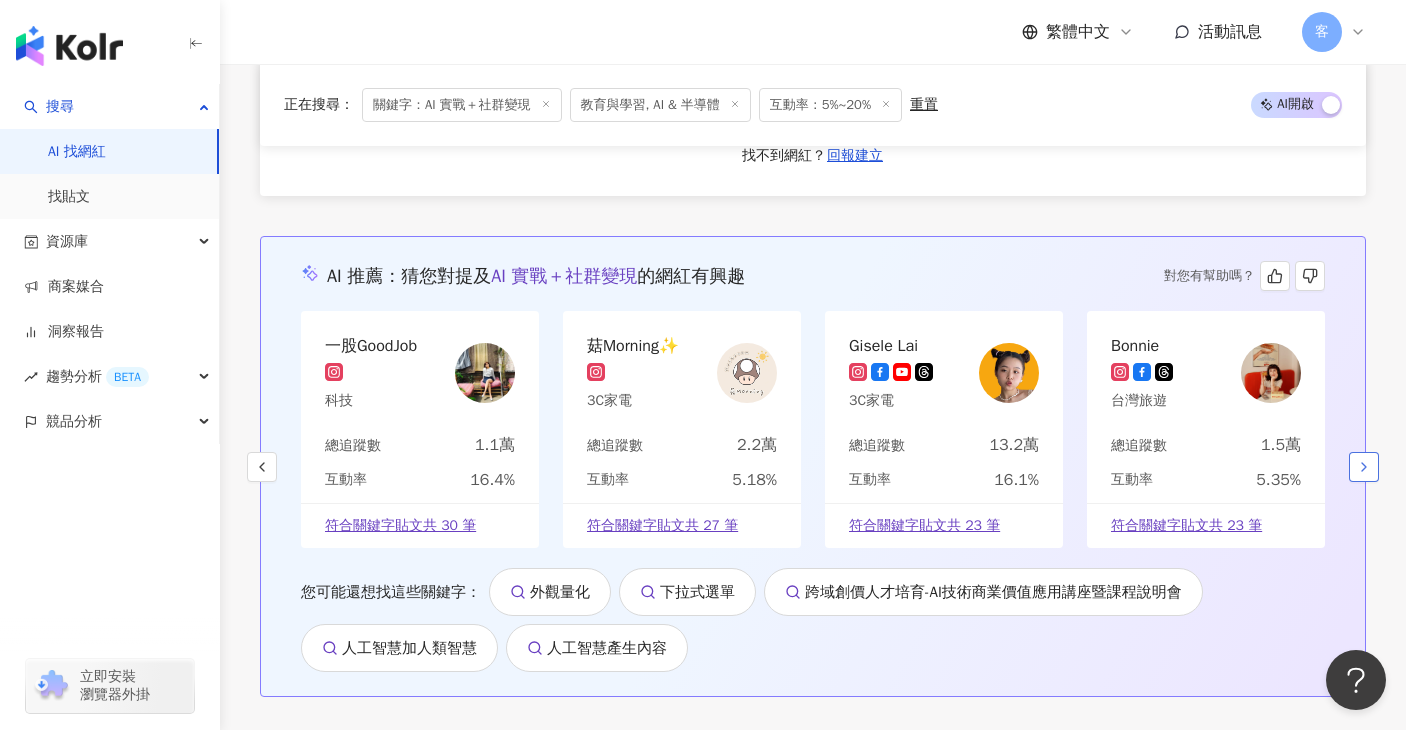 click 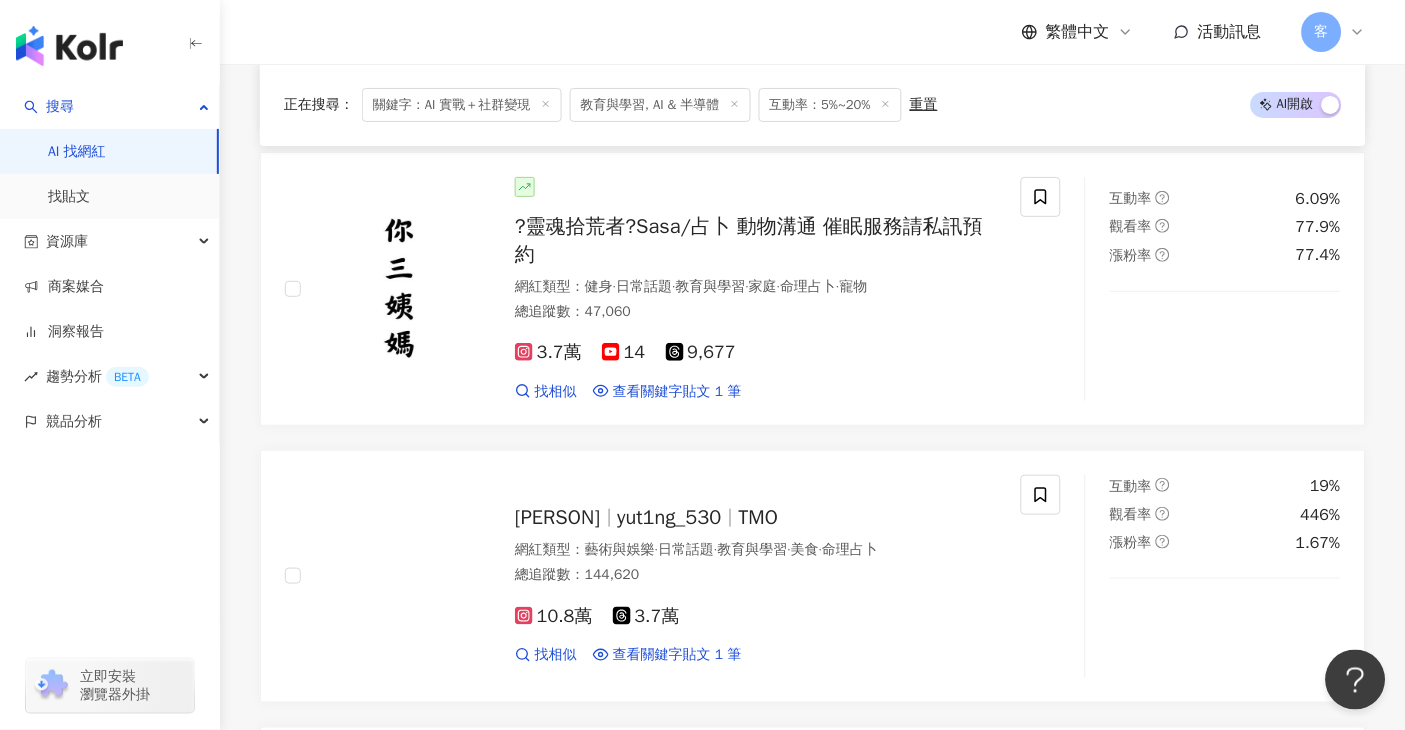 scroll, scrollTop: 7731, scrollLeft: 0, axis: vertical 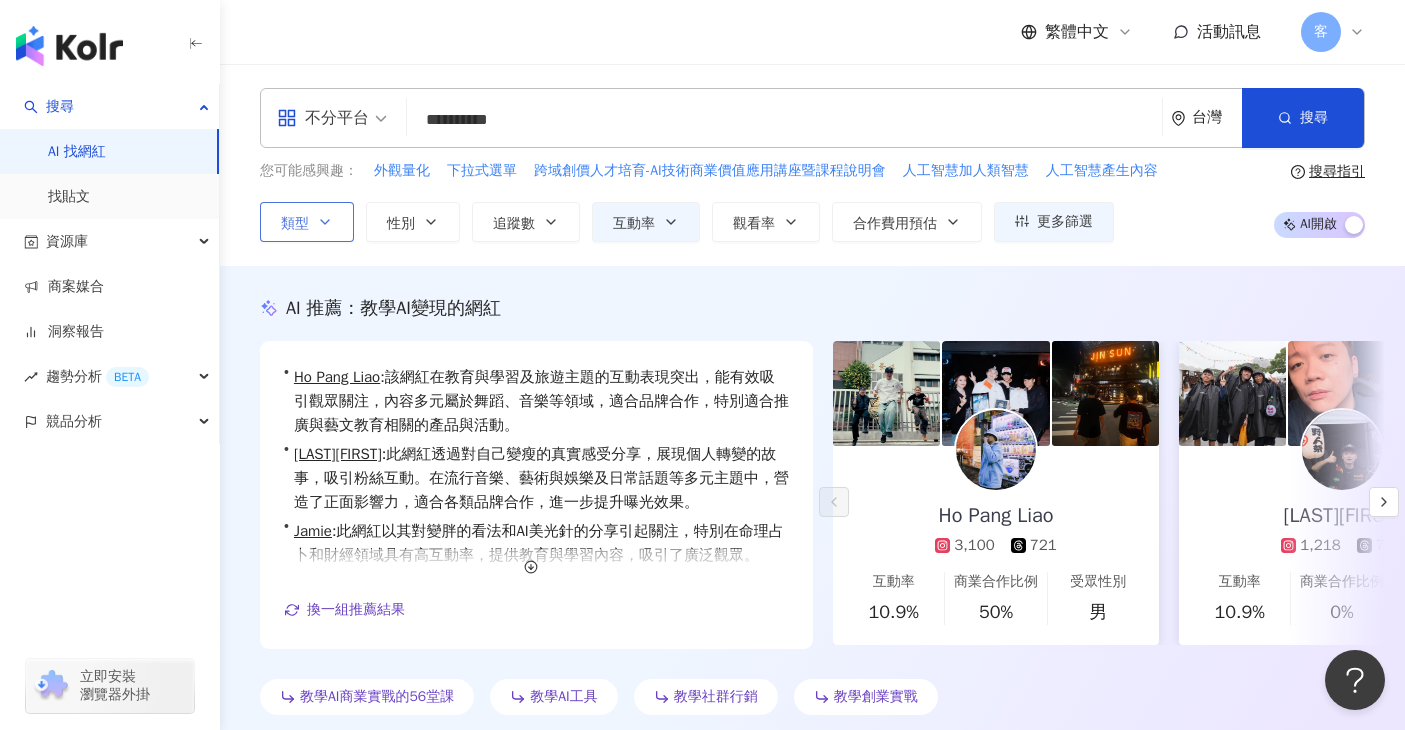click 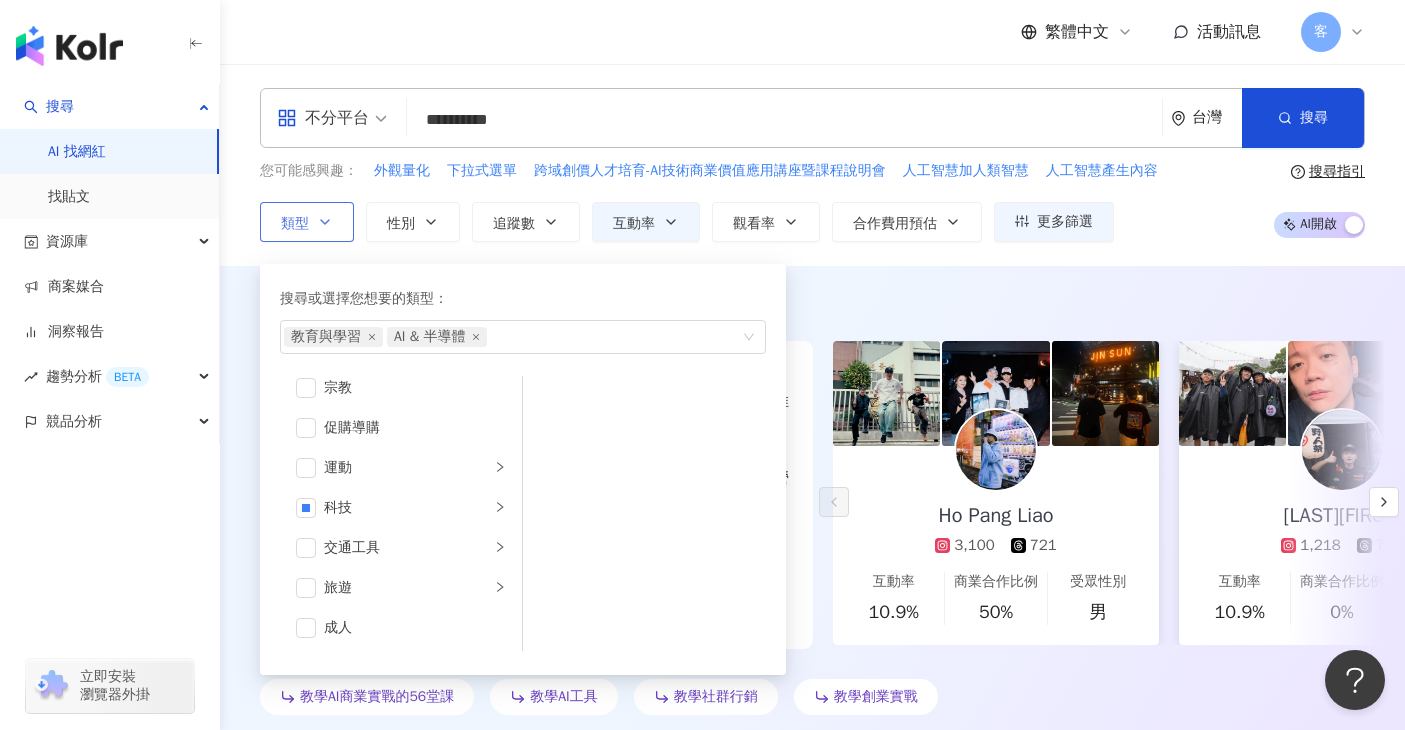 scroll, scrollTop: 693, scrollLeft: 0, axis: vertical 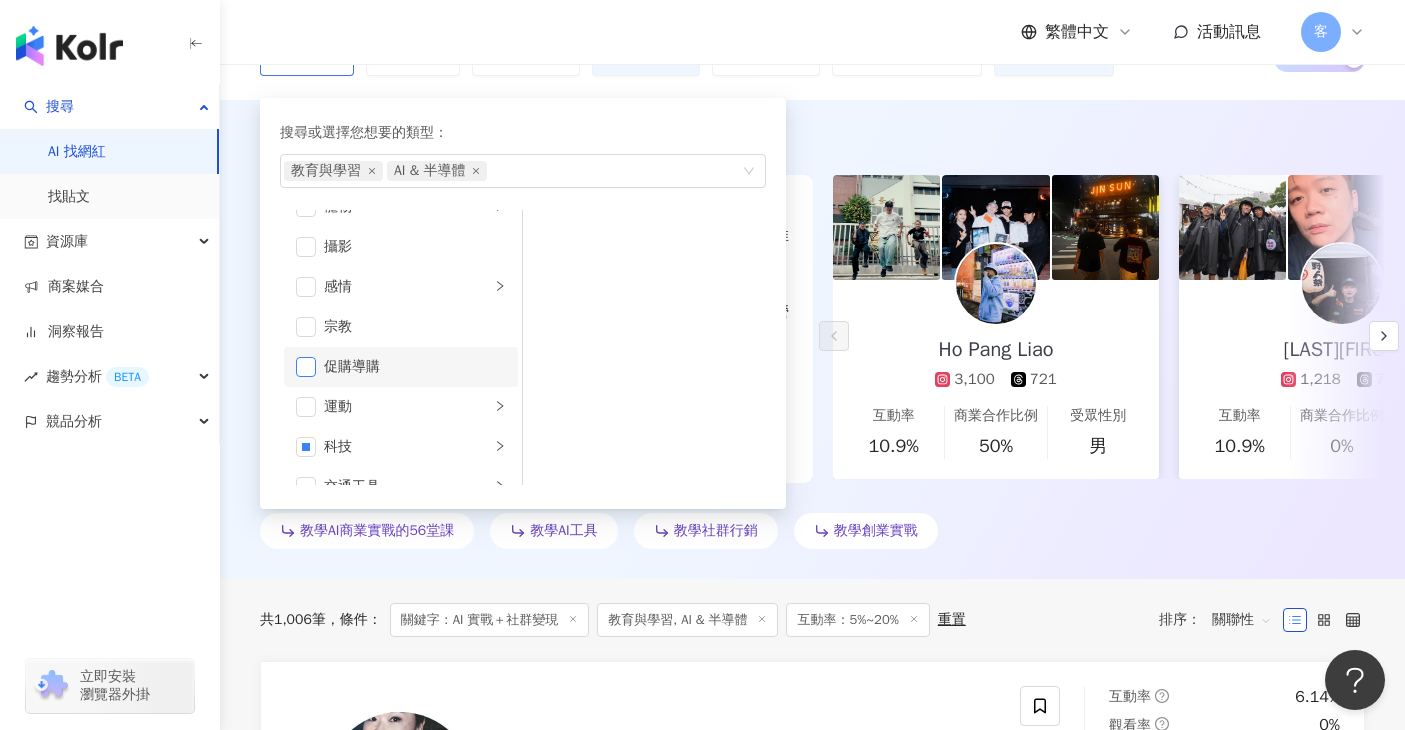 click at bounding box center [306, 367] 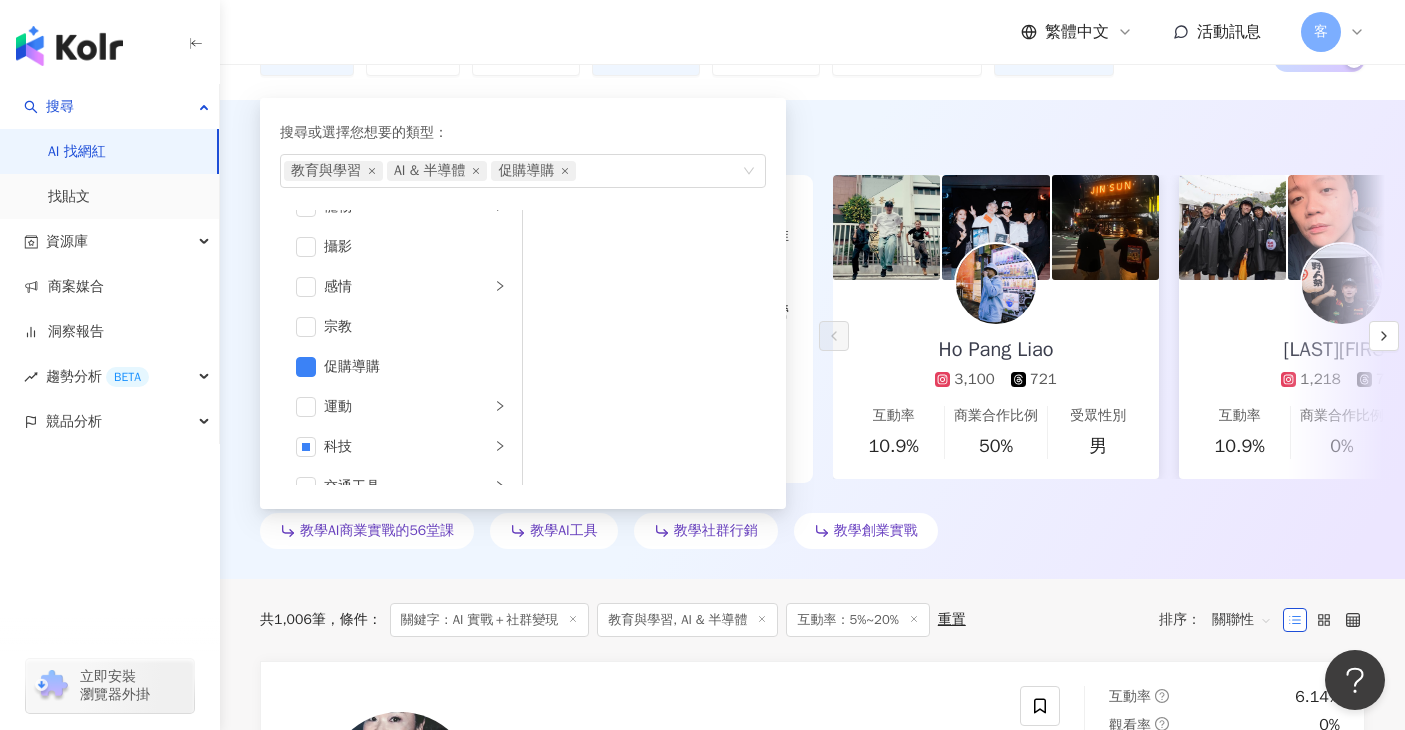 click on "AI 推薦 ： 教學AI變現的網紅 • Ho Pang Liao  :  該網紅在教育與學習及旅遊主題的互動表現突出，能有效吸引觀眾關注，內容多元屬於舞蹈、音樂等領域，適合品牌合作，特別適合推廣與藝文教育相關的產品與活動。 • 吳昱賢  :  此網紅透過對自己變瘦的真實感受分享，展現個人轉變的故事，吸引粉絲互動。在流行音樂、藝術與娛樂及日常話題等多元主題中，營造了正面影響力，適合各類品牌合作，進一步提升曝光效果。 • Jamie  :  此網紅以其對變胖的看法和AI美光針的分享引起關注，特別在命理占卜和財經領域具有高互動率，提供教育與學習內容，吸引了廣泛觀眾。 換一組推薦結果 對您有幫助嗎？ Ho Pang Liao 3,100 721 互動率 10.9% 商業合作比例 50% 受眾性別 男 吳昱賢 1,218 752 互動率 10.9% 商業合作比例 0% 受眾性別 男 Jamie 2.8萬 2,995 互動率 15% 商業合作比例 10.7% 受眾性別" at bounding box center [812, 339] 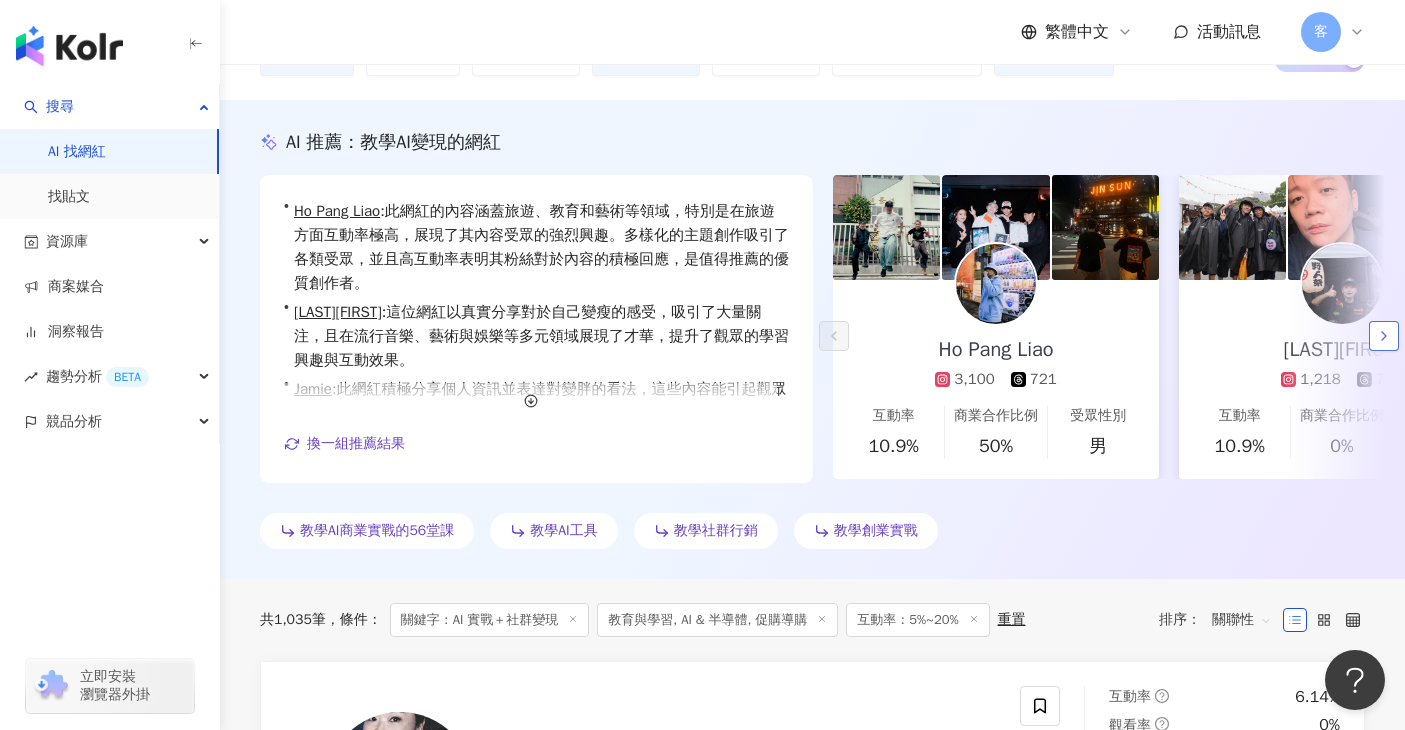 click 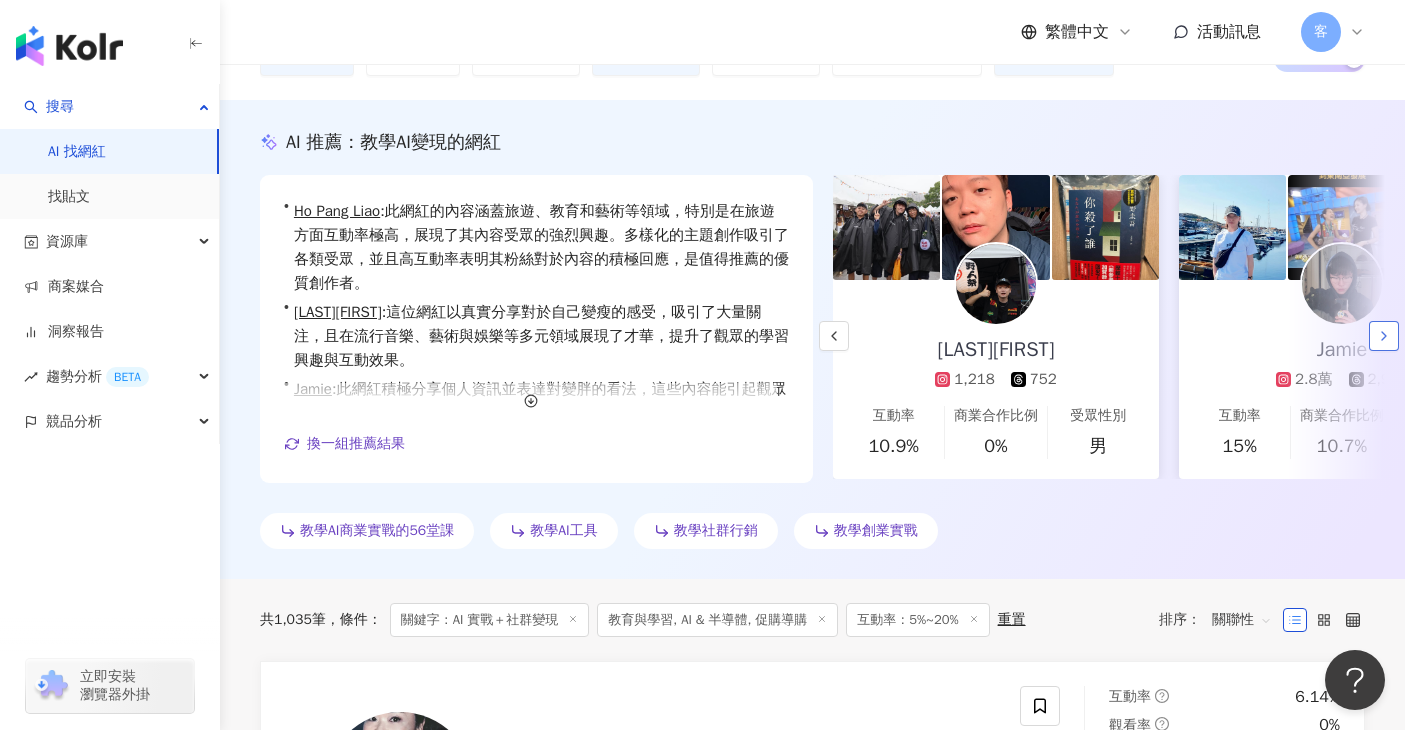 click 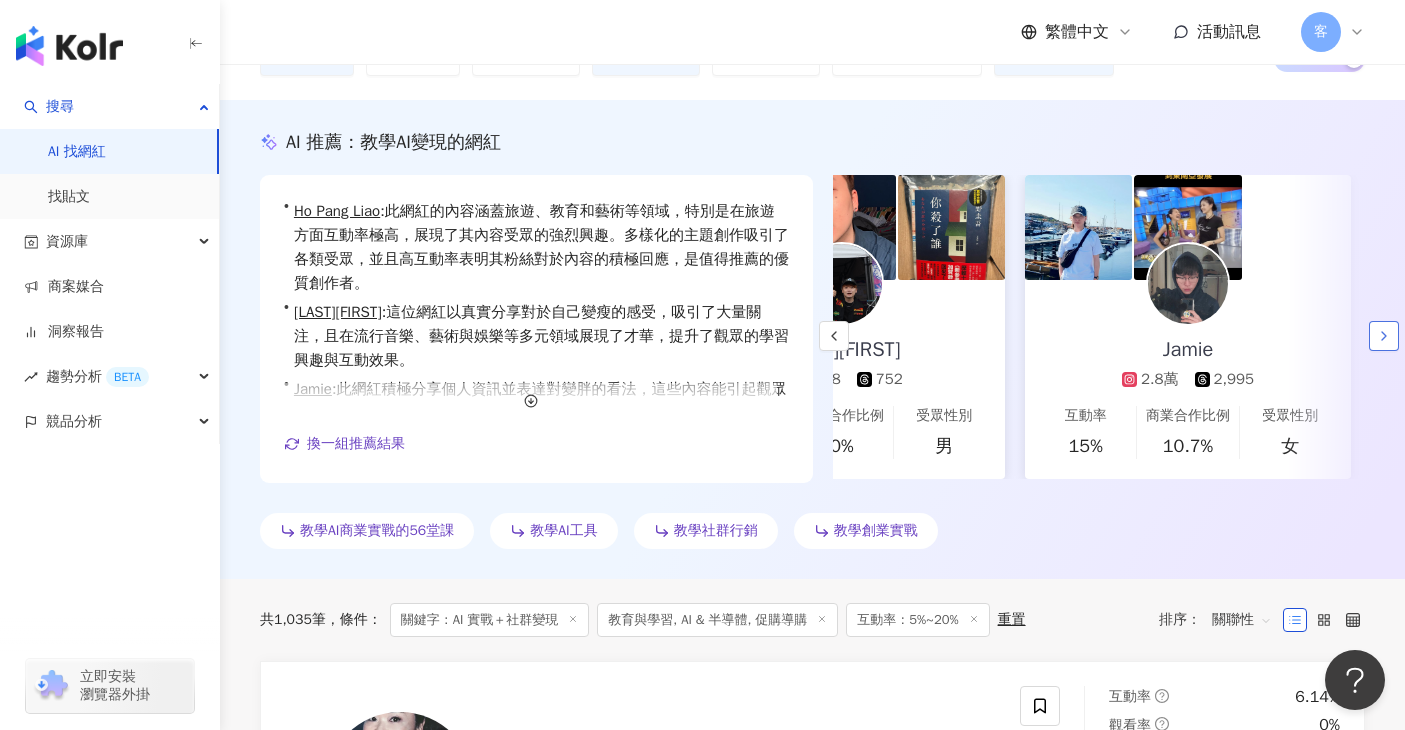 scroll, scrollTop: 0, scrollLeft: 526, axis: horizontal 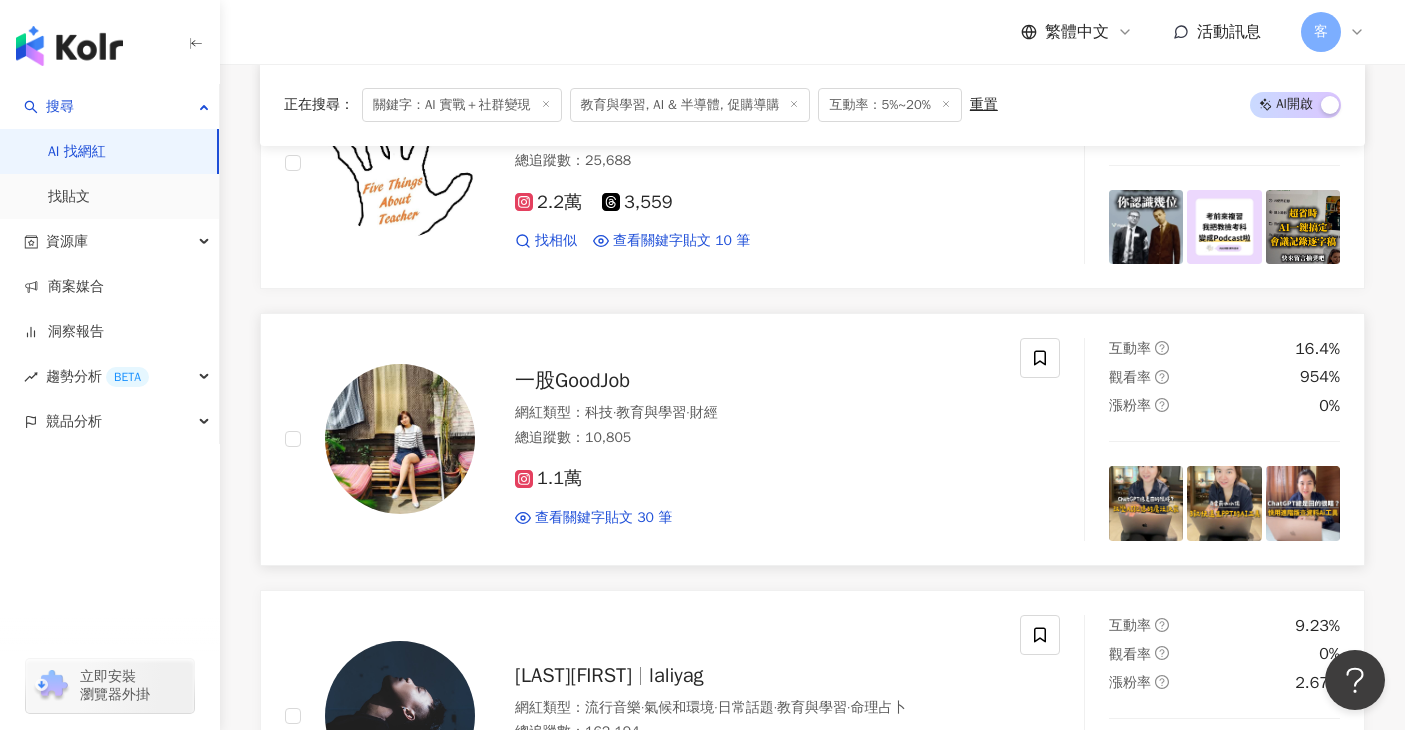 click on "一股GoodJob" at bounding box center (572, 380) 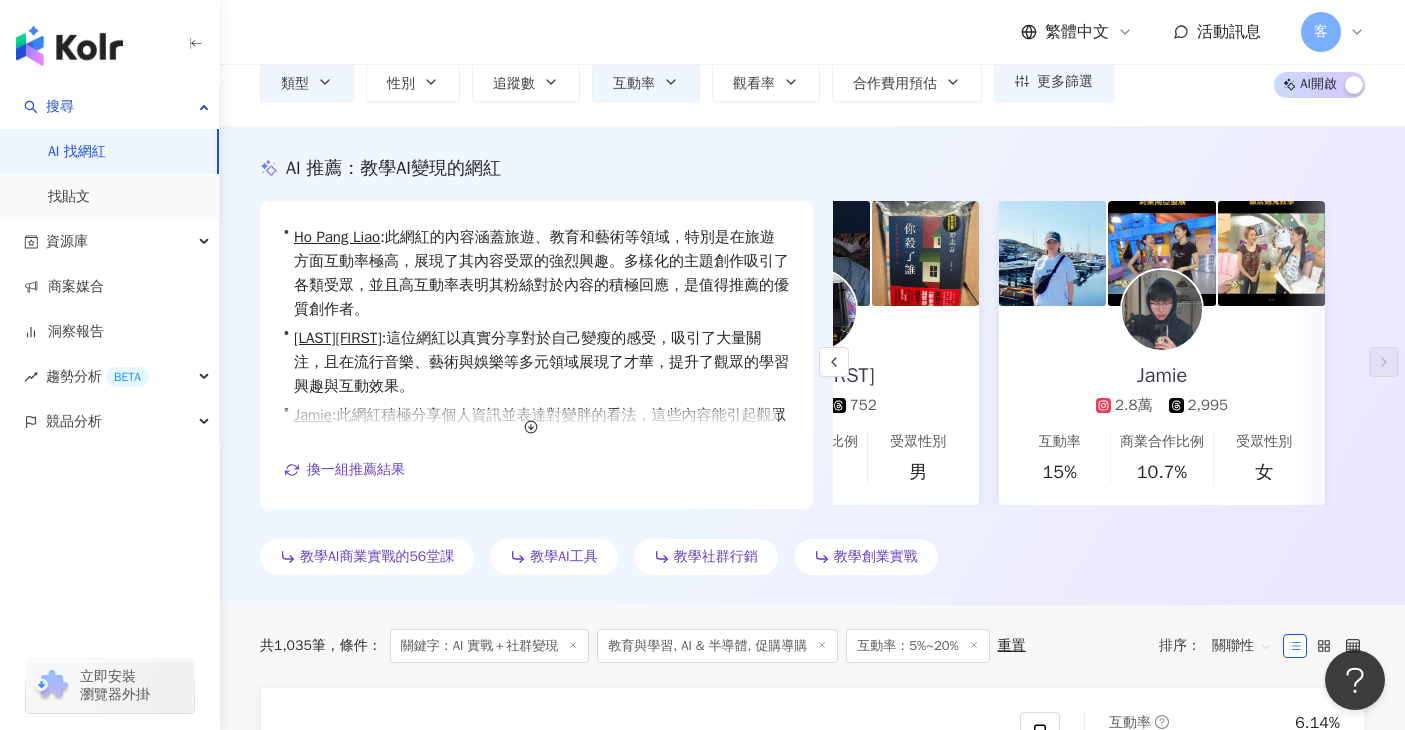 scroll, scrollTop: 0, scrollLeft: 0, axis: both 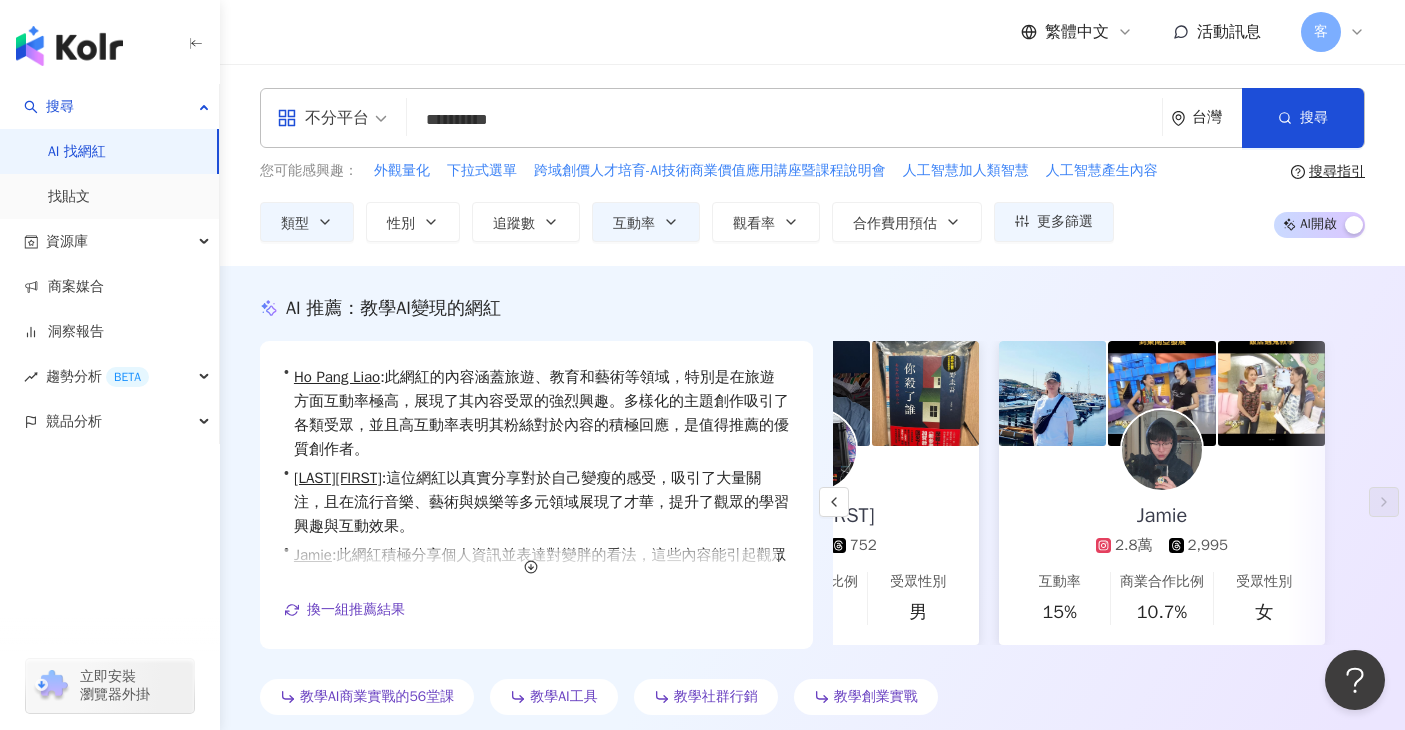 click on "**********" at bounding box center (784, 120) 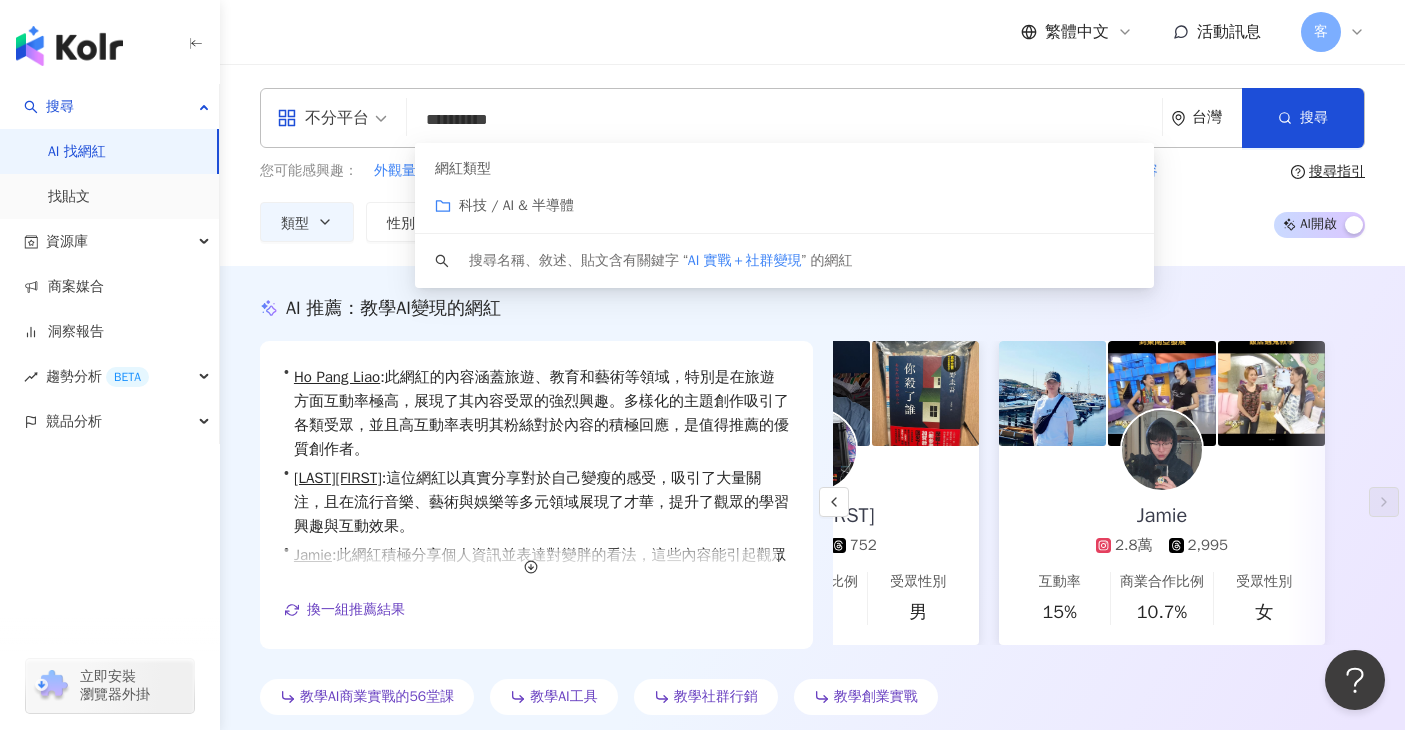 click on "**********" at bounding box center [784, 120] 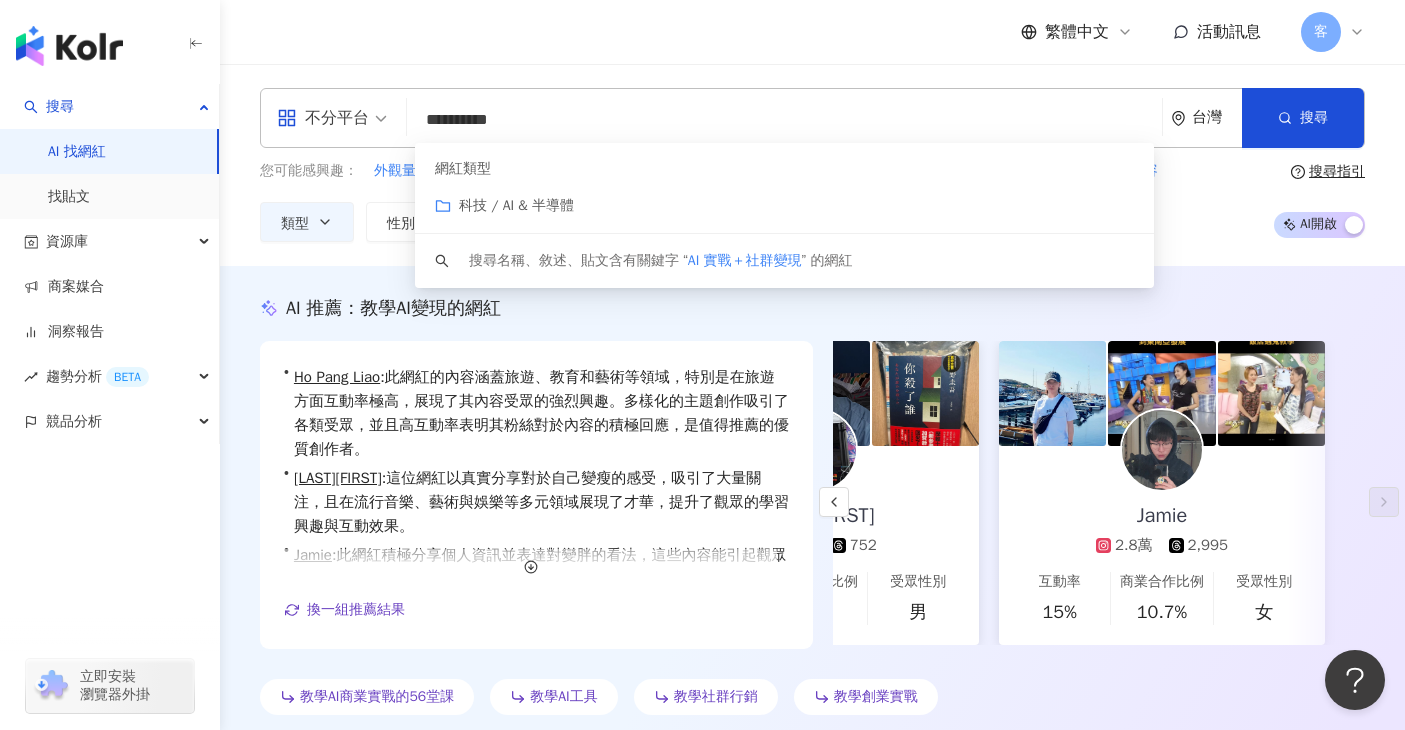 click on "科技 / AI & 半導體" at bounding box center (516, 205) 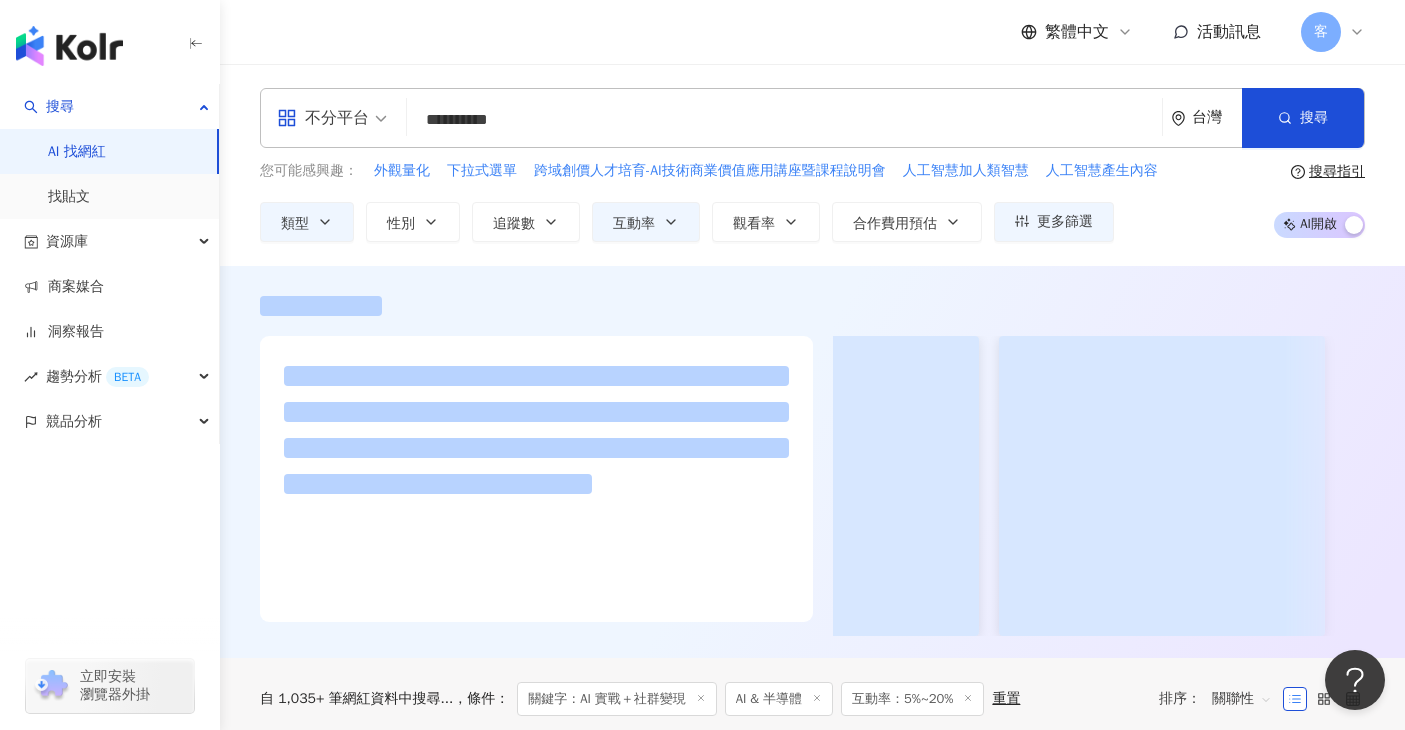 scroll, scrollTop: 0, scrollLeft: 0, axis: both 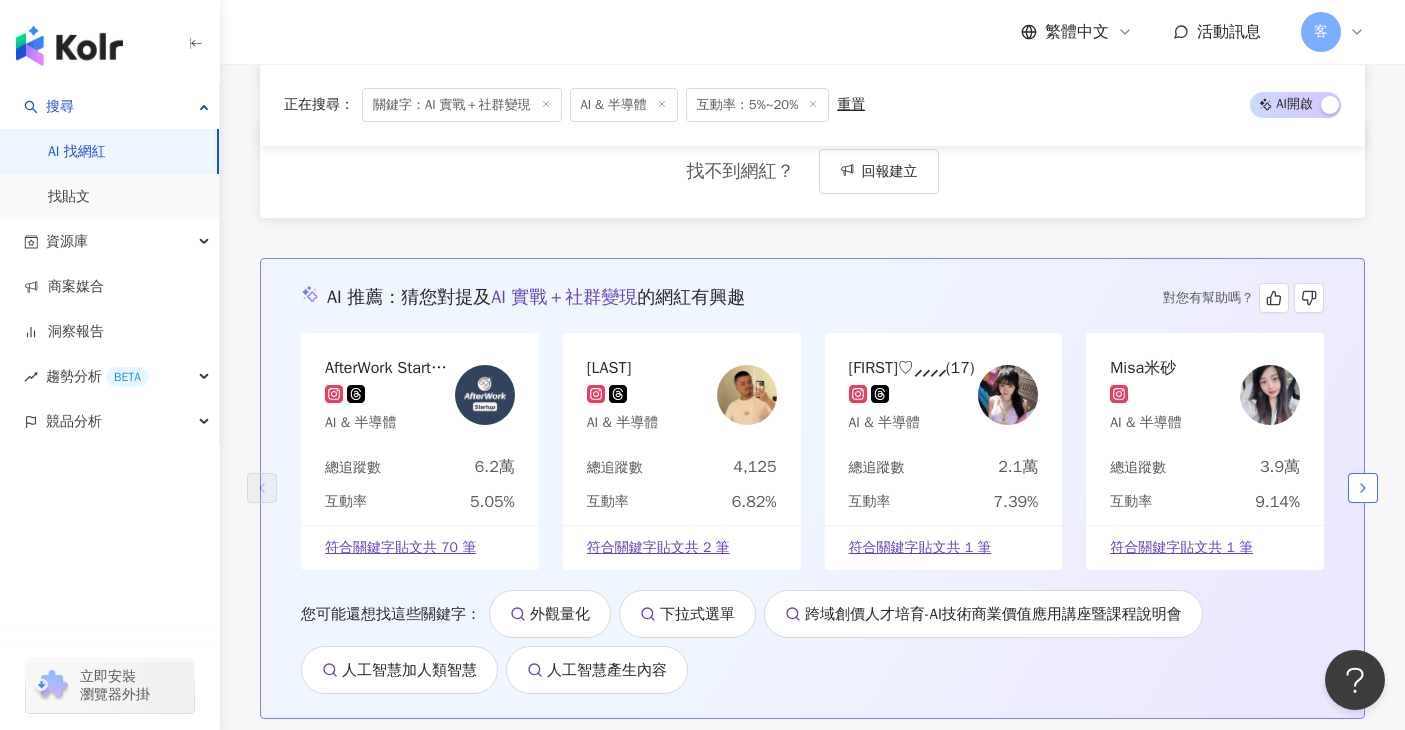 click at bounding box center [1363, 488] 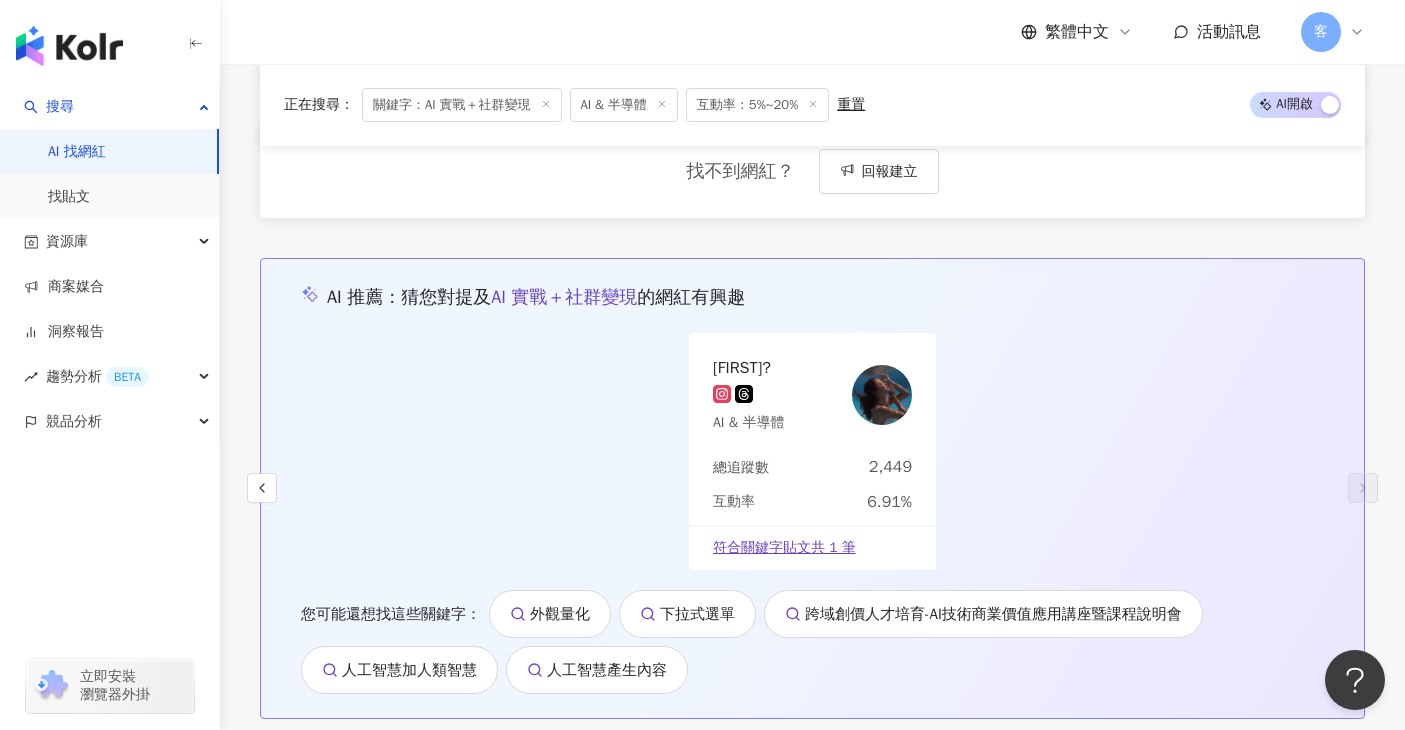 click on "AfterWork Startup｜斜槓創業｜被動收入｜網上賺錢｜ AI 教學 網紅類型 ： AI  & 半導體  ·  科技  ·  日常話題  ·  教育與學習  ·  財經 總追蹤數 ： 62,330 5萬 1.3萬 找相似 查看關鍵字貼文 70 筆 互動率 5.05% 觀看率 52.9% 漲粉率 18.1% Yi♡⸝⸝⸝⸝(17) 網紅類型 ： AI  & 半導體  ·  台灣旅遊  ·  藝術與娛樂  ·  日常話題  ·  美食  ·  穿搭 總追蹤數 ： 20,962 1.1萬 1萬 找相似 查看關鍵字貼文 1 筆 互動率 7.39% 觀看率 0% 漲粉率 0% Misa米砂 misa_7260 網紅類型 ： AI  & 半導體  ·  教育與學習 總追蹤數 ： 38,737 3.9萬 找相似 查看關鍵字貼文 1 筆 互動率 9.14% 觀看率 0% 漲粉率 2.88% Koni? 網紅類型 ： AI  & 半導體  ·  日常話題  ·  法政社會 總追蹤數 ： 2,449 1,919 530 找相似 查看關鍵字貼文 1 筆 互動率 6.91% 觀看率 123% 漲粉率 2.13% 龍越 網紅類型 ： AI  & 半導體  ·  日常話題 總追蹤數 ： 4,125 2,920 1,205 0%" at bounding box center (812, -254) 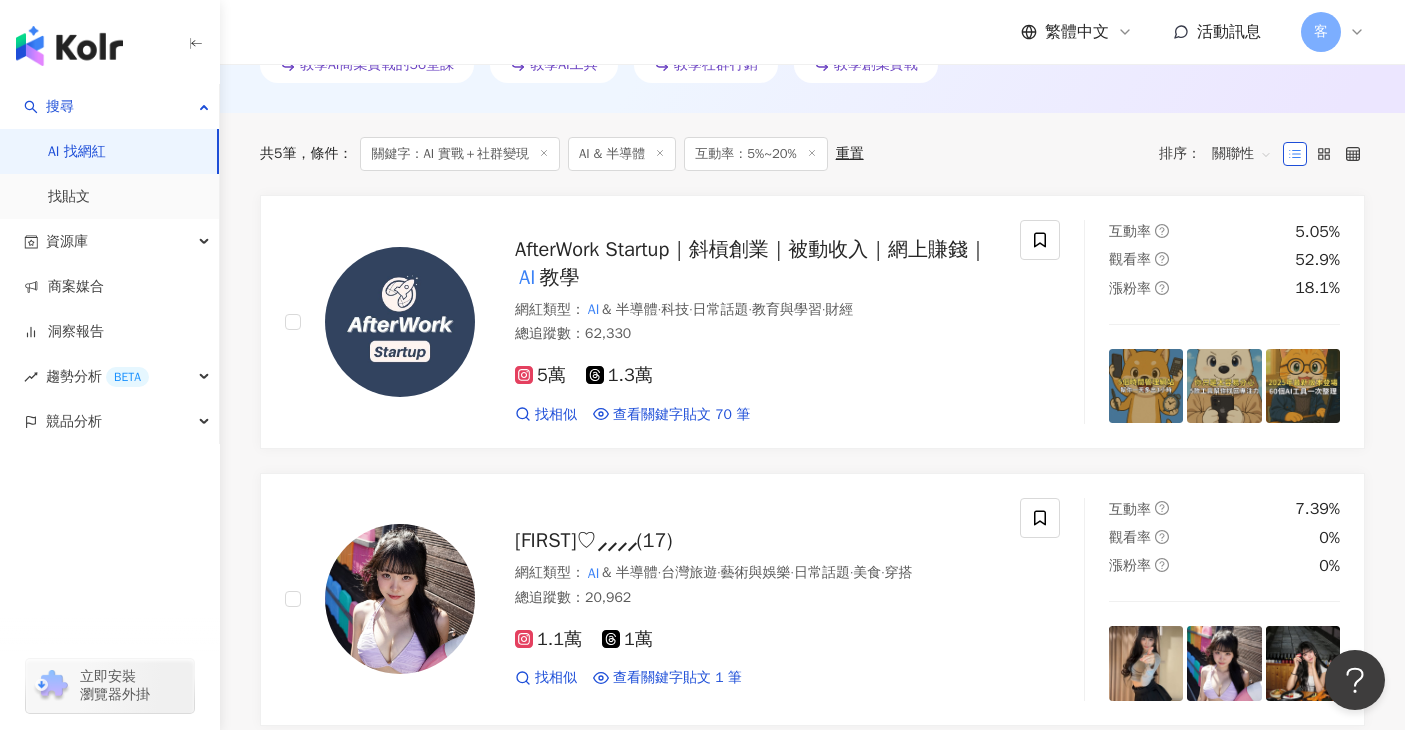scroll, scrollTop: 0, scrollLeft: 0, axis: both 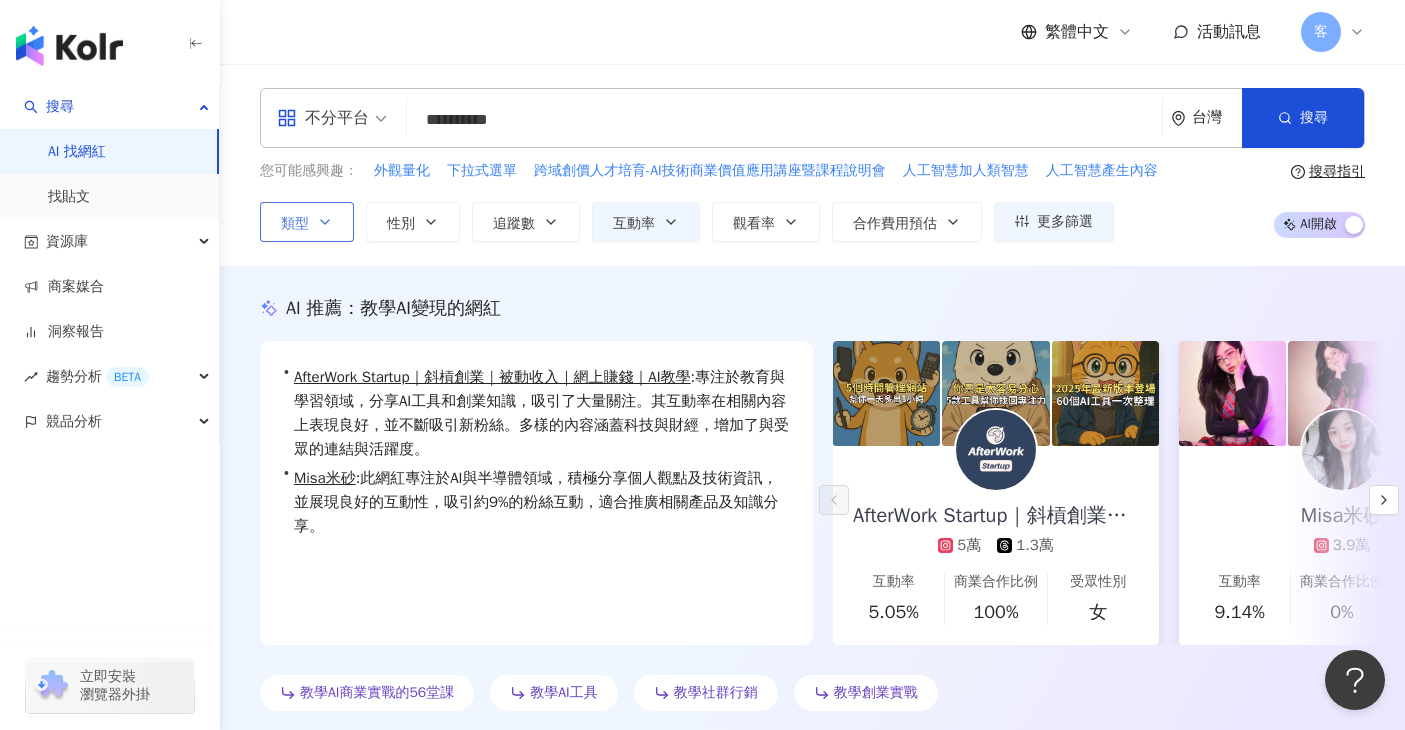 click 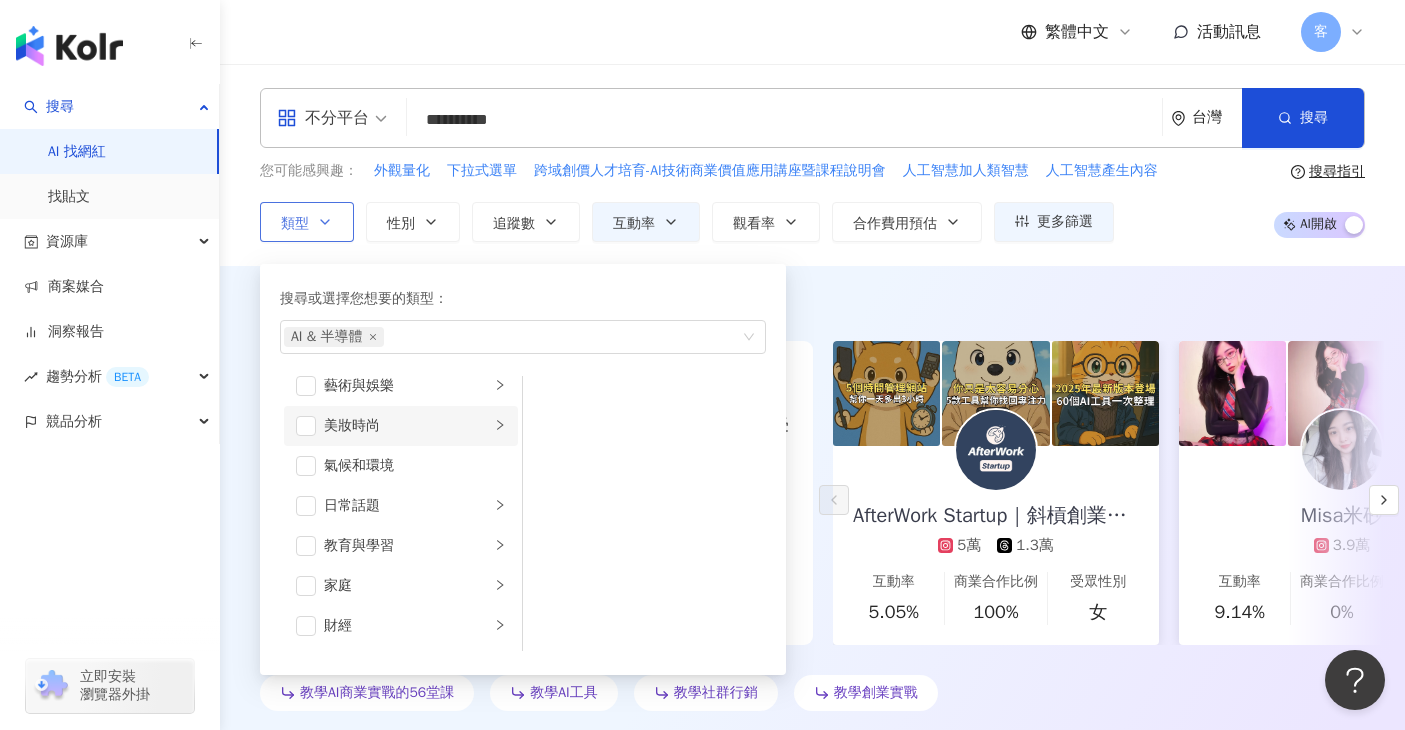 scroll, scrollTop: 0, scrollLeft: 0, axis: both 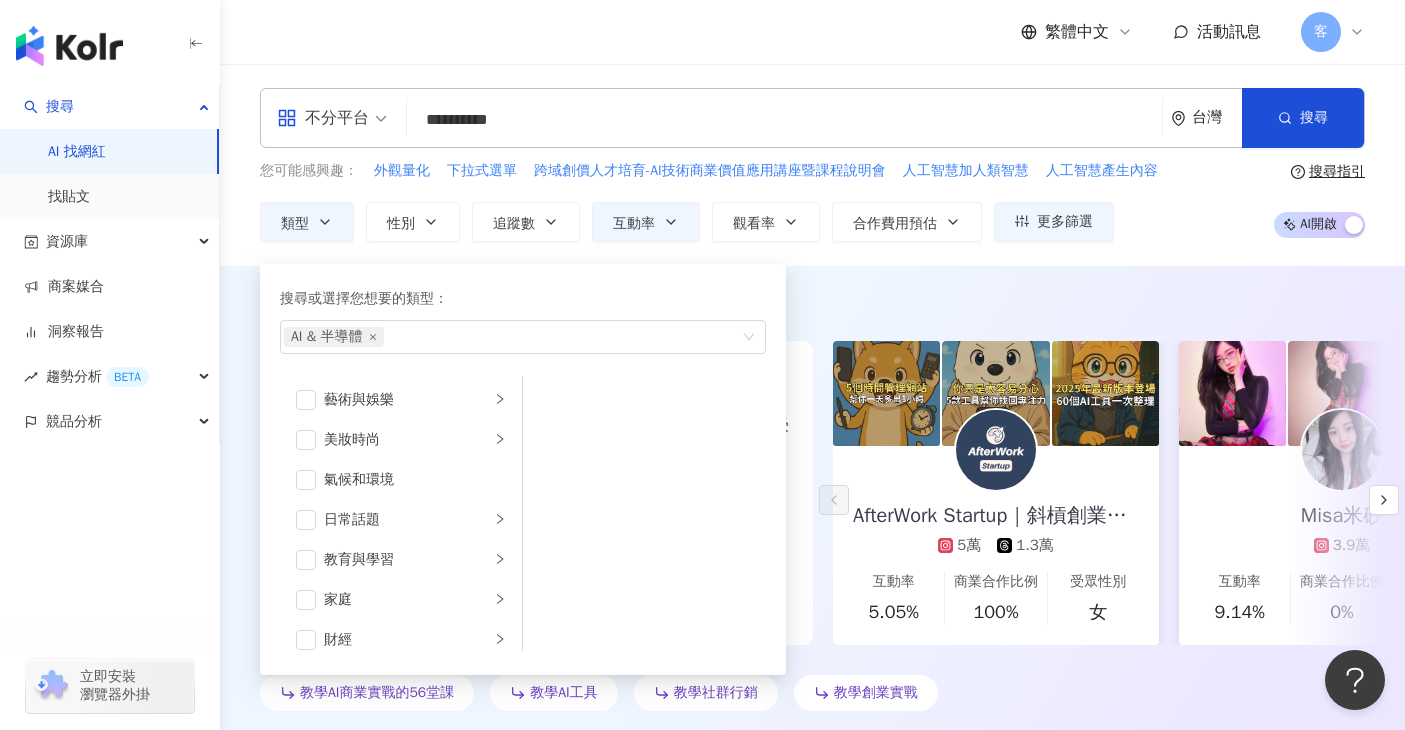 click on "AI 推薦 ： 教學AI變現的網紅 • AfterWork Startup｜斜槓創業｜被動收入｜網上賺錢｜AI教學  :  專注於教育與學習領域，分享AI工具和創業知識，吸引了大量關注。其互動率在相關內容上表現良好，並不斷吸引新粉絲。多樣的內容涵蓋科技與財經，增加了與受眾的連結與活躍度。 • Misa米砂  :  此網紅專注於AI與半導體領域，積極分享個人觀點及技術資訊，並展現良好的互動性，吸引約9%的粉絲互動，適合推廣相關產品及知識分享。 對您有幫助嗎？ AfterWork Startup｜斜槓創業｜被動收入｜網上賺錢｜AI教學 5萬 1.3萬 互動率 5.05% 商業合作比例 100% 受眾性別 女 Misa米砂 3.9萬 互動率 9.14% 商業合作比例 0% 受眾性別 男 教學AI商業實戰的56堂課 教學AI工具 教學社群行銷 教學創業實戰" at bounding box center [812, 503] 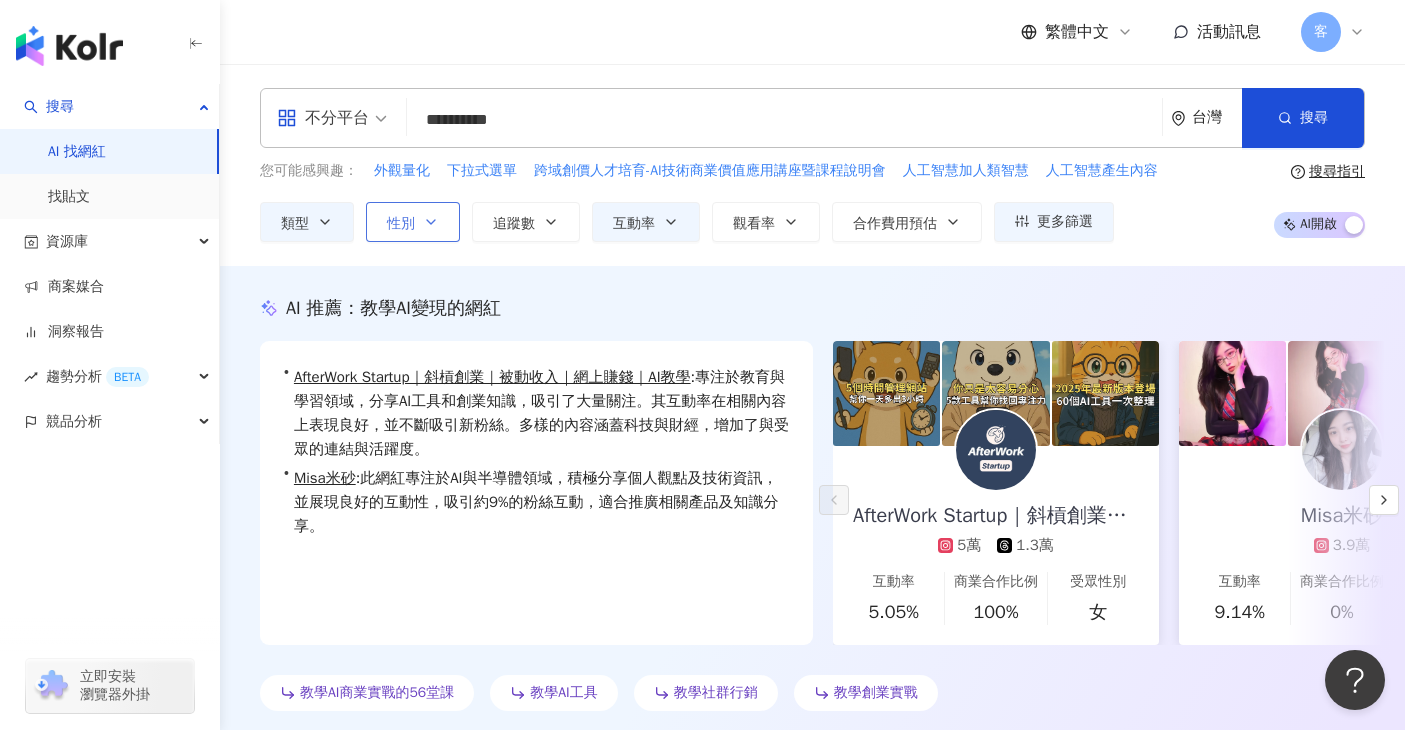 click on "性別" at bounding box center [413, 222] 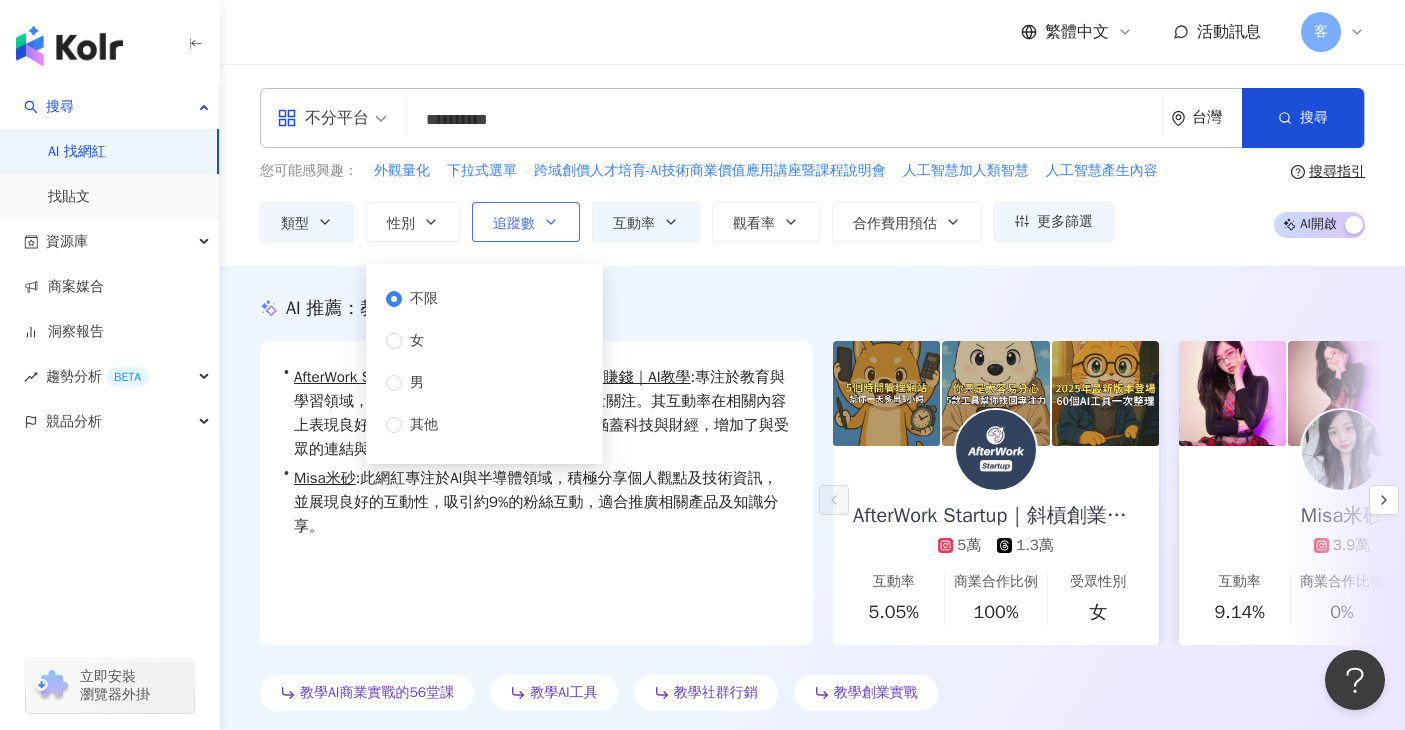 click on "追蹤數" at bounding box center [514, 224] 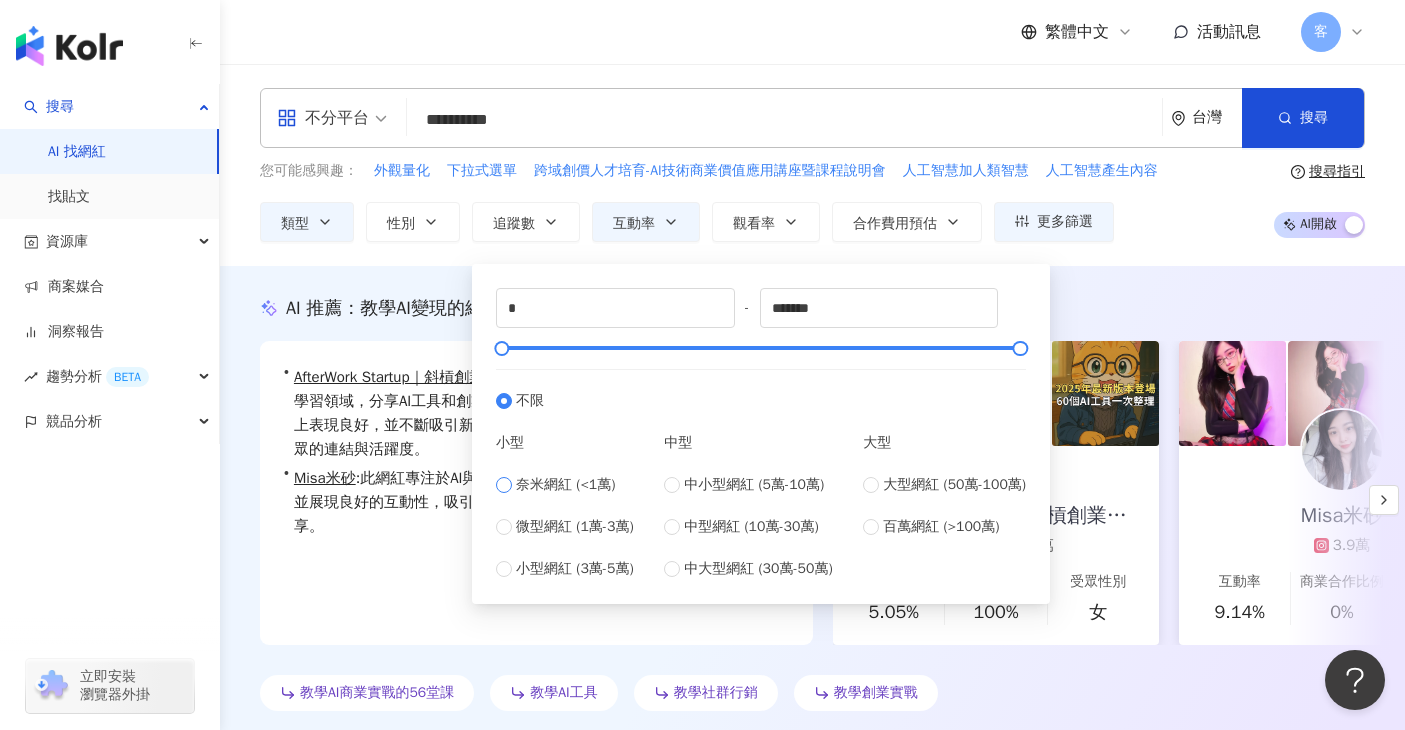 type on "****" 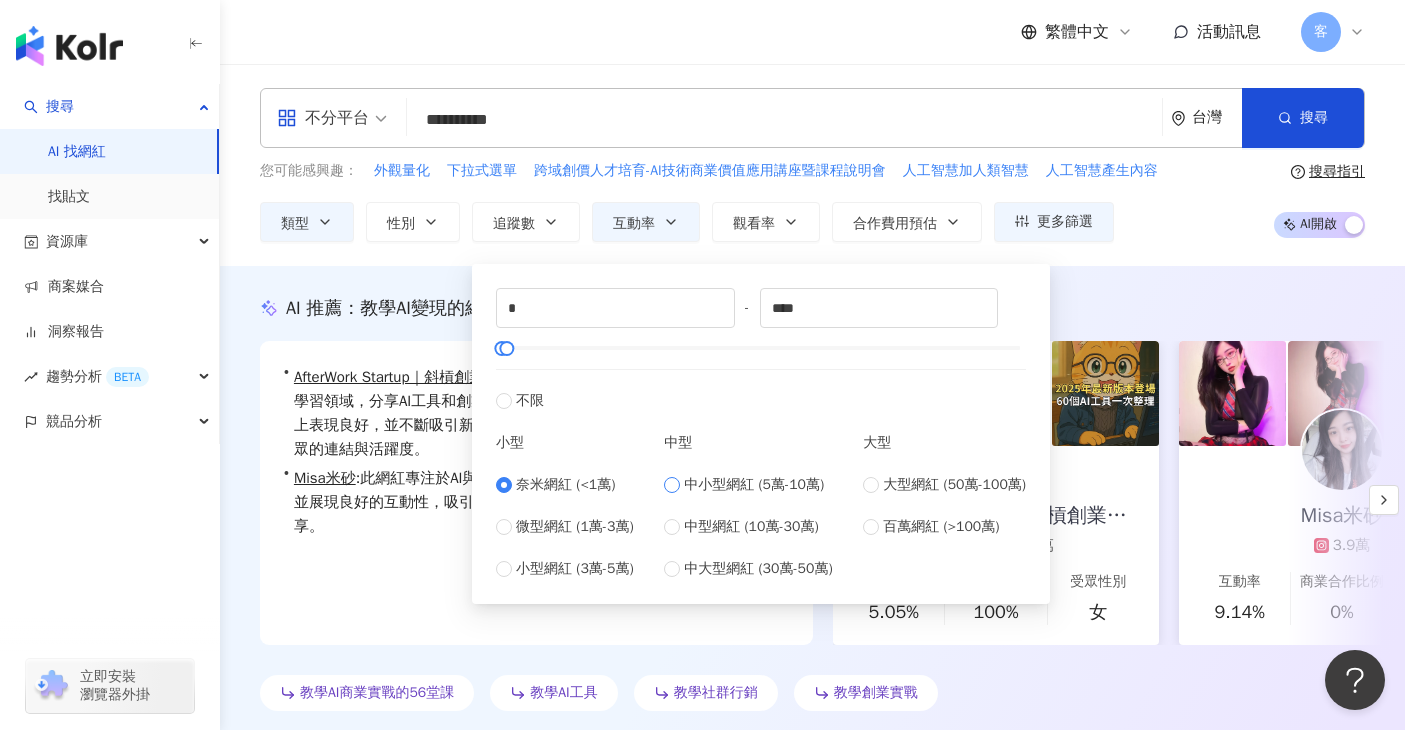 click on "中小型網紅 (5萬-10萬)" at bounding box center (754, 485) 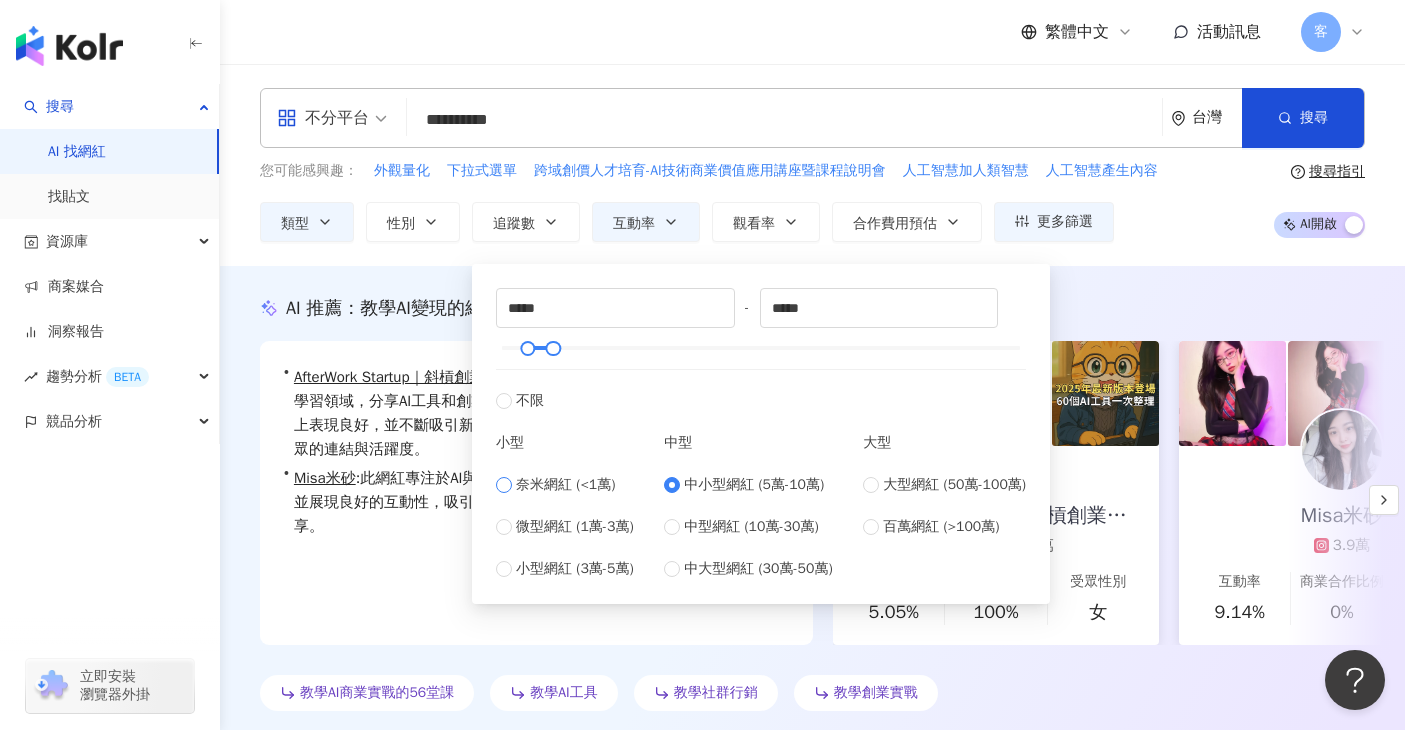type on "*" 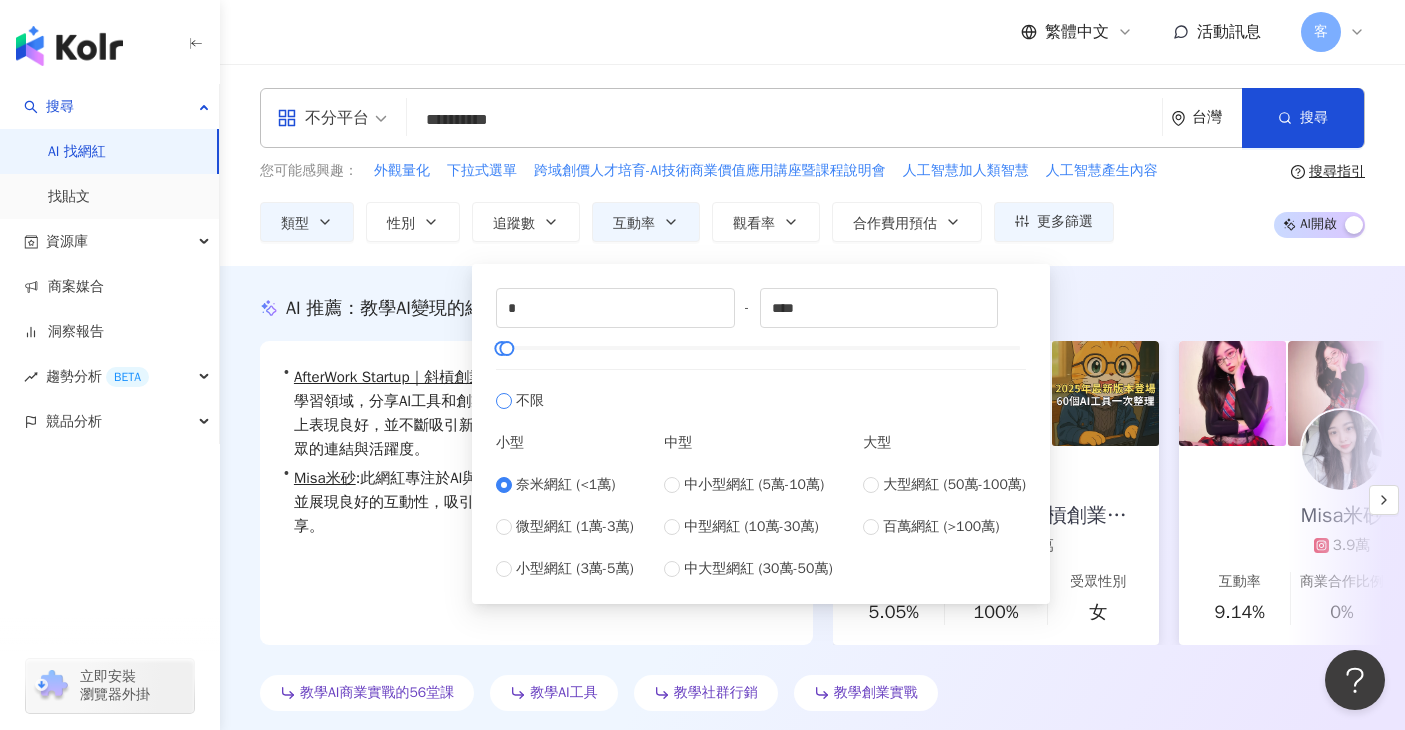 type on "*******" 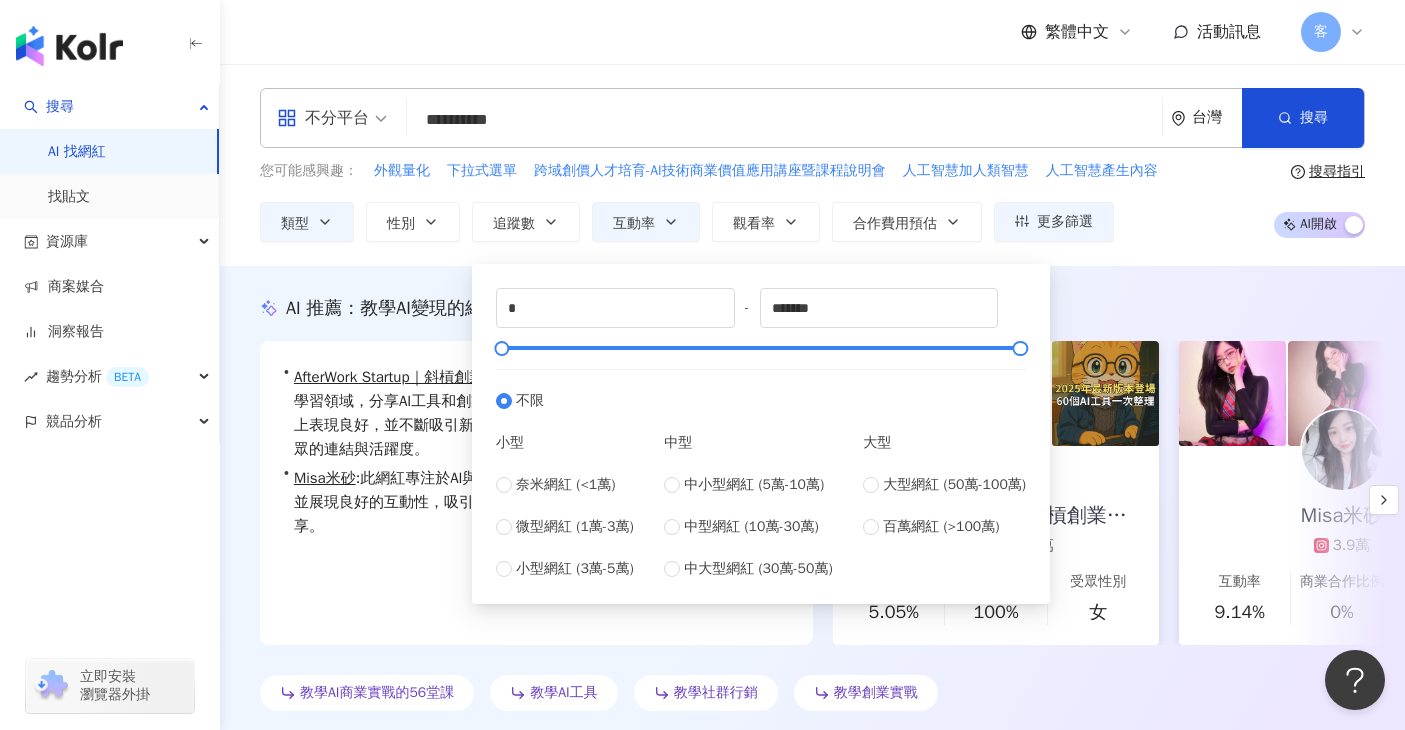 click on "AI 推薦 ： 教學AI變現的網紅 • AfterWork Startup｜斜槓創業｜被動收入｜網上賺錢｜AI教學  :  專注於教育與學習領域，分享AI工具和創業知識，吸引了大量關注。其互動率在相關內容上表現良好，並不斷吸引新粉絲。多樣的內容涵蓋科技與財經，增加了與受眾的連結與活躍度。 • Misa米砂  :  此網紅專注於AI與半導體領域，積極分享個人觀點及技術資訊，並展現良好的互動性，吸引約9%的粉絲互動，適合推廣相關產品及知識分享。 對您有幫助嗎？ AfterWork Startup｜斜槓創業｜被動收入｜網上賺錢｜AI教學 5萬 1.3萬 互動率 5.05% 商業合作比例 100% 受眾性別 女 Misa米砂 3.9萬 互動率 9.14% 商業合作比例 0% 受眾性別 男 教學AI商業實戰的56堂課 教學AI工具 教學社群行銷 教學創業實戰" at bounding box center (812, 503) 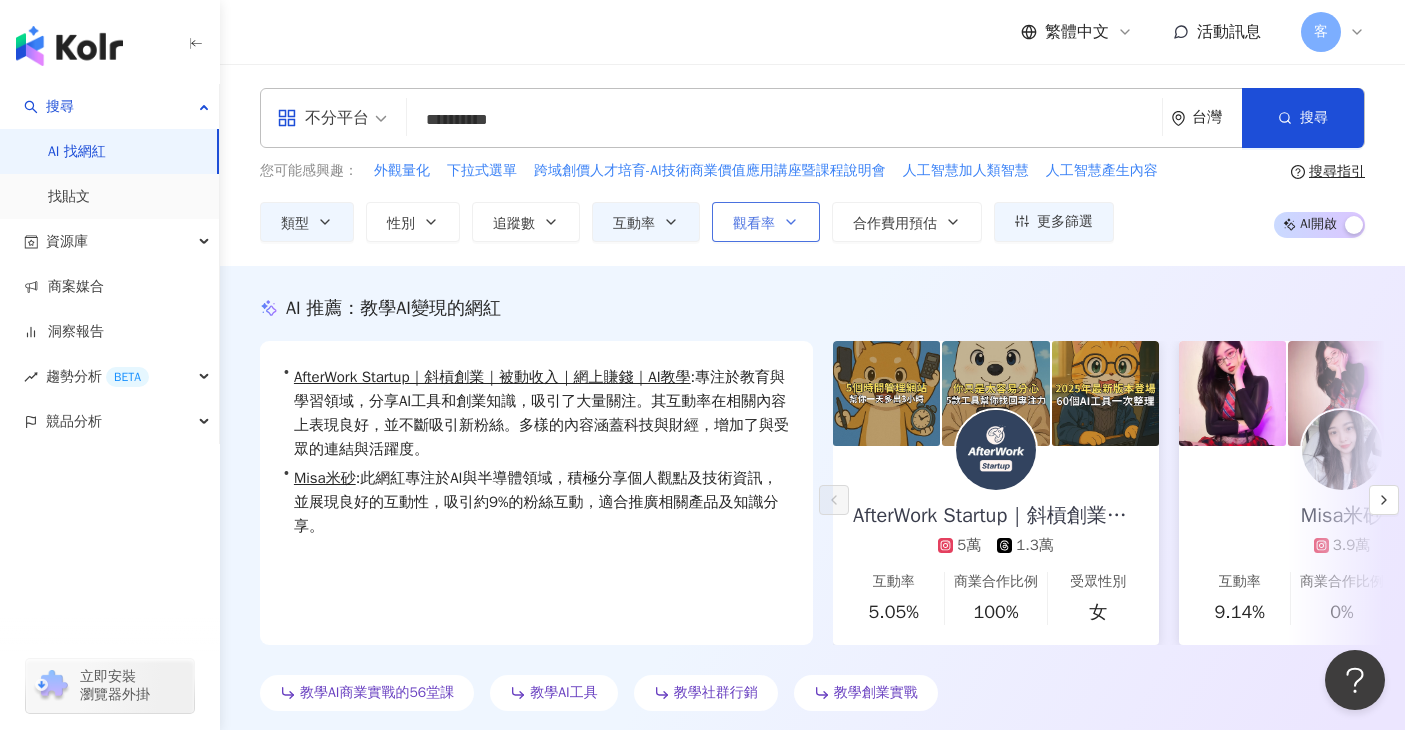 click on "觀看率" at bounding box center (754, 224) 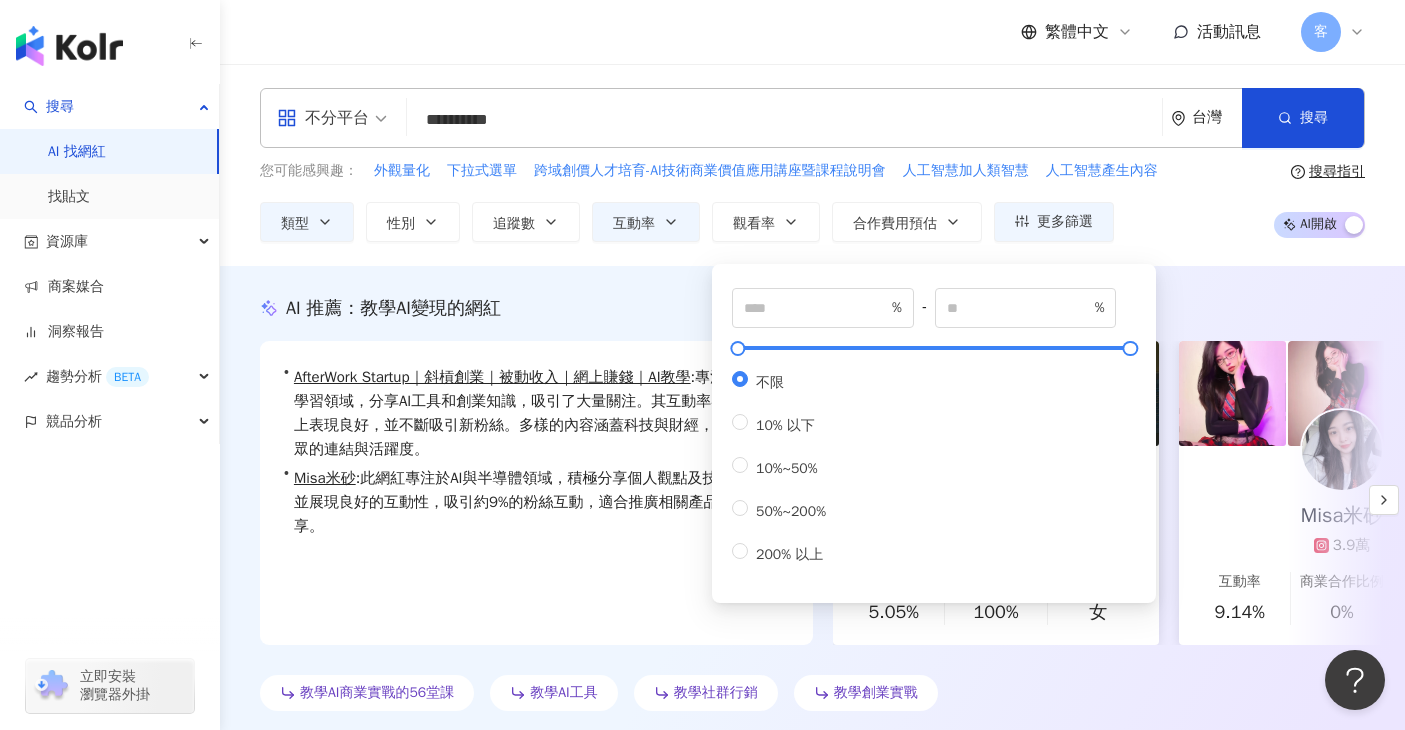 click on "AI 推薦 ： 教學AI變現的網紅 • AfterWork Startup｜斜槓創業｜被動收入｜網上賺錢｜AI教學  :  專注於教育與學習領域，分享AI工具和創業知識，吸引了大量關注。其互動率在相關內容上表現良好，並不斷吸引新粉絲。多樣的內容涵蓋科技與財經，增加了與受眾的連結與活躍度。 • Misa米砂  :  此網紅專注於AI與半導體領域，積極分享個人觀點及技術資訊，並展現良好的互動性，吸引約9%的粉絲互動，適合推廣相關產品及知識分享。 對您有幫助嗎？ AfterWork Startup｜斜槓創業｜被動收入｜網上賺錢｜AI教學 5萬 1.3萬 互動率 5.05% 商業合作比例 100% 受眾性別 女 Misa米砂 3.9萬 互動率 9.14% 商業合作比例 0% 受眾性別 男 教學AI商業實戰的56堂課 教學AI工具 教學社群行銷 教學創業實戰" at bounding box center [812, 503] 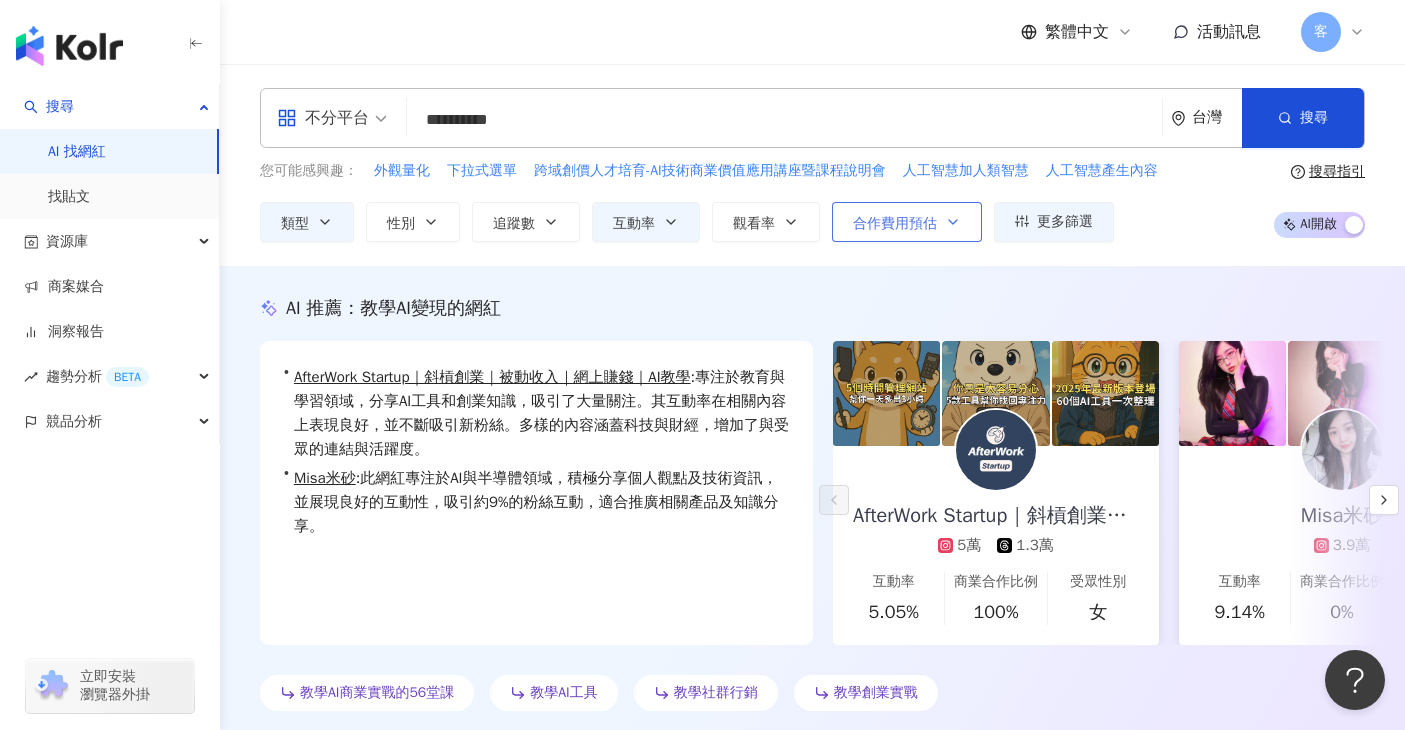 click on "合作費用預估" at bounding box center (895, 224) 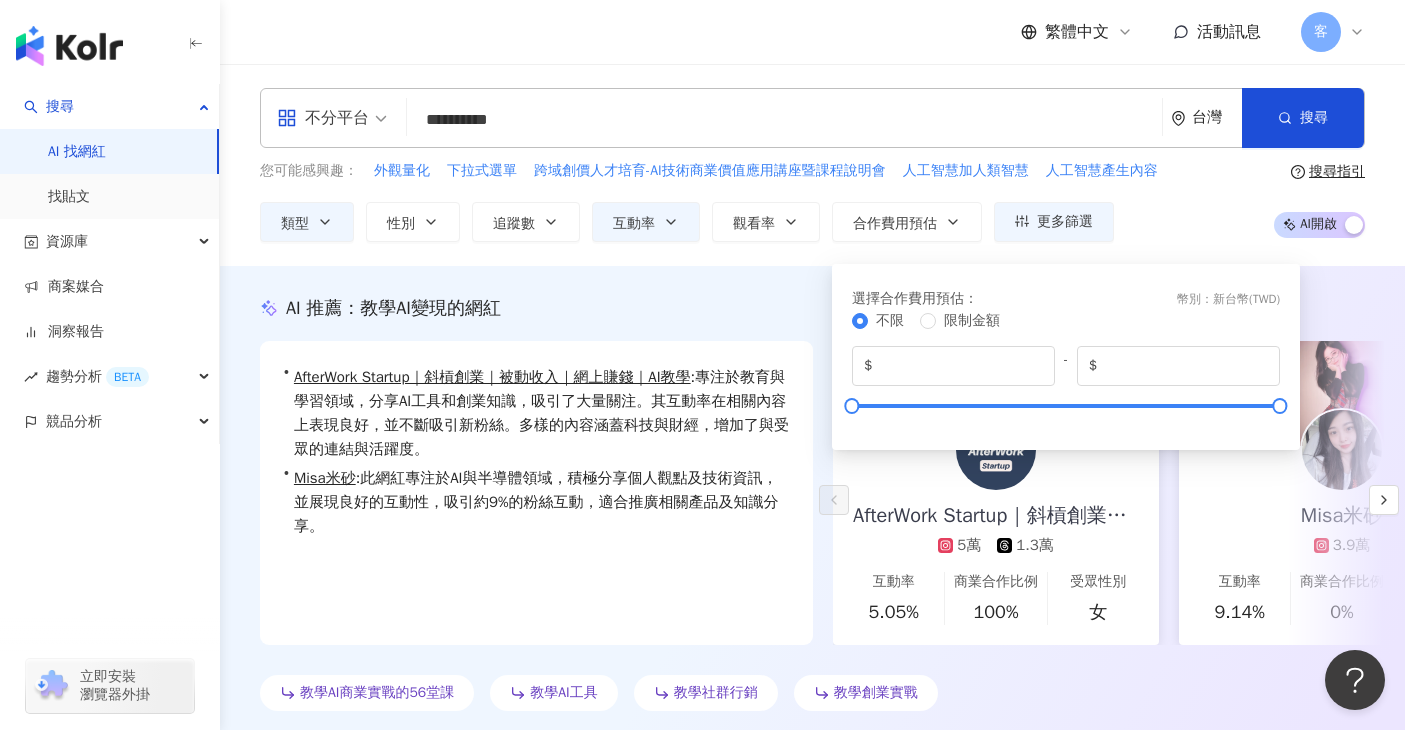 click on "AI 推薦 ： 教學AI變現的網紅 • AfterWork Startup｜斜槓創業｜被動收入｜網上賺錢｜AI教學  :  專注於教育與學習領域，分享AI工具和創業知識，吸引了大量關注。其互動率在相關內容上表現良好，並不斷吸引新粉絲。多樣的內容涵蓋科技與財經，增加了與受眾的連結與活躍度。 • Misa米砂  :  此網紅專注於AI與半導體領域，積極分享個人觀點及技術資訊，並展現良好的互動性，吸引約9%的粉絲互動，適合推廣相關產品及知識分享。 對您有幫助嗎？ AfterWork Startup｜斜槓創業｜被動收入｜網上賺錢｜AI教學 5萬 1.3萬 互動率 5.05% 商業合作比例 100% 受眾性別 女 Misa米砂 3.9萬 互動率 9.14% 商業合作比例 0% 受眾性別 男 教學AI商業實戰的56堂課 教學AI工具 教學社群行銷 教學創業實戰" at bounding box center (812, 503) 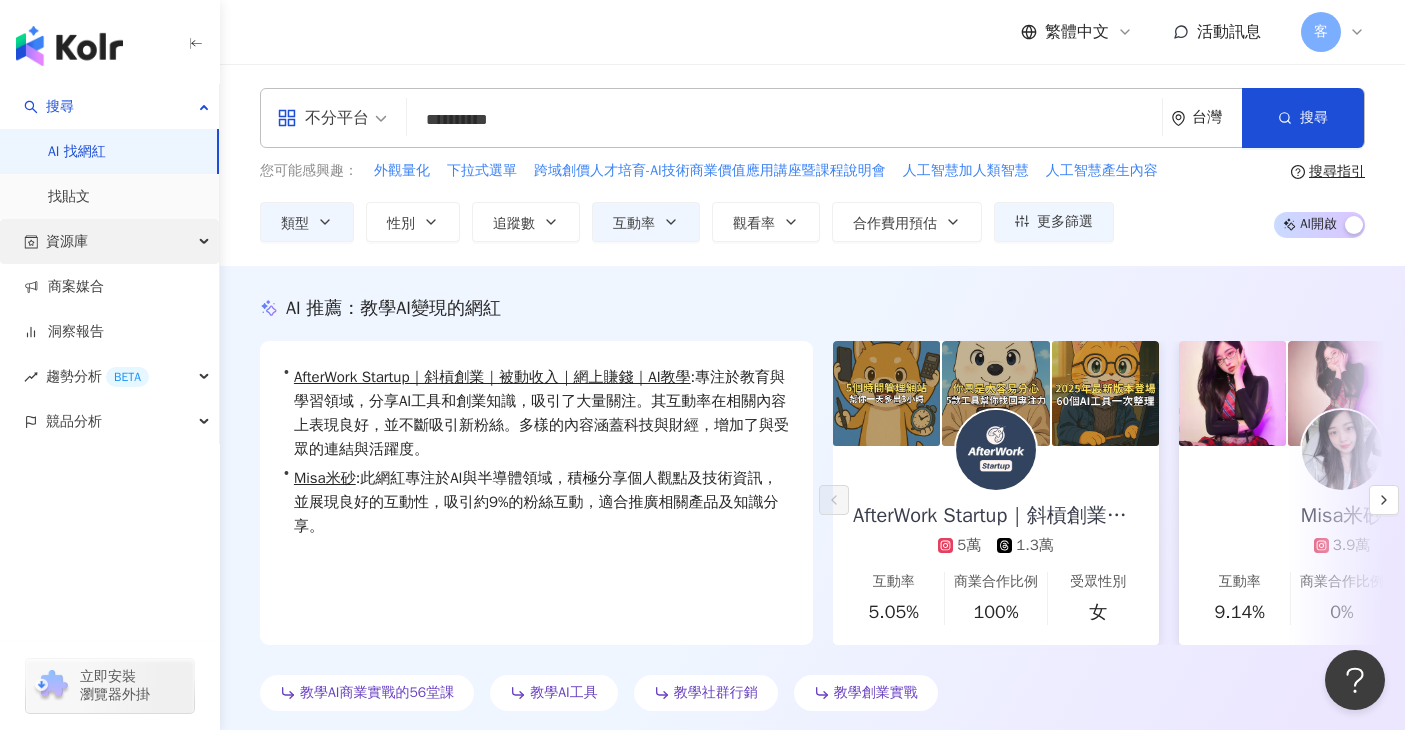 click on "資源庫" at bounding box center [109, 241] 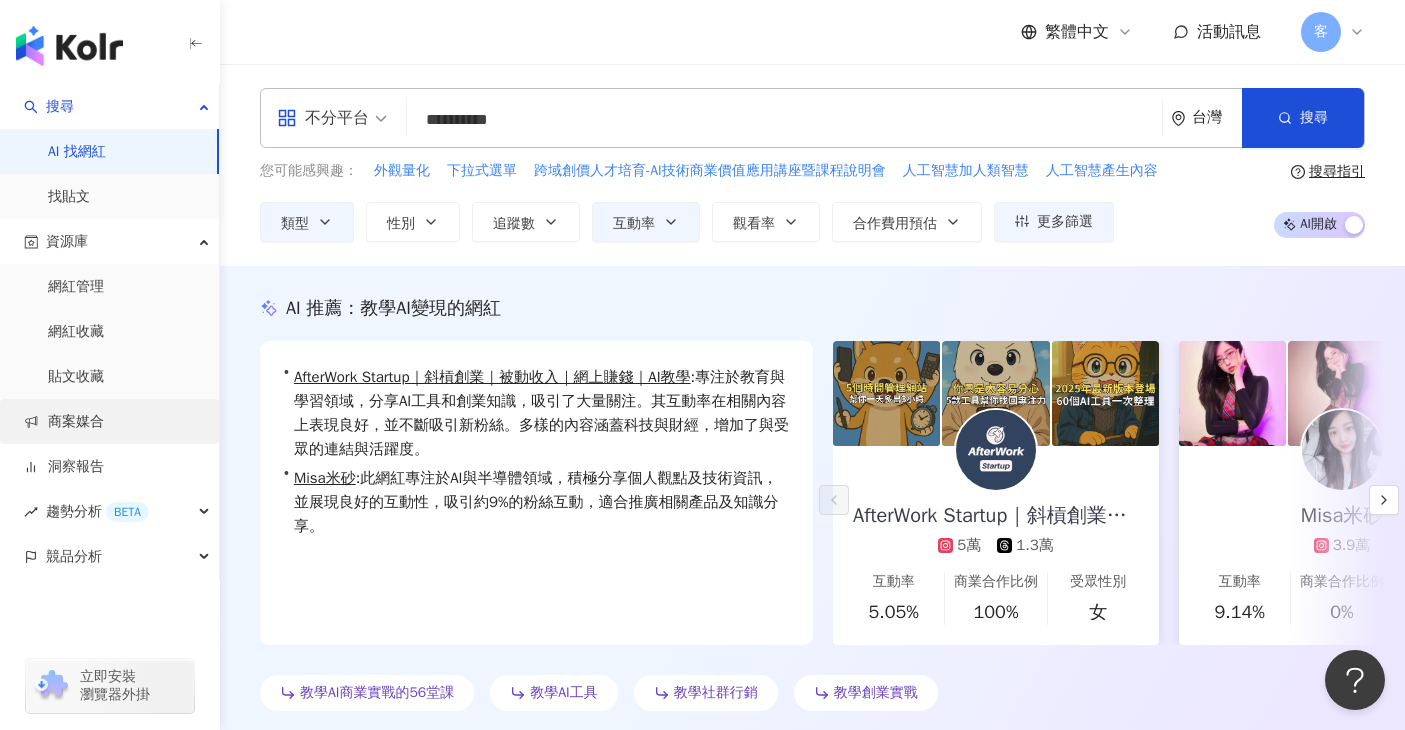 click on "商案媒合" at bounding box center [64, 422] 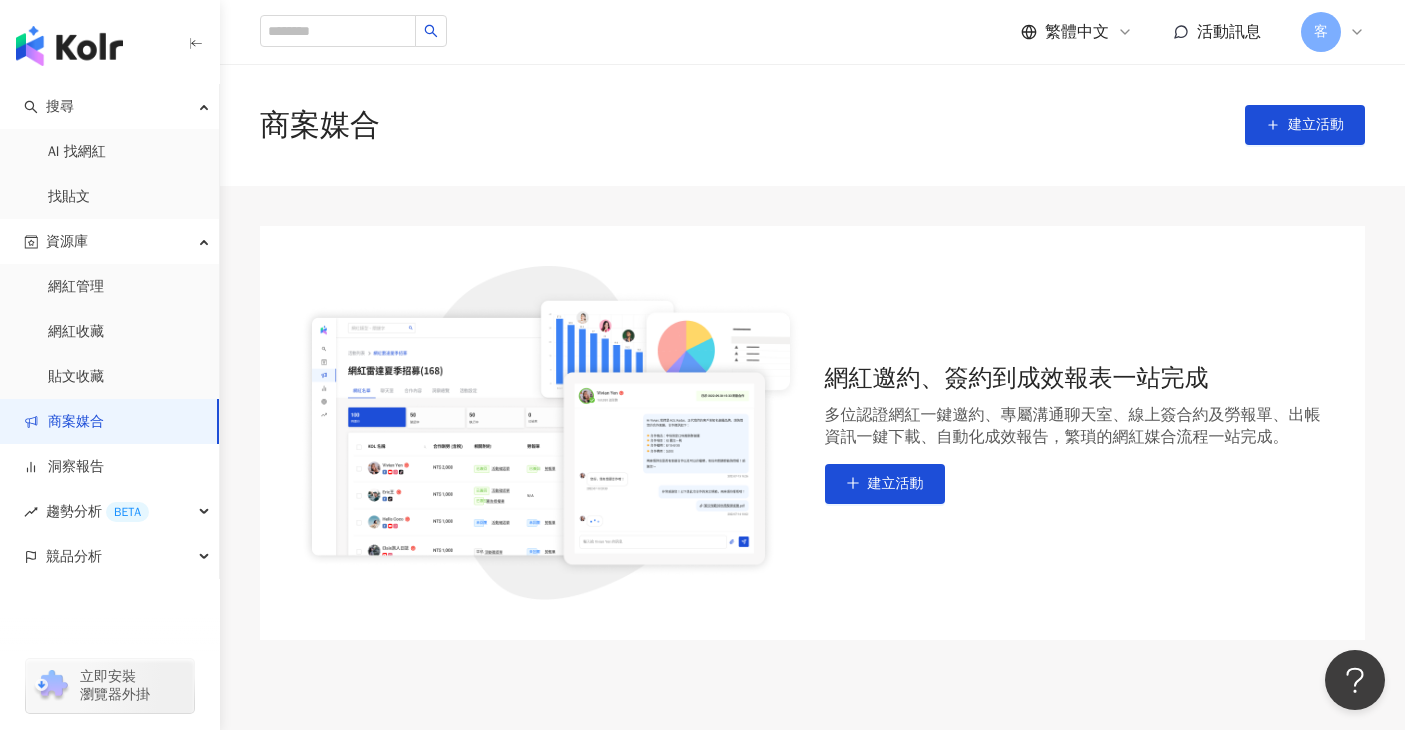 scroll, scrollTop: 131, scrollLeft: 0, axis: vertical 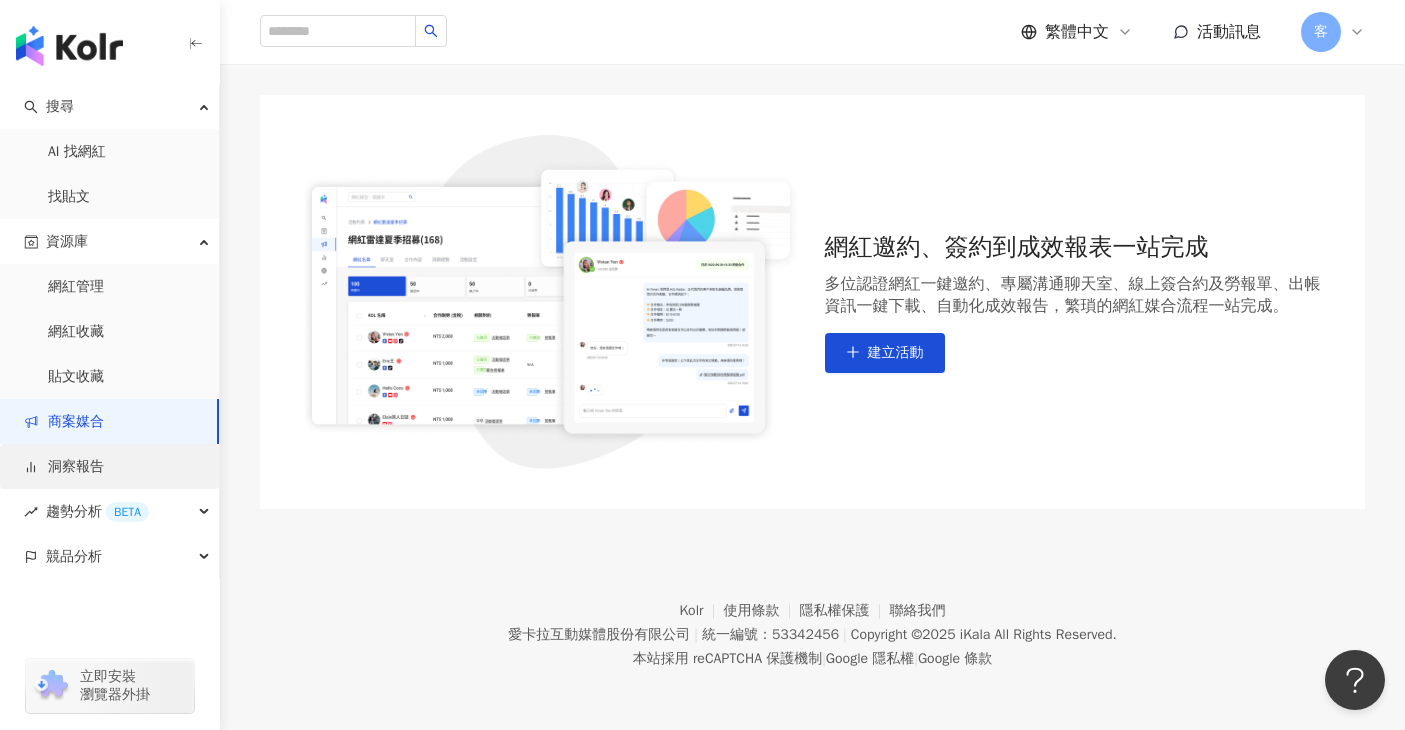 click on "洞察報告" at bounding box center (64, 467) 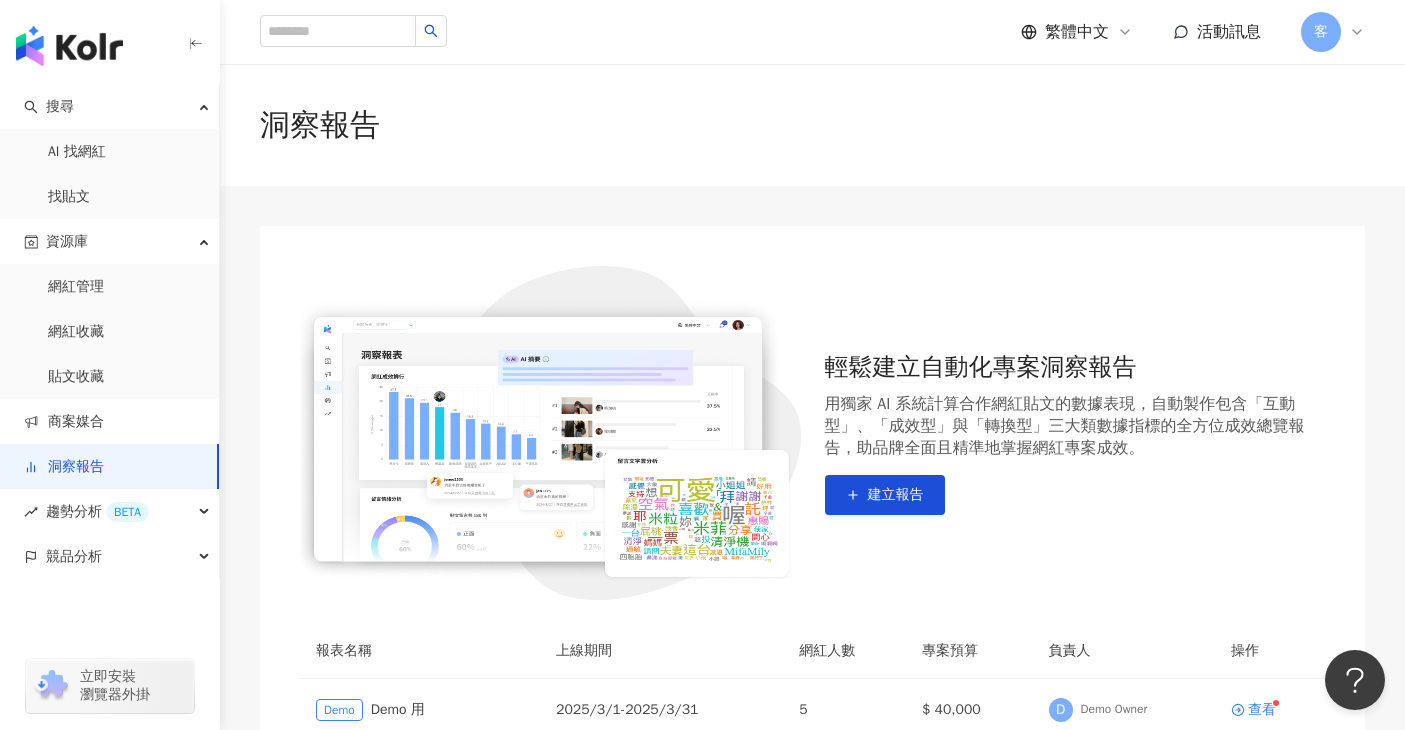 scroll, scrollTop: 273, scrollLeft: 0, axis: vertical 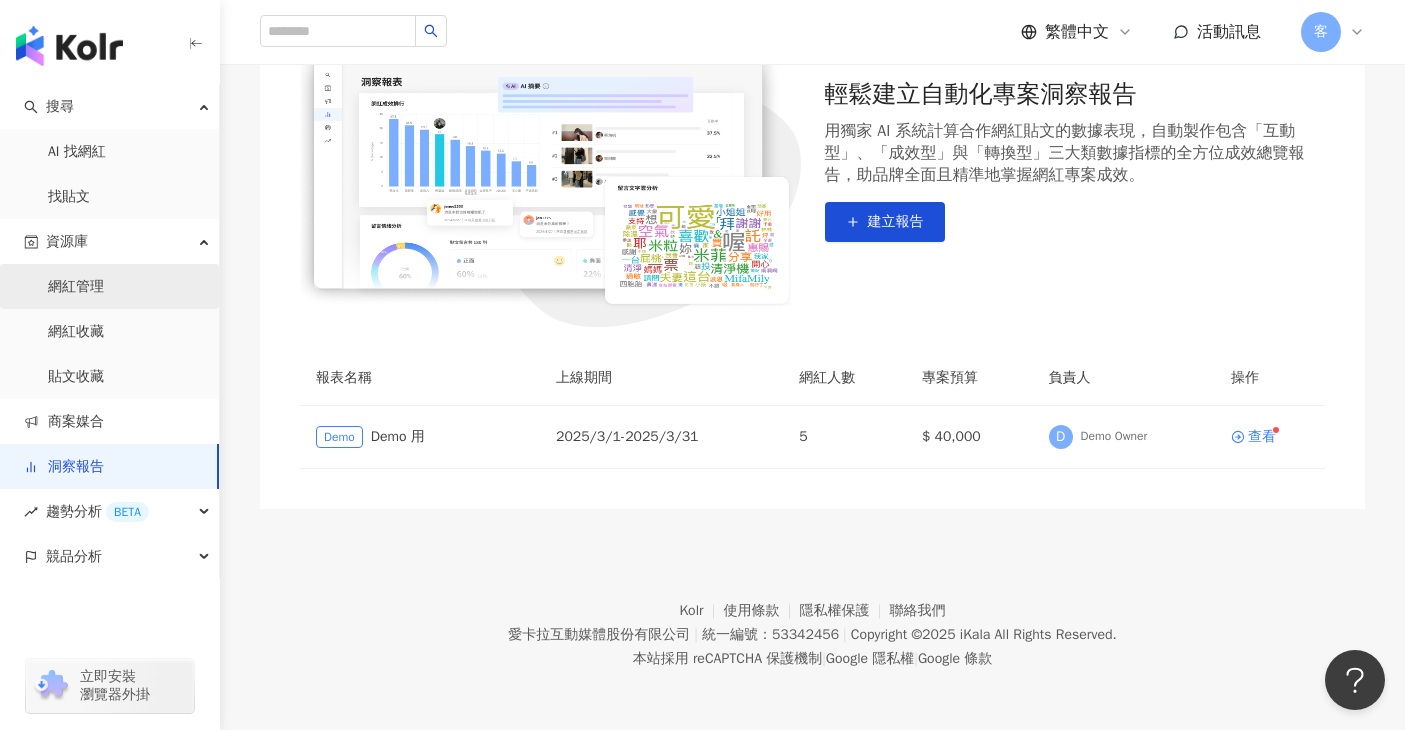 click on "網紅管理" at bounding box center [76, 287] 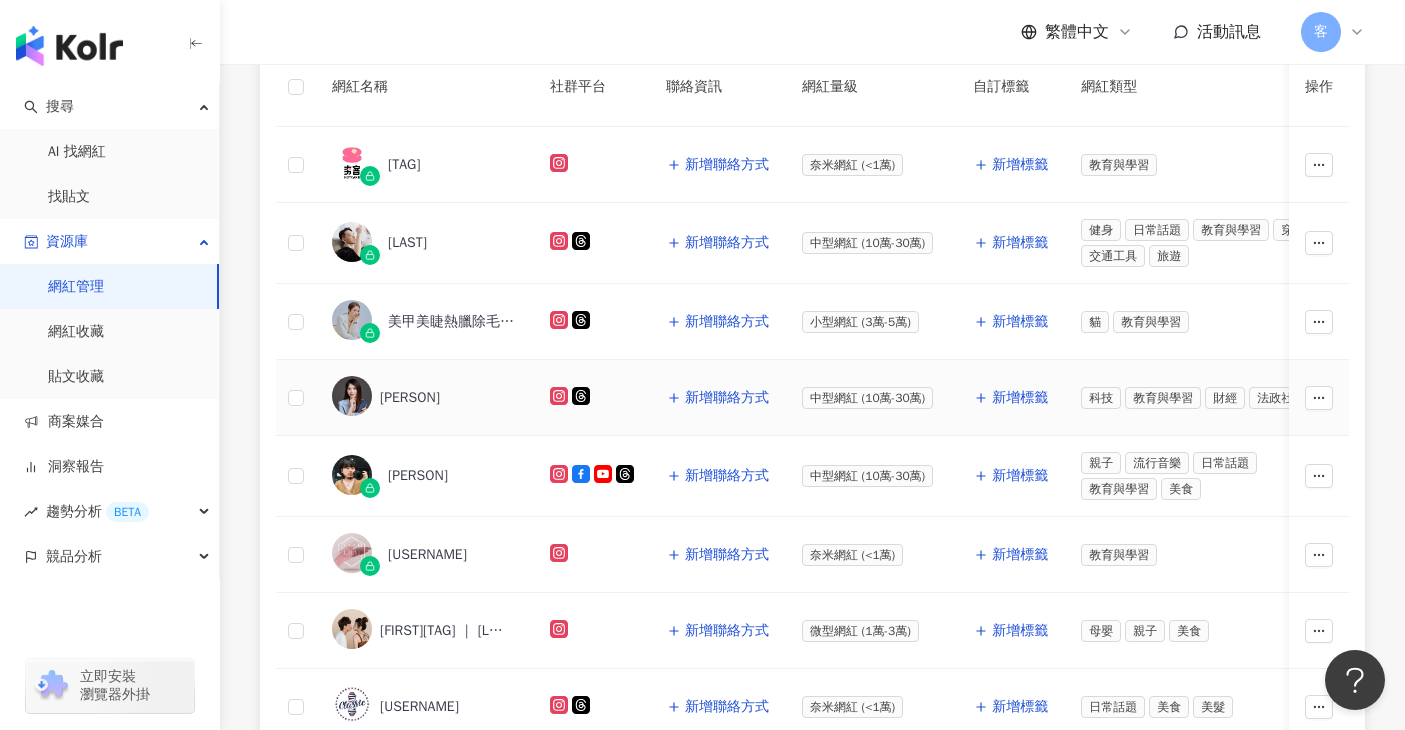 scroll, scrollTop: 1066, scrollLeft: 0, axis: vertical 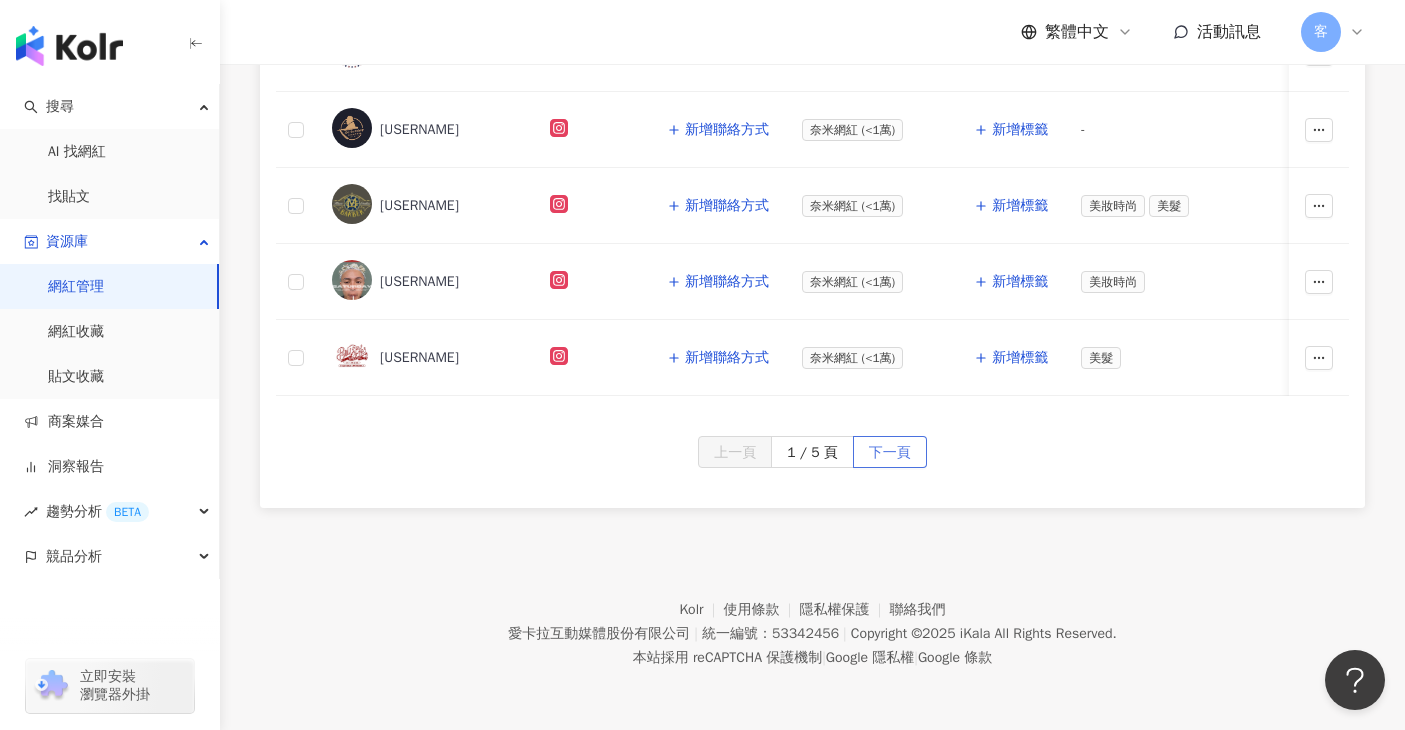click on "下一頁" at bounding box center [890, 453] 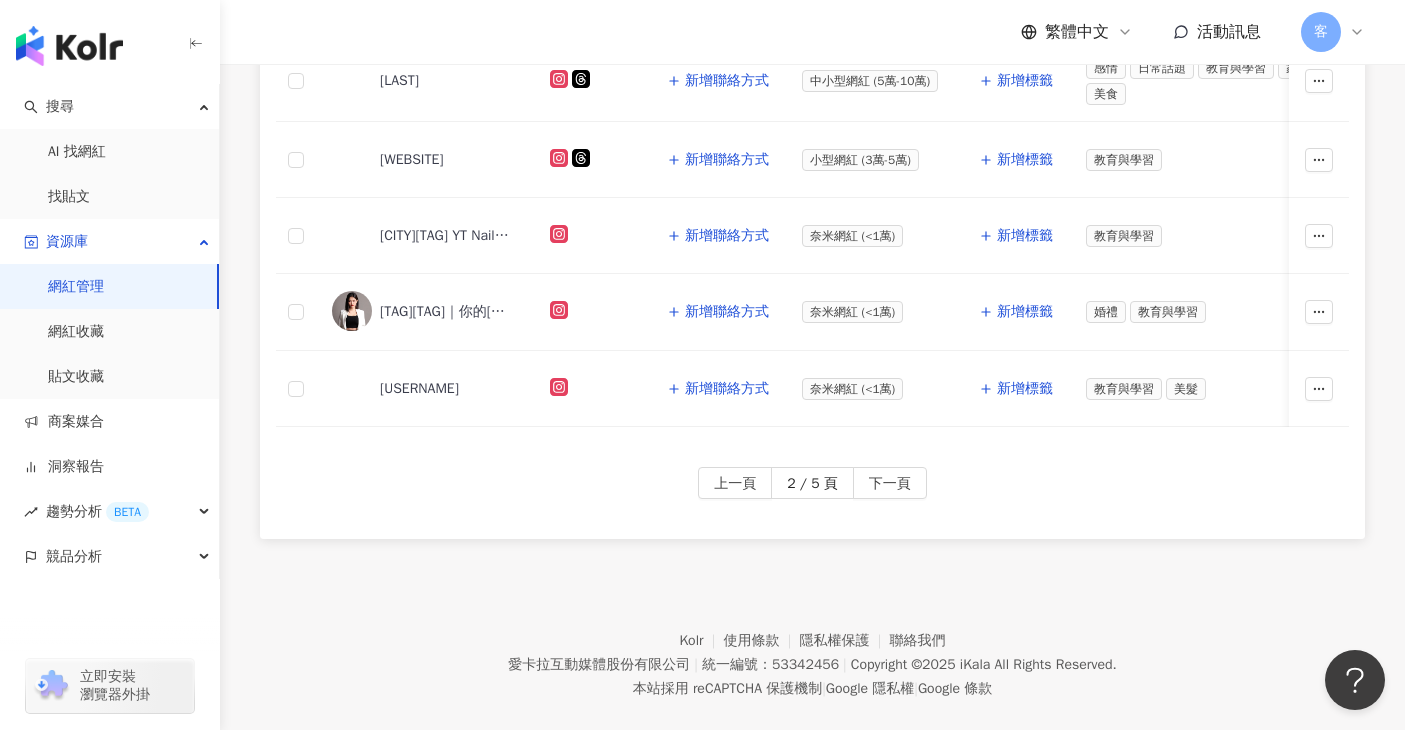 scroll, scrollTop: 1059, scrollLeft: 0, axis: vertical 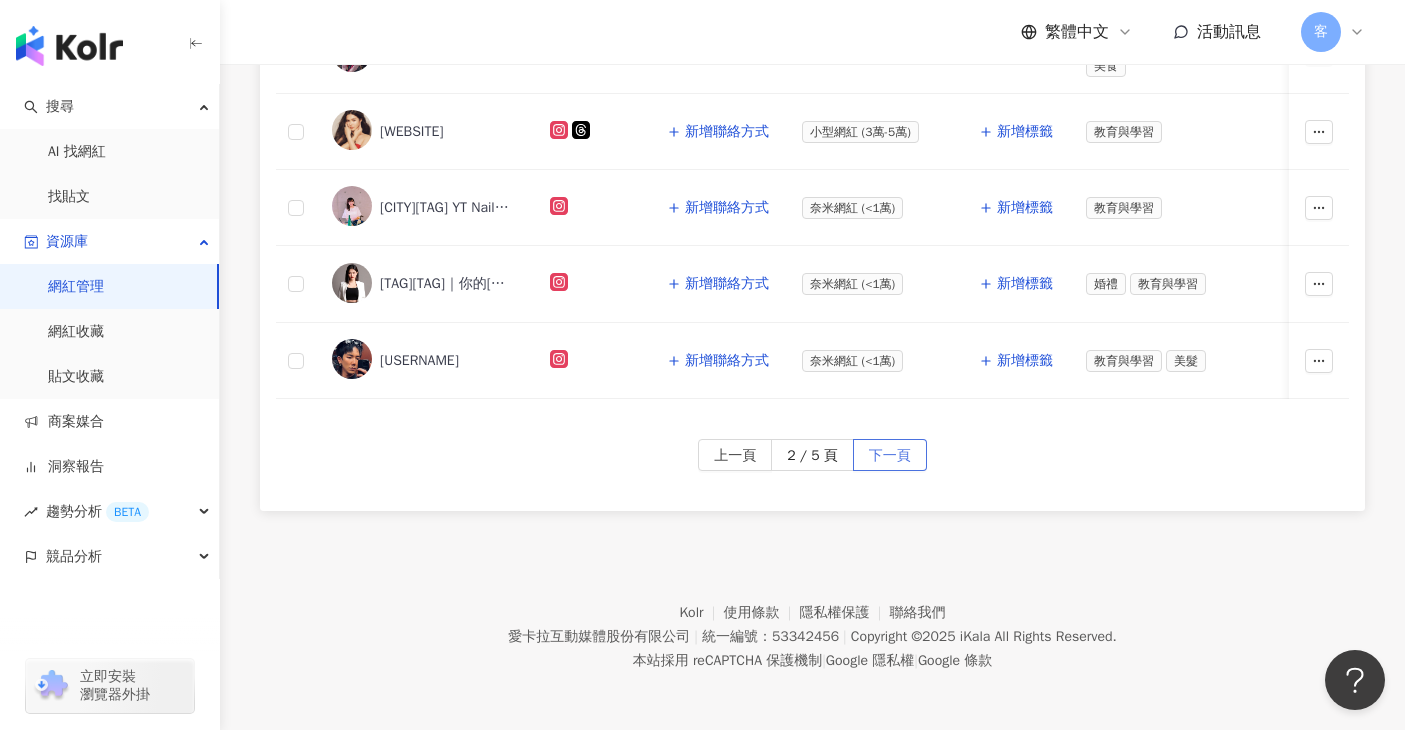 click on "下一頁" at bounding box center (890, 455) 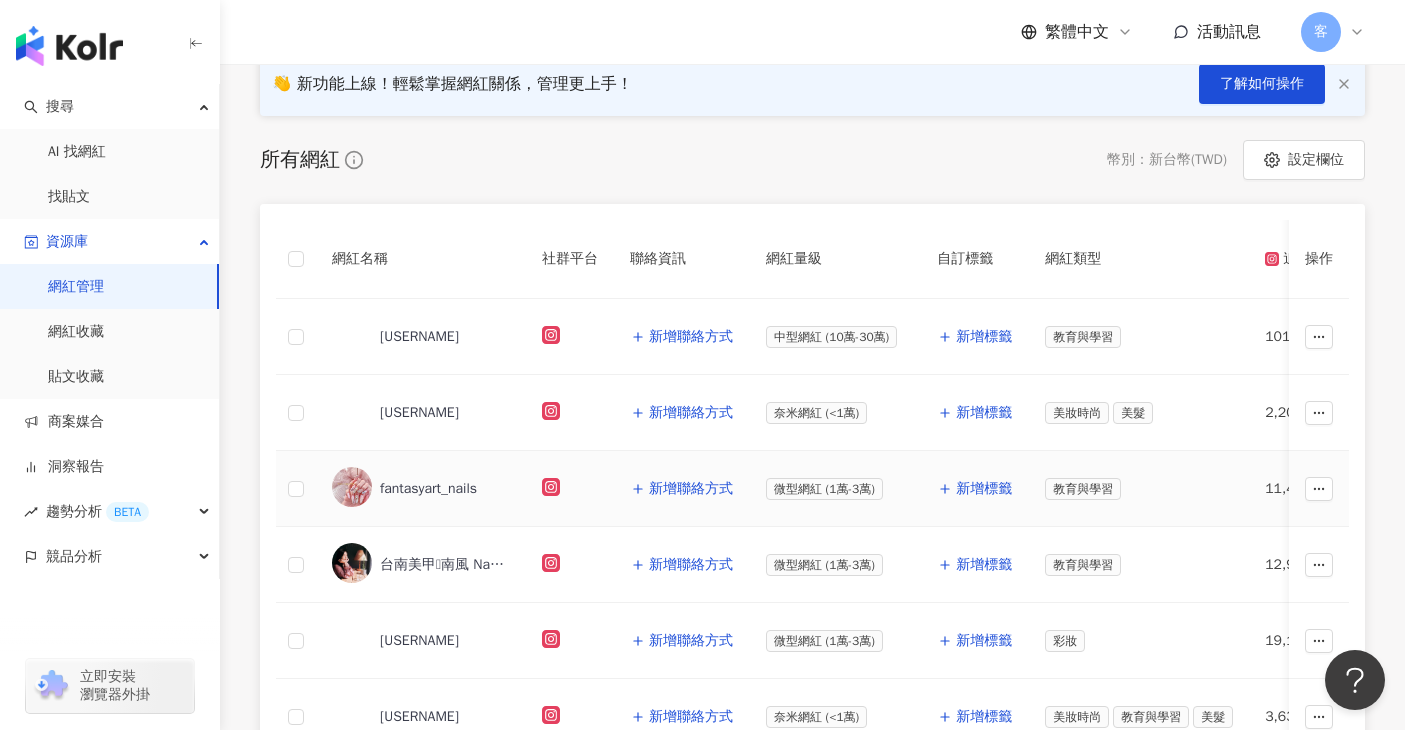 scroll, scrollTop: 136, scrollLeft: 0, axis: vertical 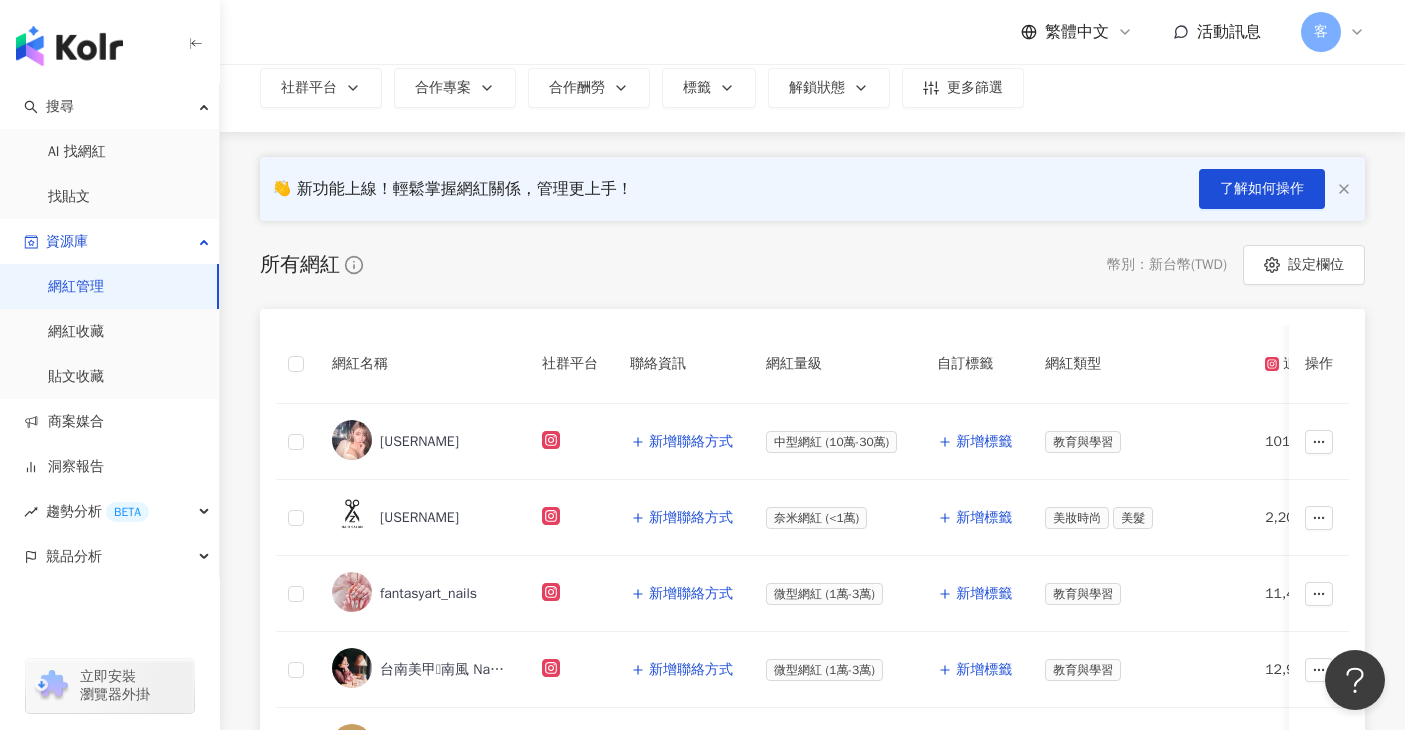 click on "所有網紅 幣別 ： 新台幣 ( TWD ) 設定欄位" at bounding box center (812, 265) 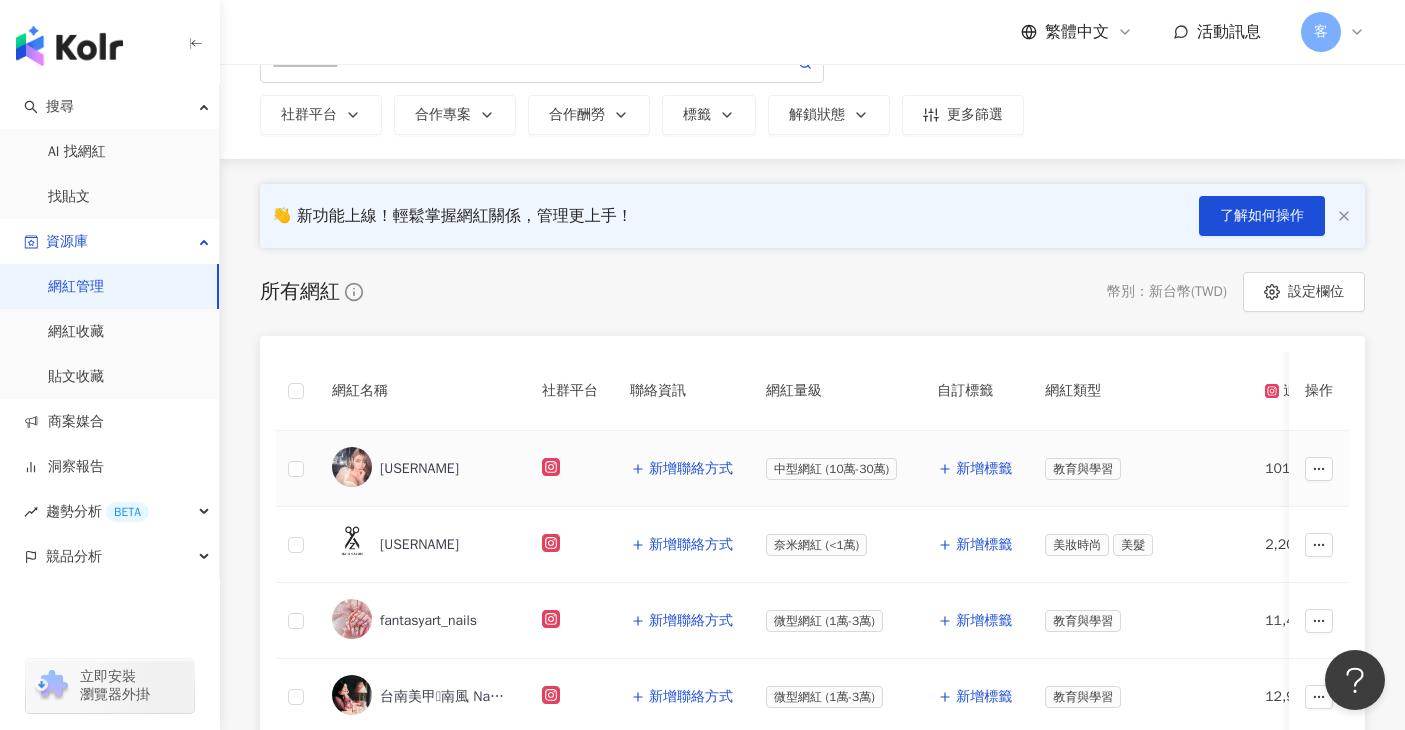 scroll, scrollTop: 0, scrollLeft: 0, axis: both 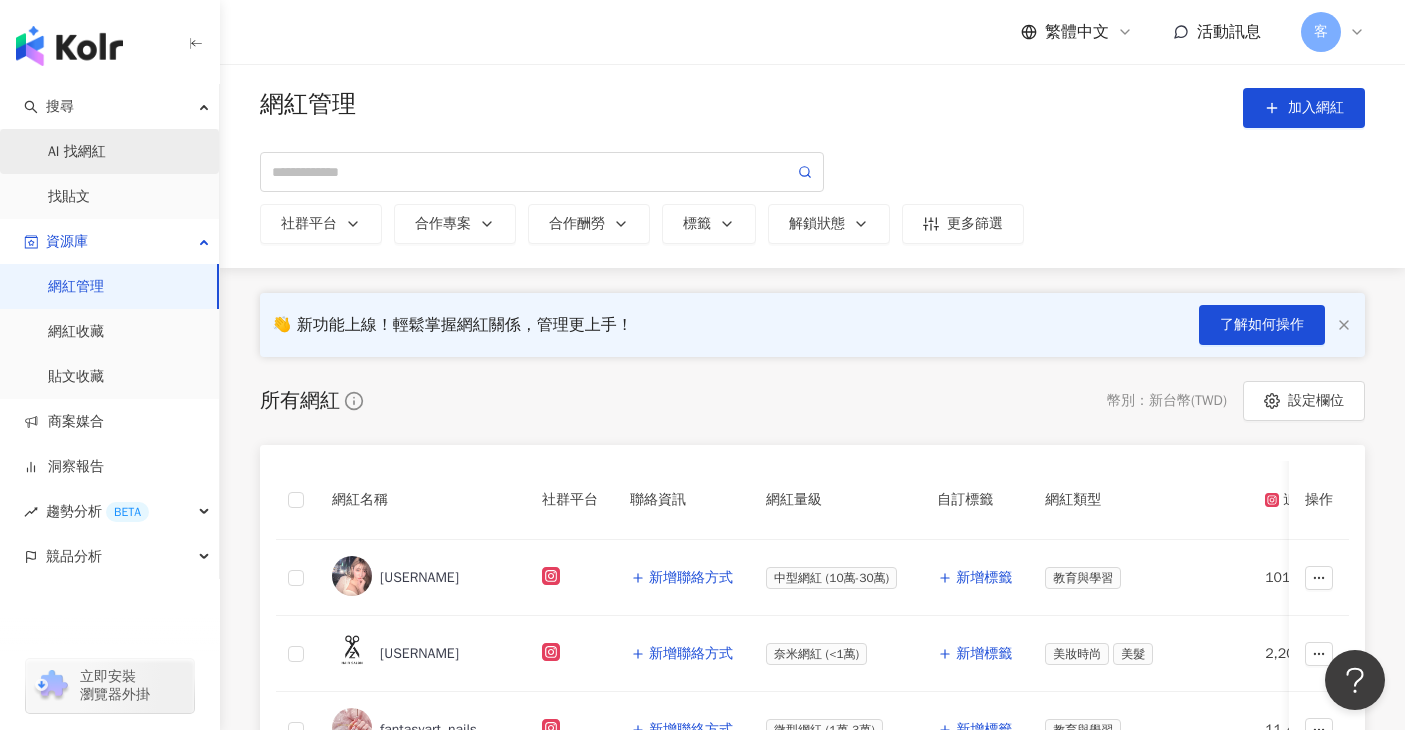 click on "AI 找網紅" at bounding box center [77, 152] 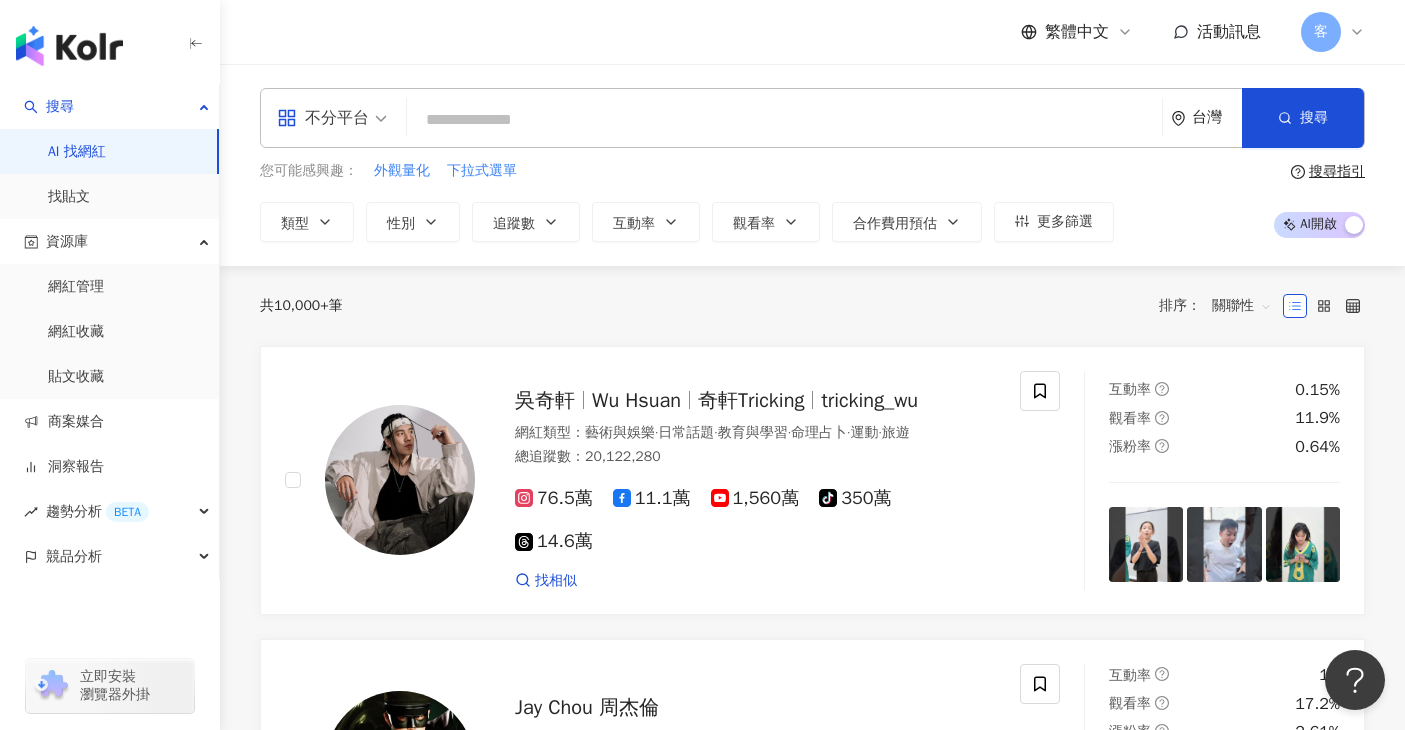 click at bounding box center [784, 120] 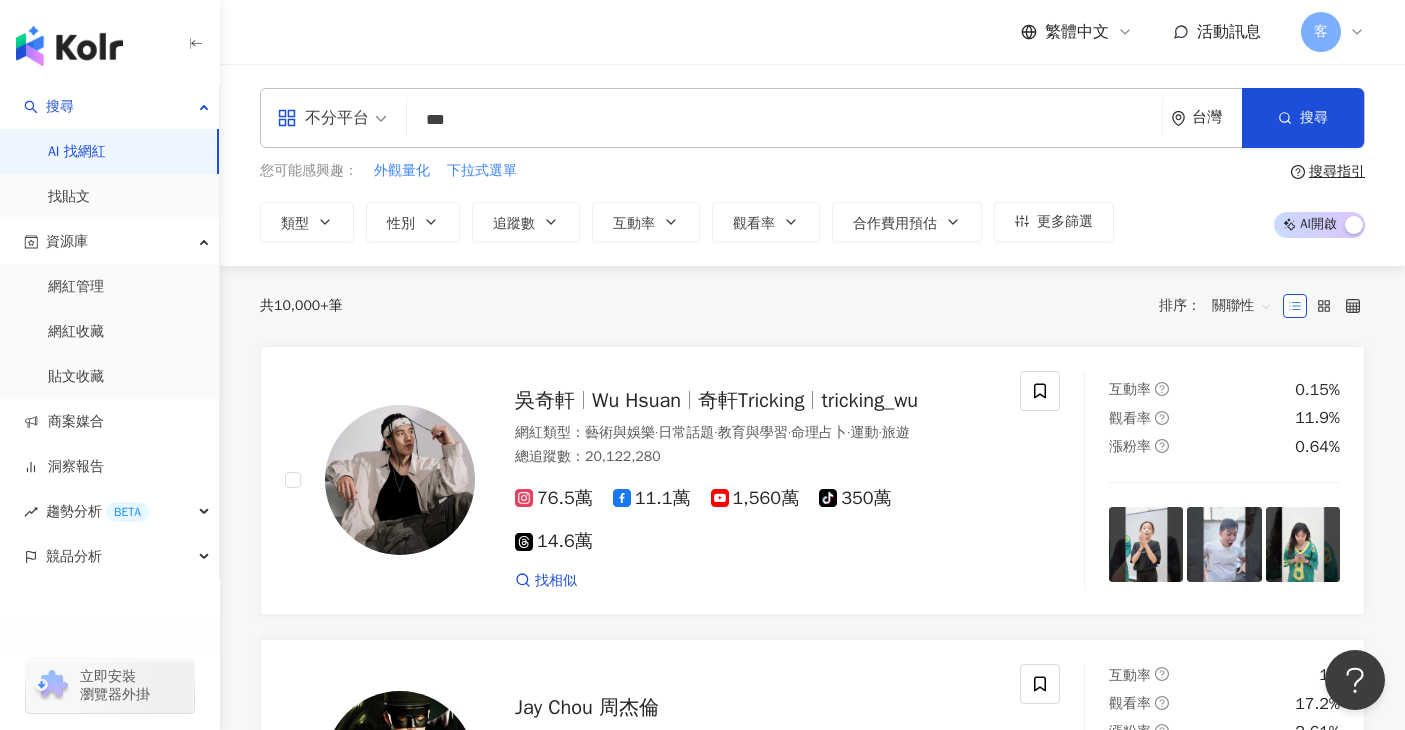 type on "*" 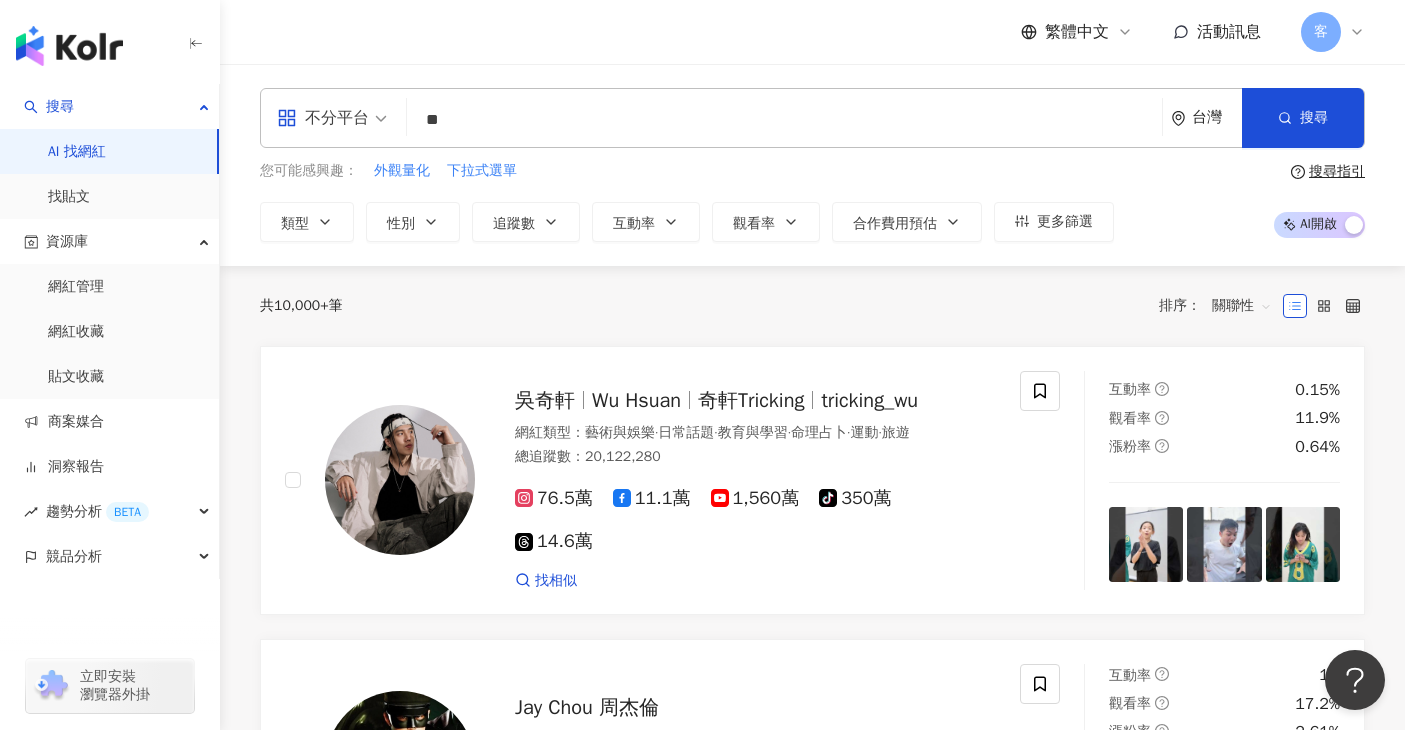 type on "*" 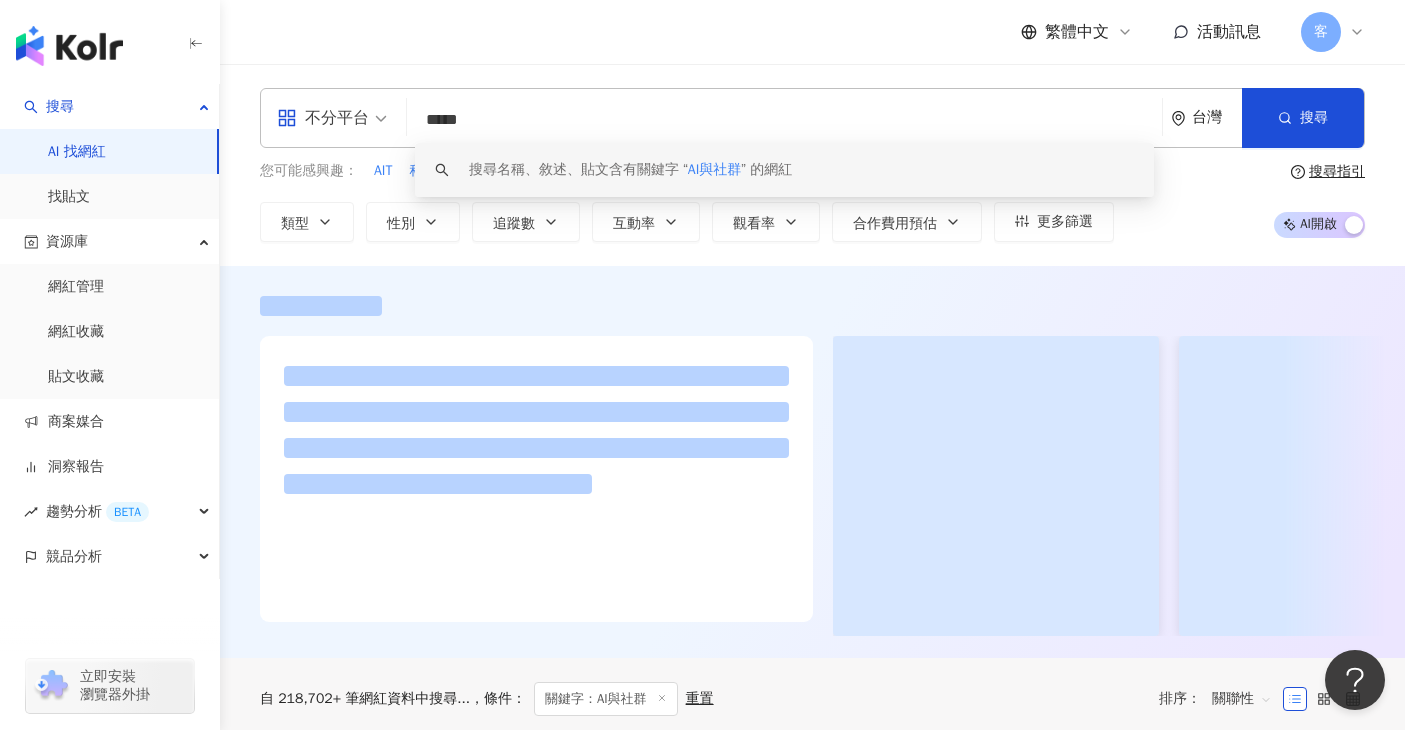 click on "不分平台 ***** 台灣 搜尋 keyword 搜尋名稱、敘述、貼文含有關鍵字 “ AI與社群 ” 的網紅 您可能感興趣： AIT  科技與商業電子報  AID  數位學院  新一代語言模型  類型 性別 追蹤數 互動率 觀看率 合作費用預估  更多篩選 搜尋指引 AI  開啟 AI  關閉" at bounding box center (812, 165) 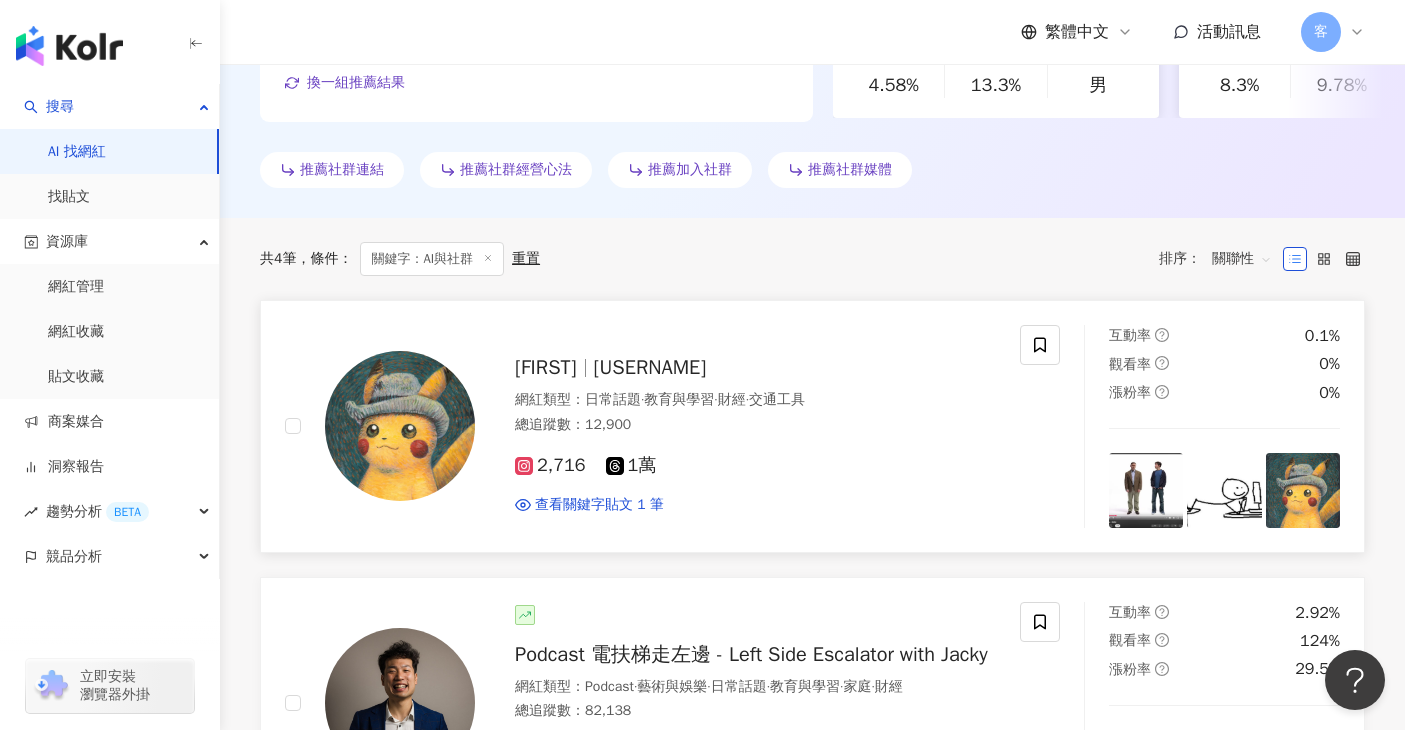 scroll, scrollTop: 883, scrollLeft: 0, axis: vertical 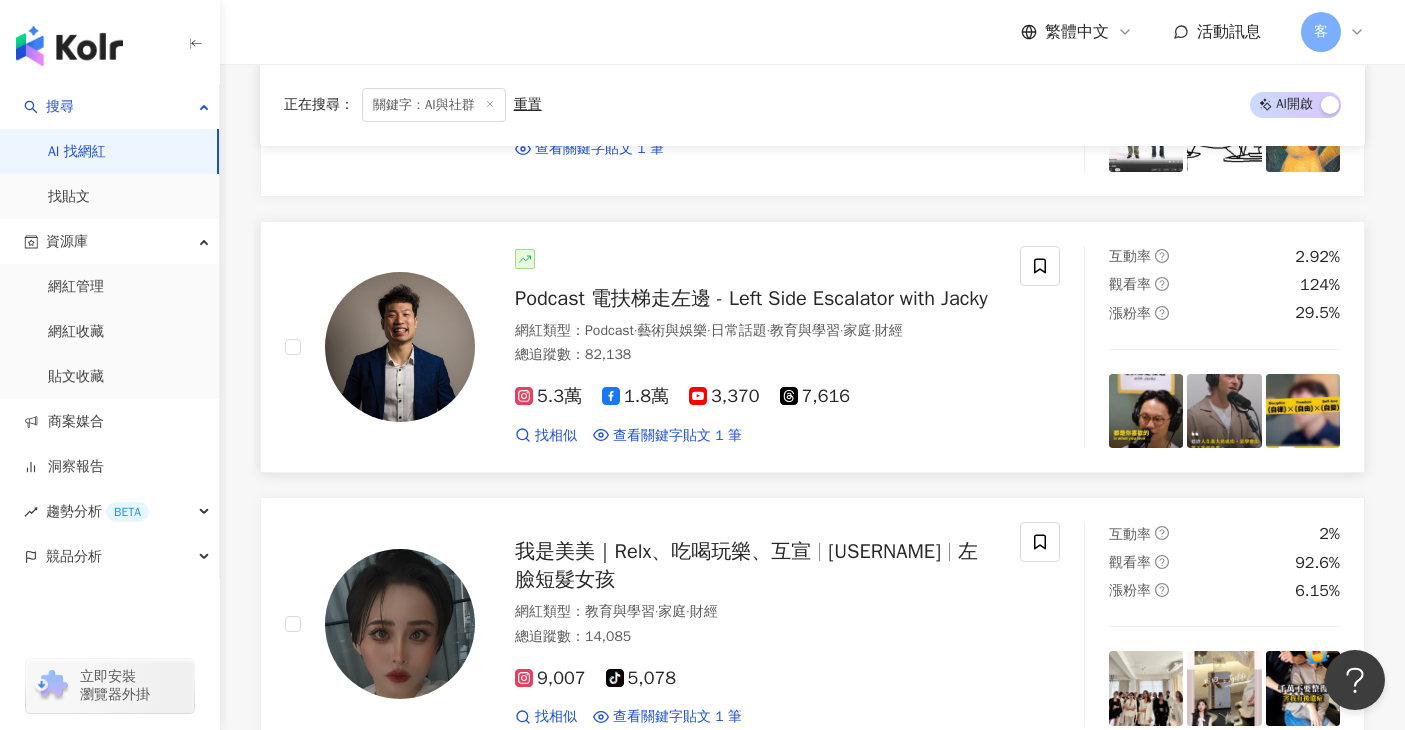 click on "Podcast 電扶梯走左邊 - Left Side Escalator with Jacky" at bounding box center [751, 298] 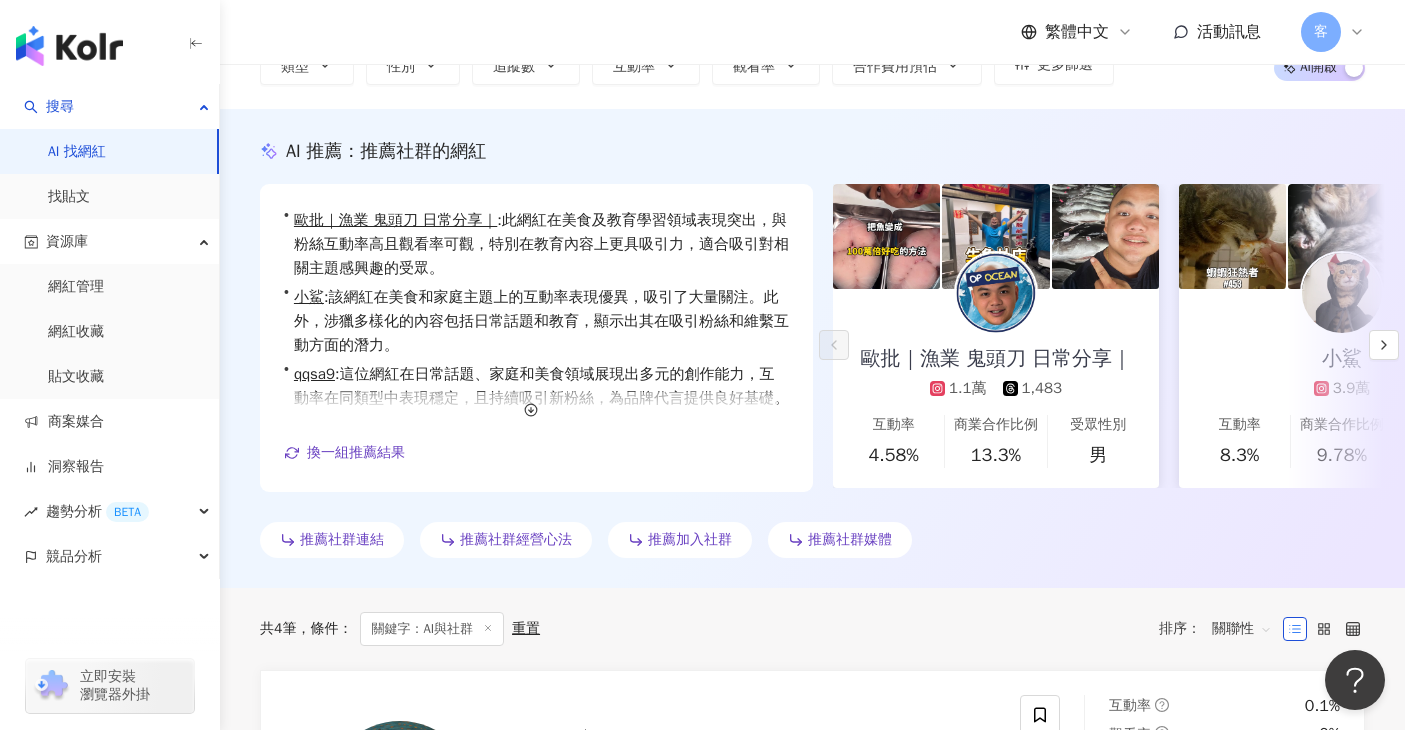 scroll, scrollTop: 0, scrollLeft: 0, axis: both 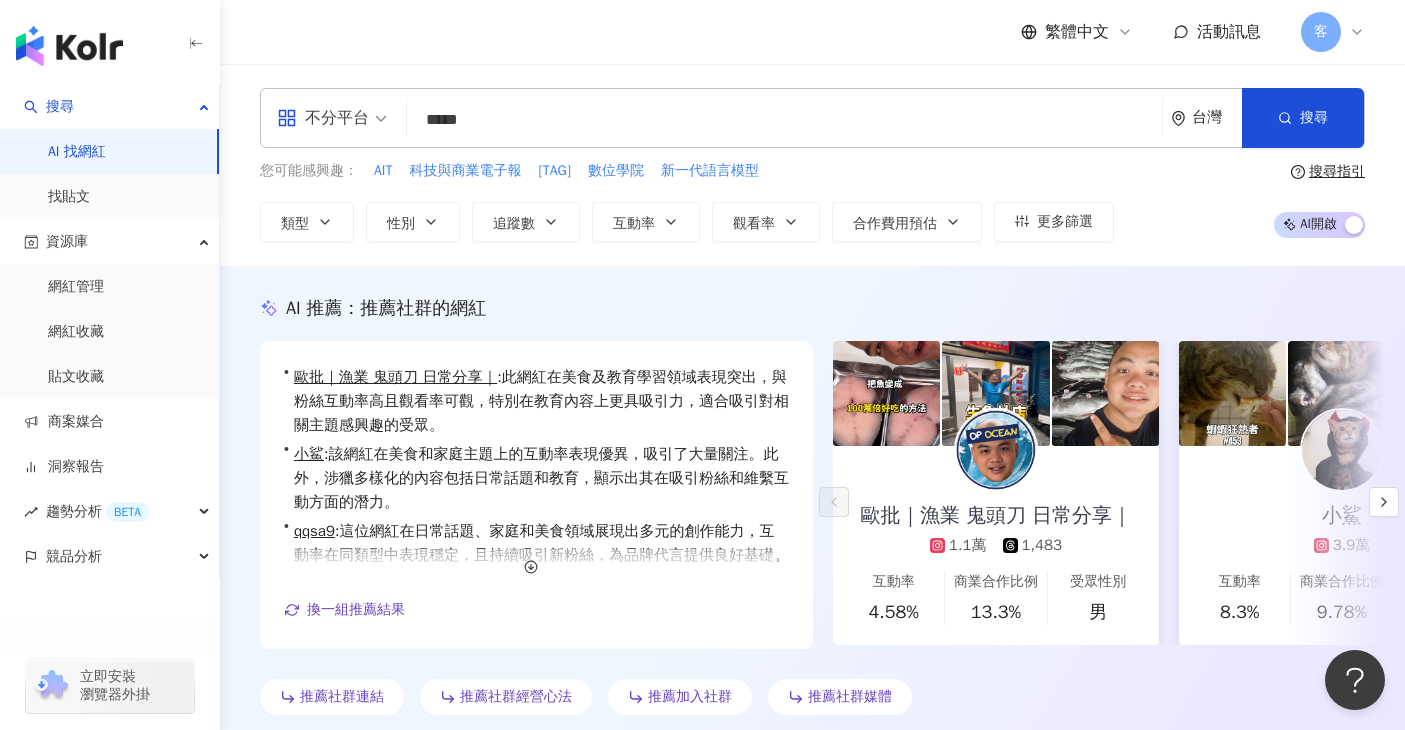 click on "*****" at bounding box center [784, 120] 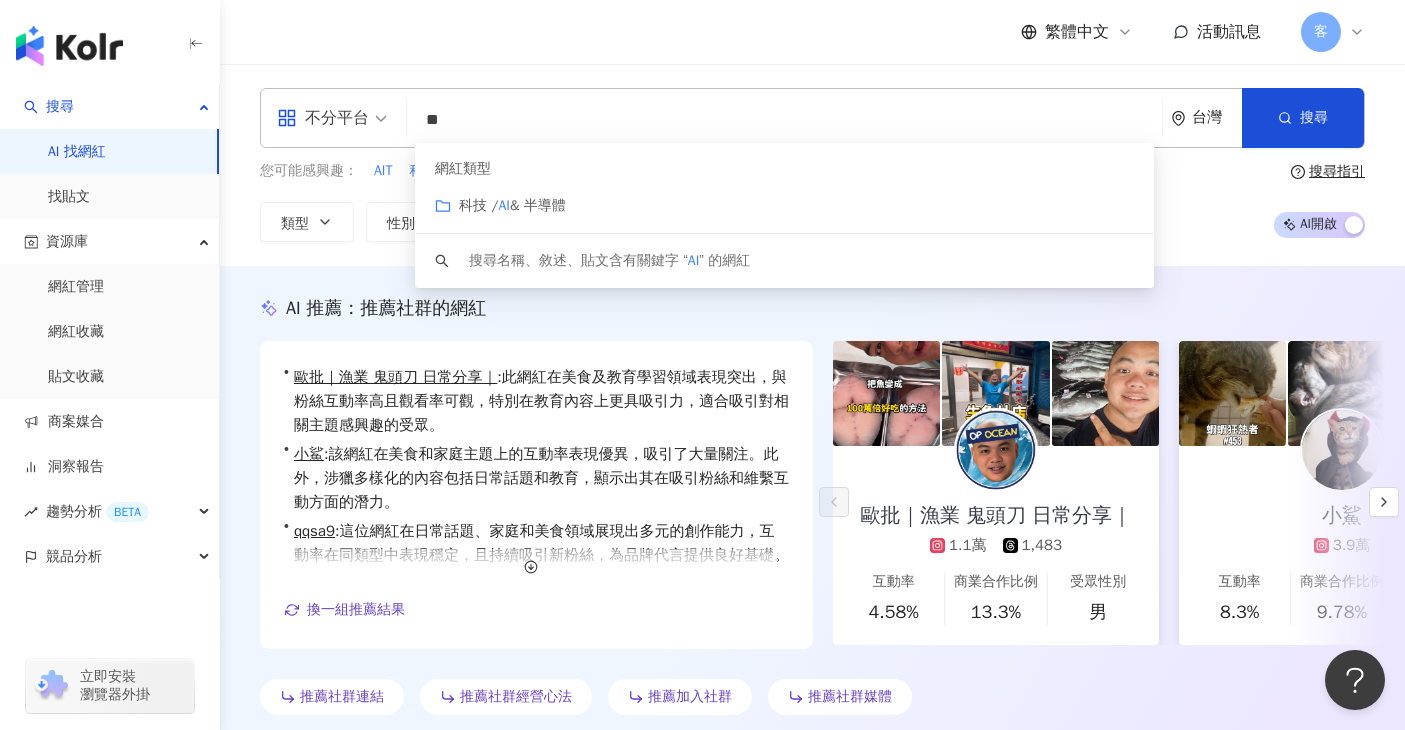 type on "*" 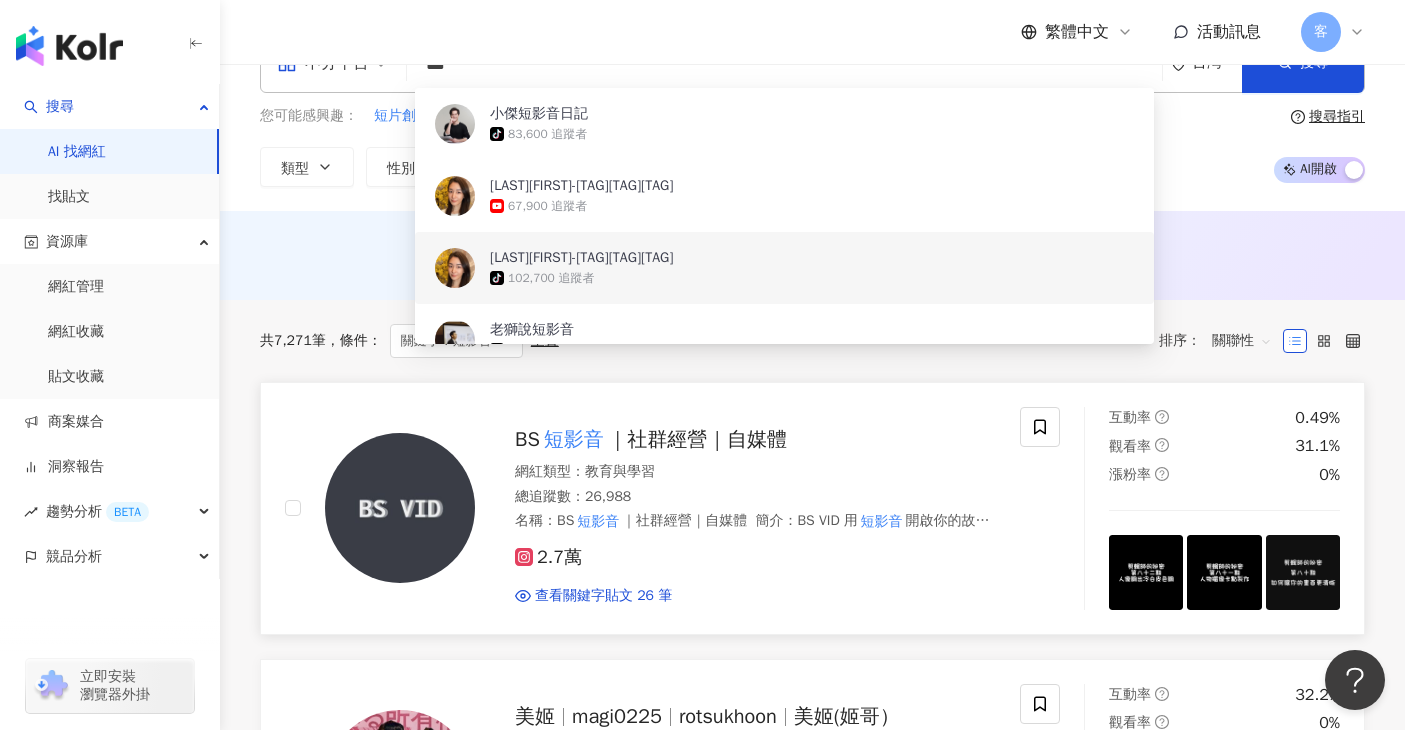 scroll, scrollTop: 1, scrollLeft: 0, axis: vertical 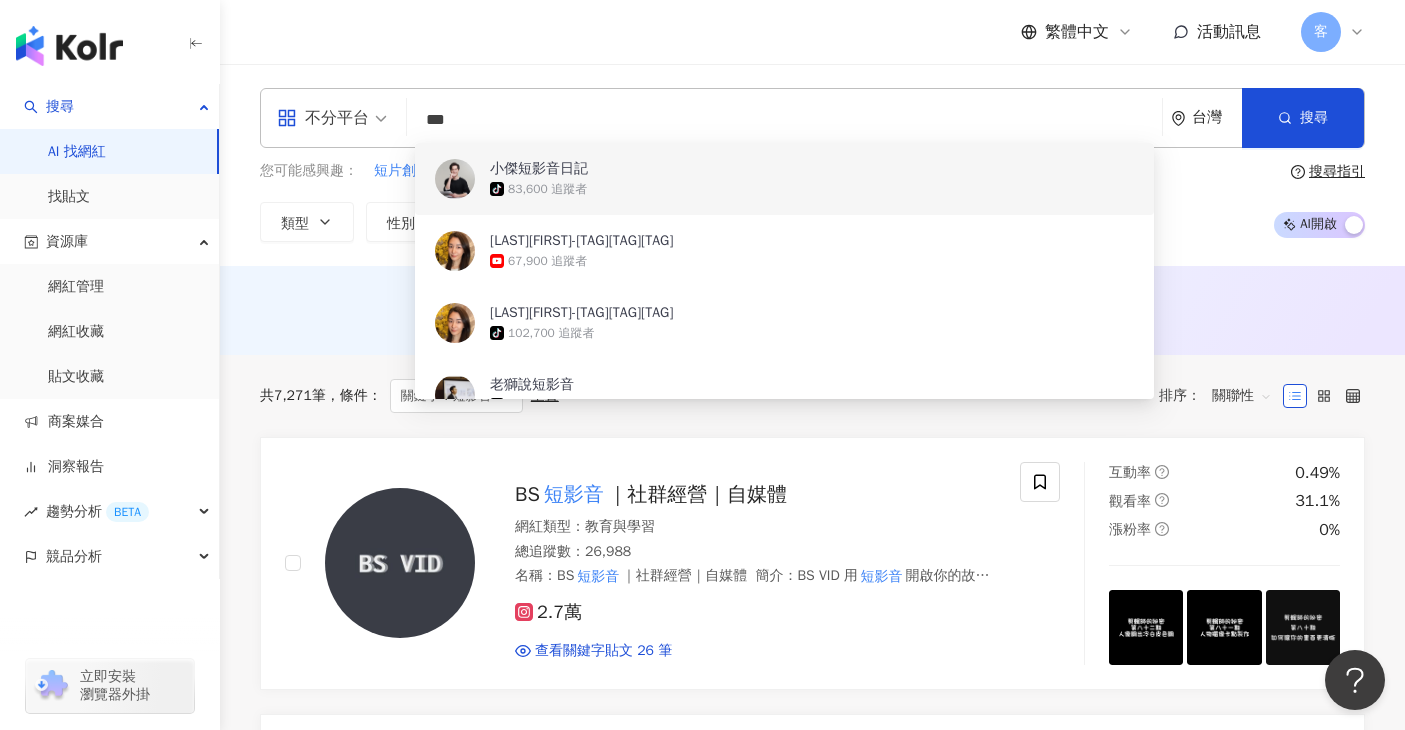 click on "***" at bounding box center [784, 120] 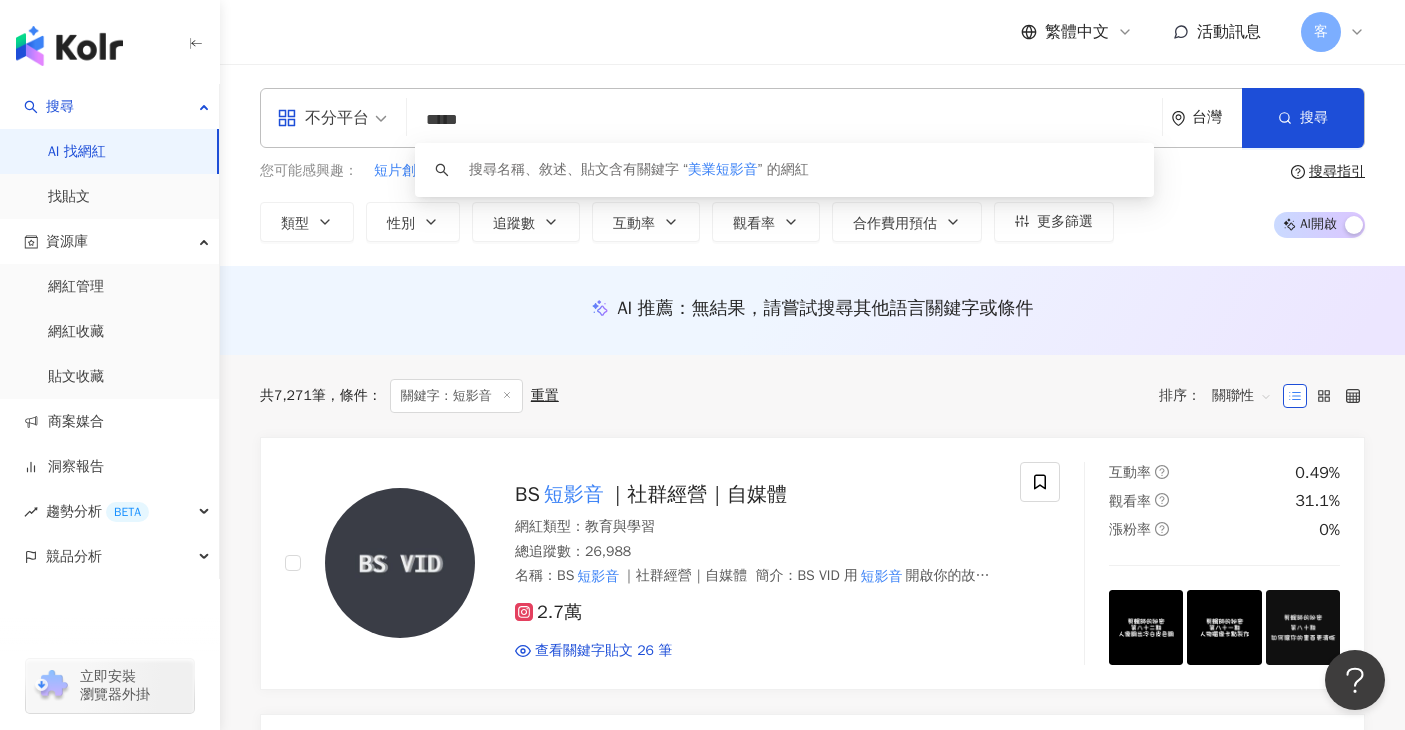 click on "*****" at bounding box center [784, 120] 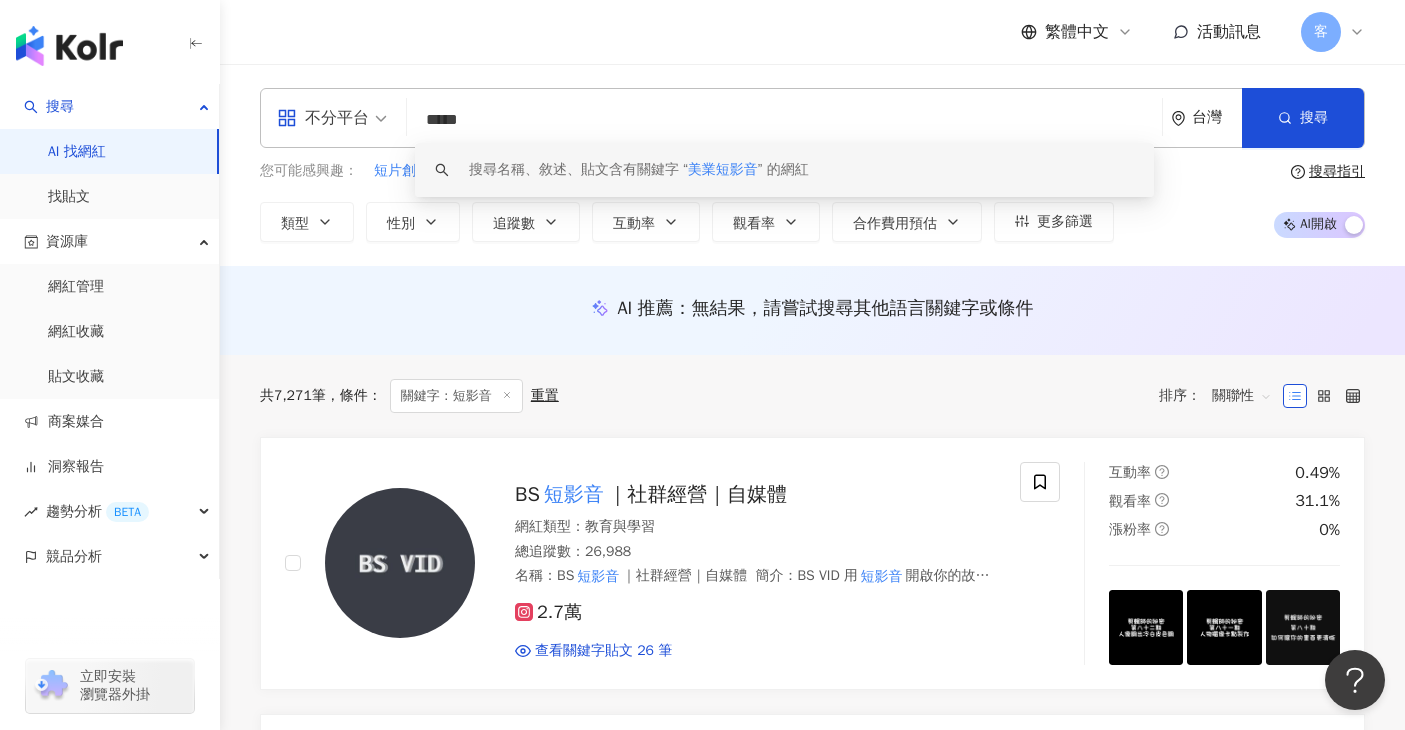 click on "*****" at bounding box center [784, 120] 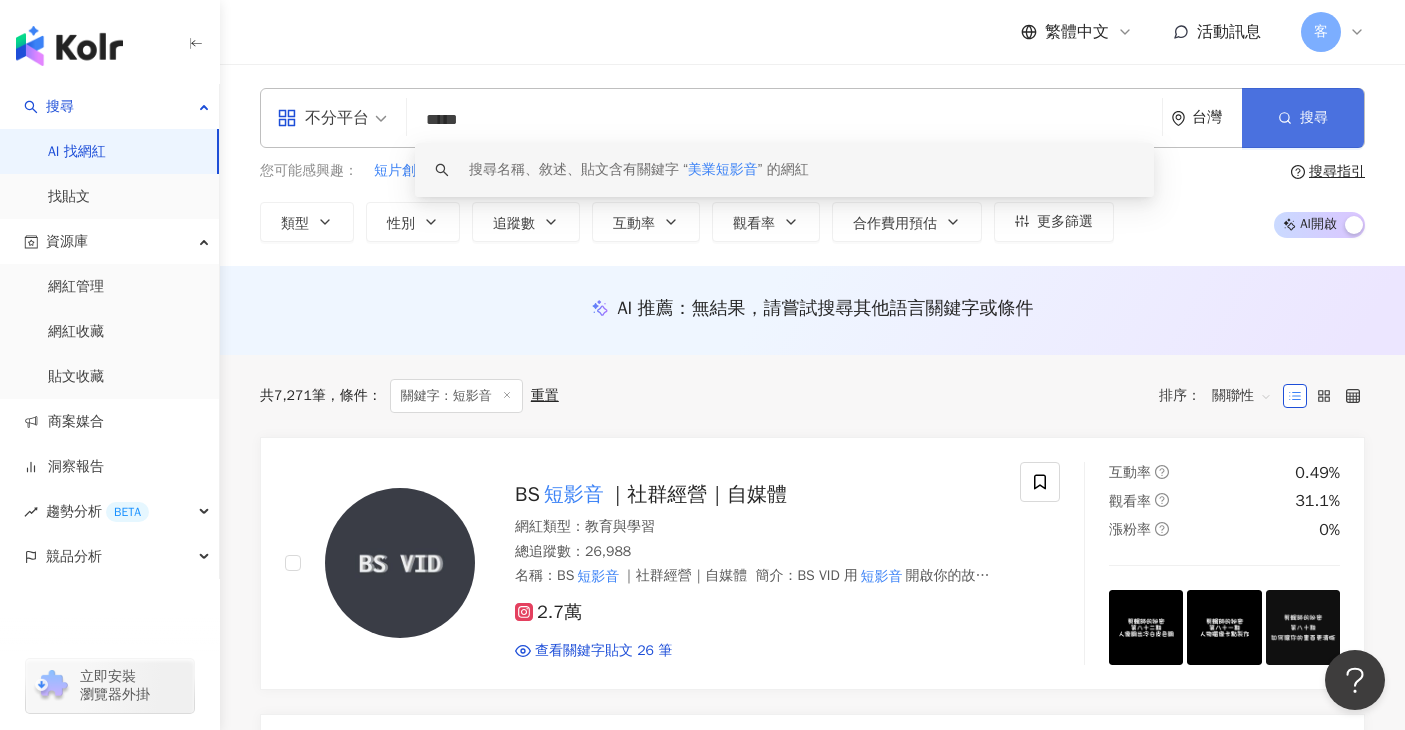 click on "搜尋" at bounding box center (1303, 118) 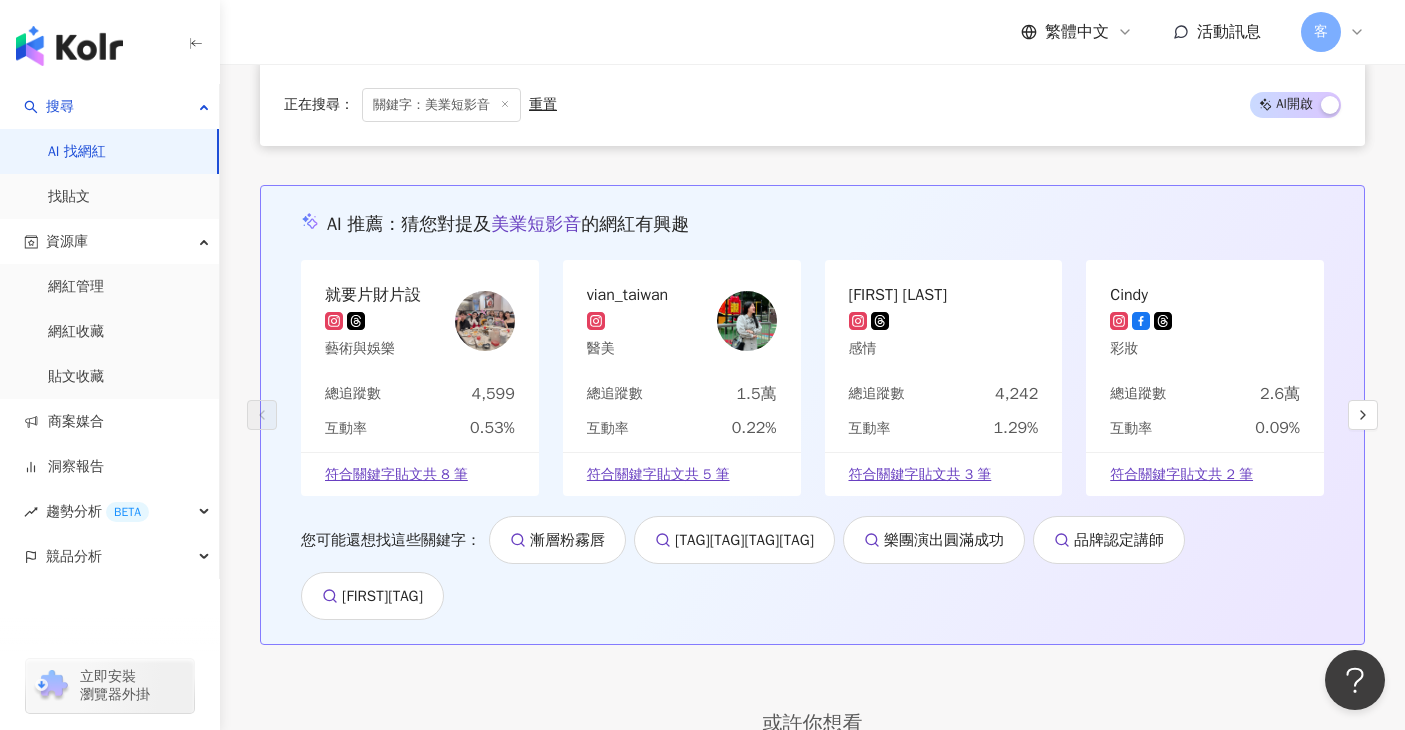 scroll, scrollTop: 3797, scrollLeft: 0, axis: vertical 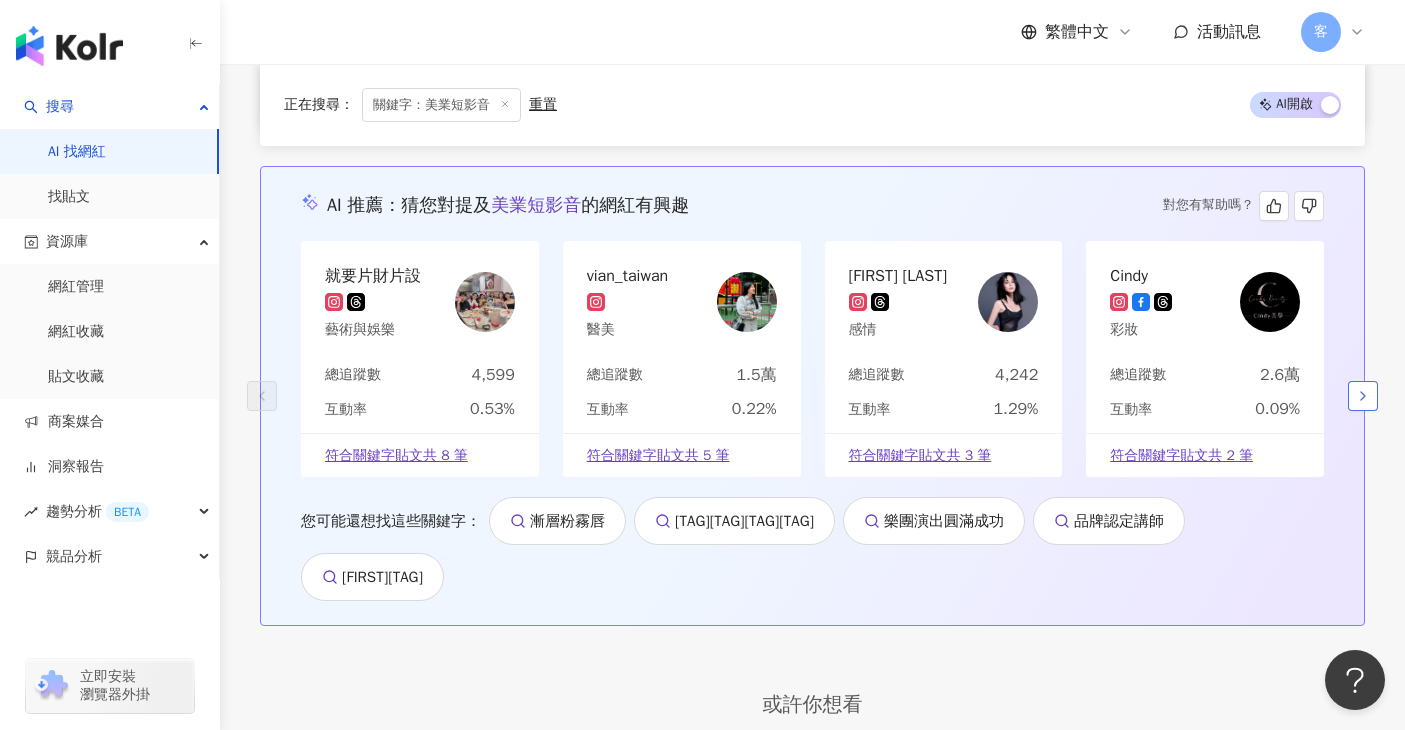 click 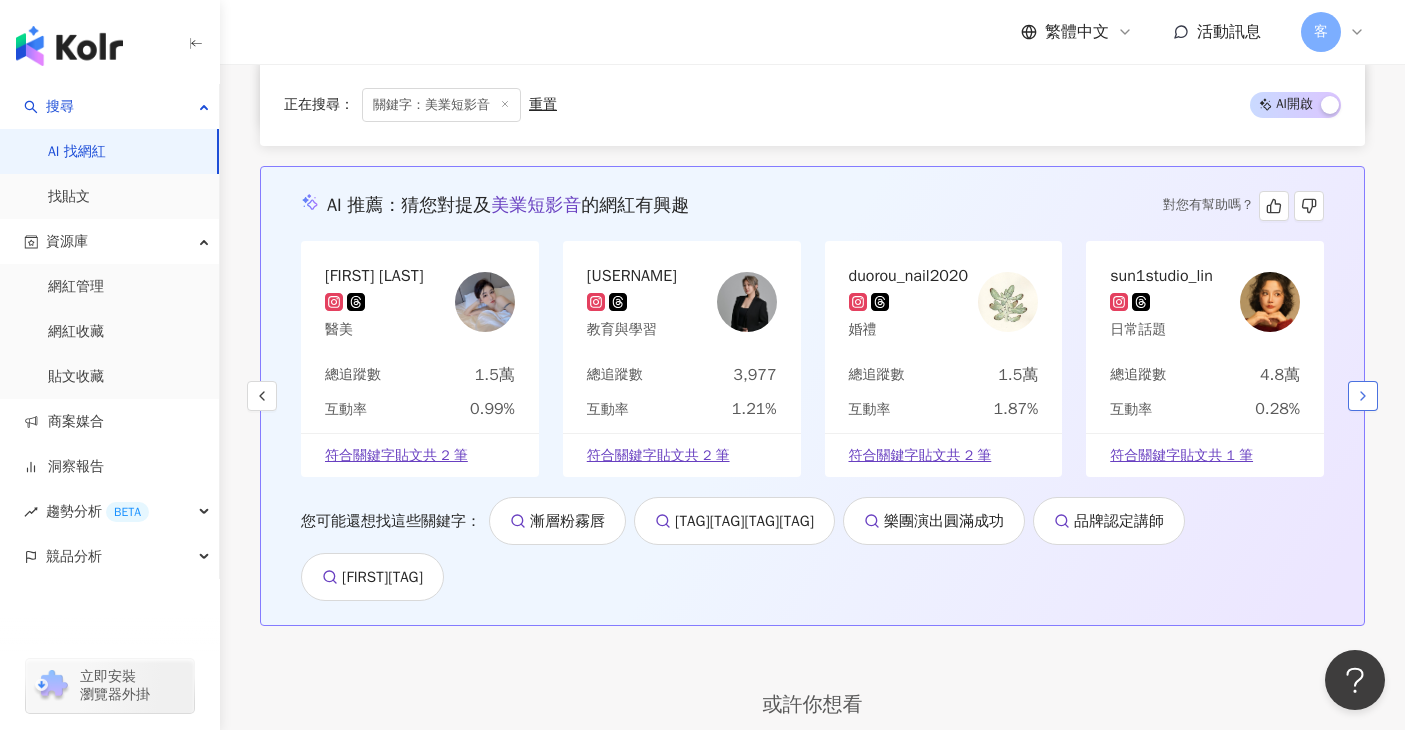 click 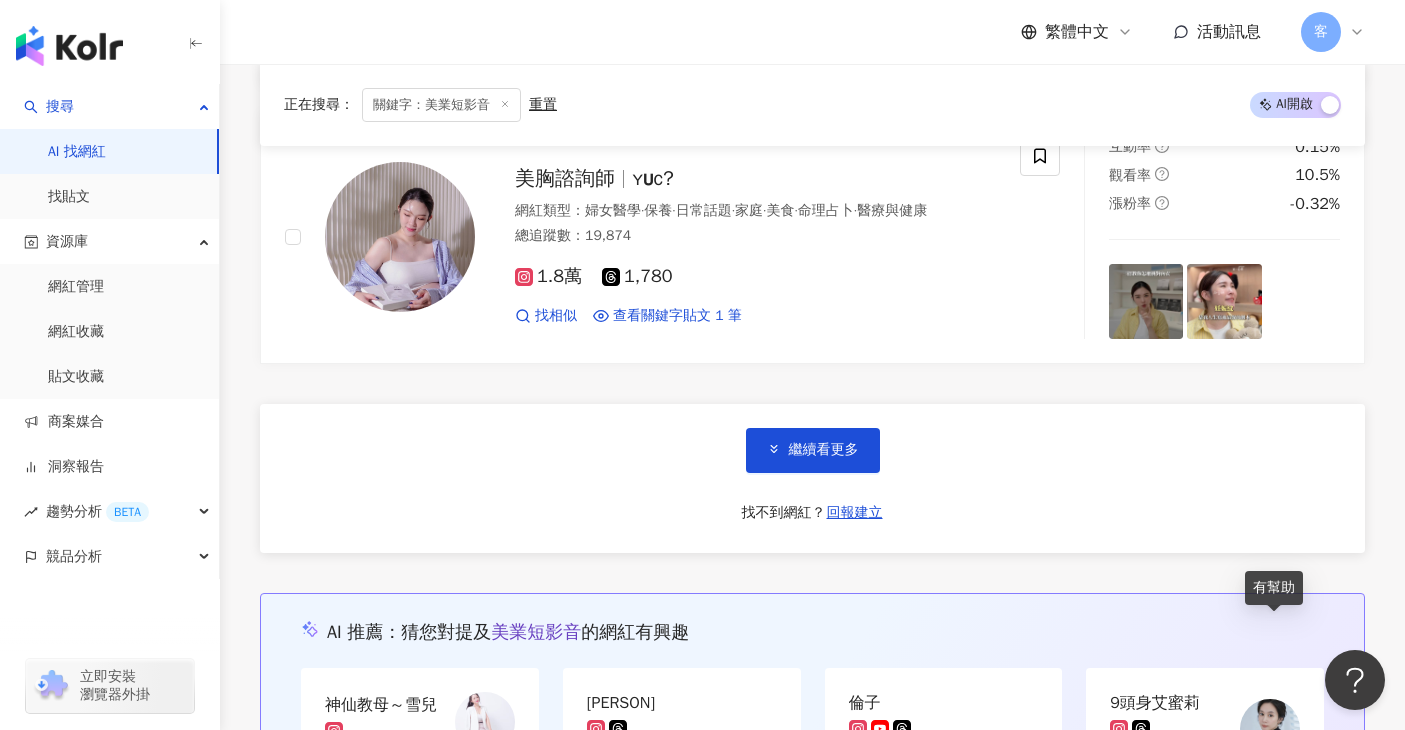 scroll, scrollTop: 3301, scrollLeft: 0, axis: vertical 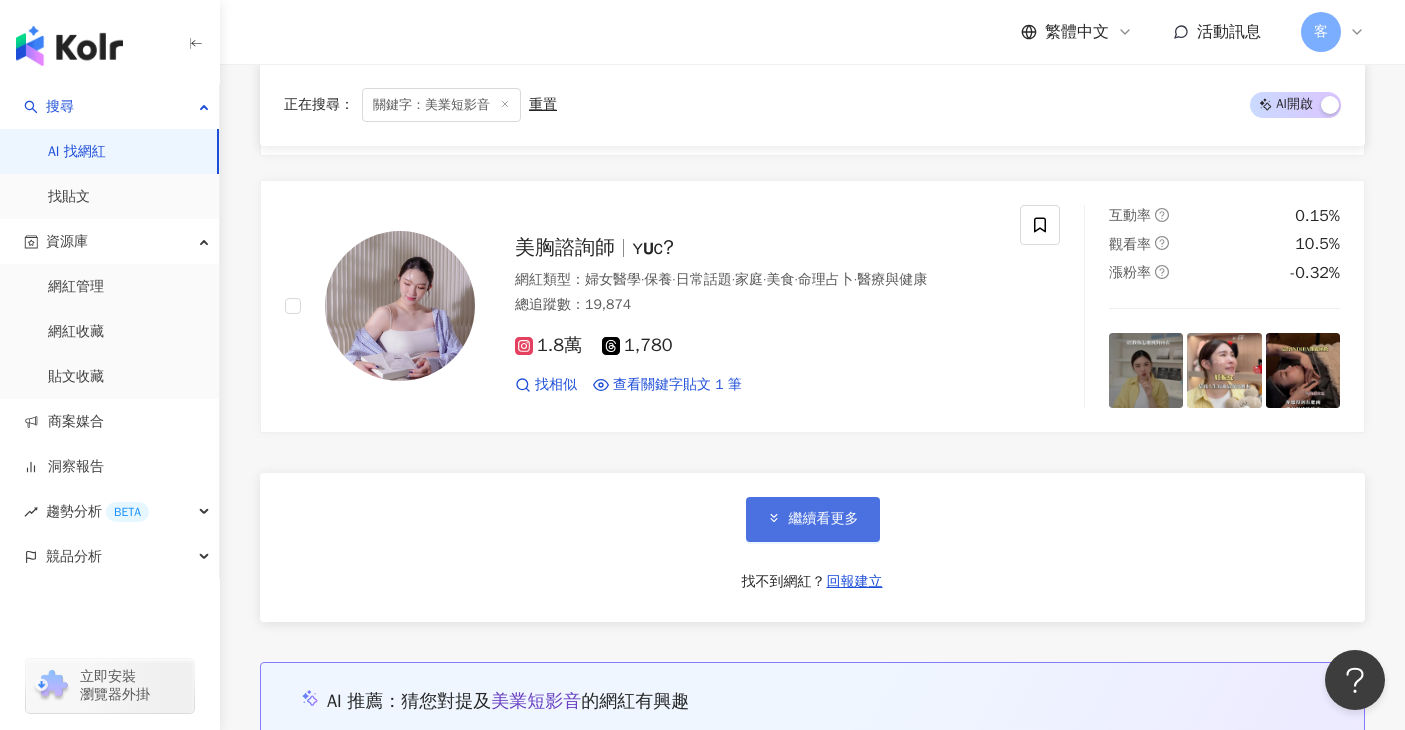 click on "繼續看更多" at bounding box center [813, 519] 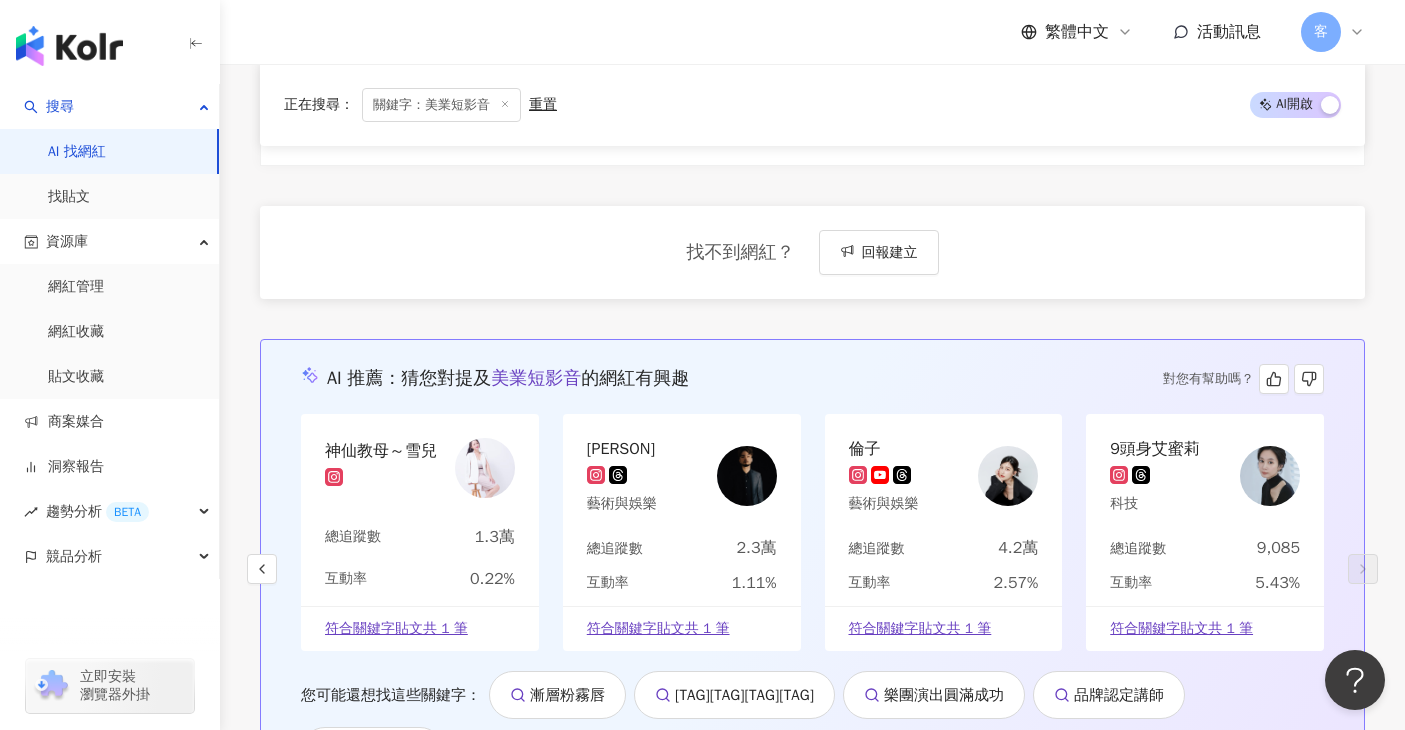 scroll, scrollTop: 6366, scrollLeft: 0, axis: vertical 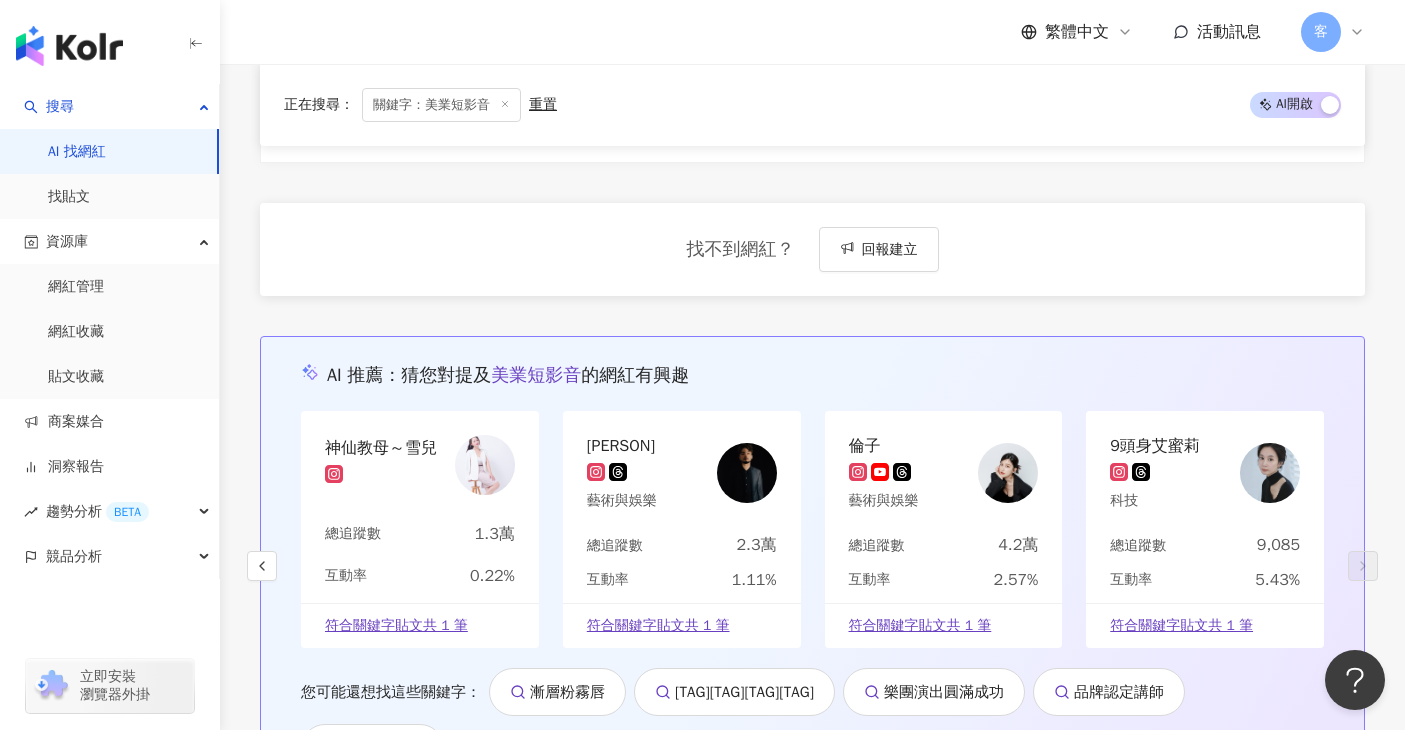 click on "找不到網紅？ 回報建立" at bounding box center (812, 249) 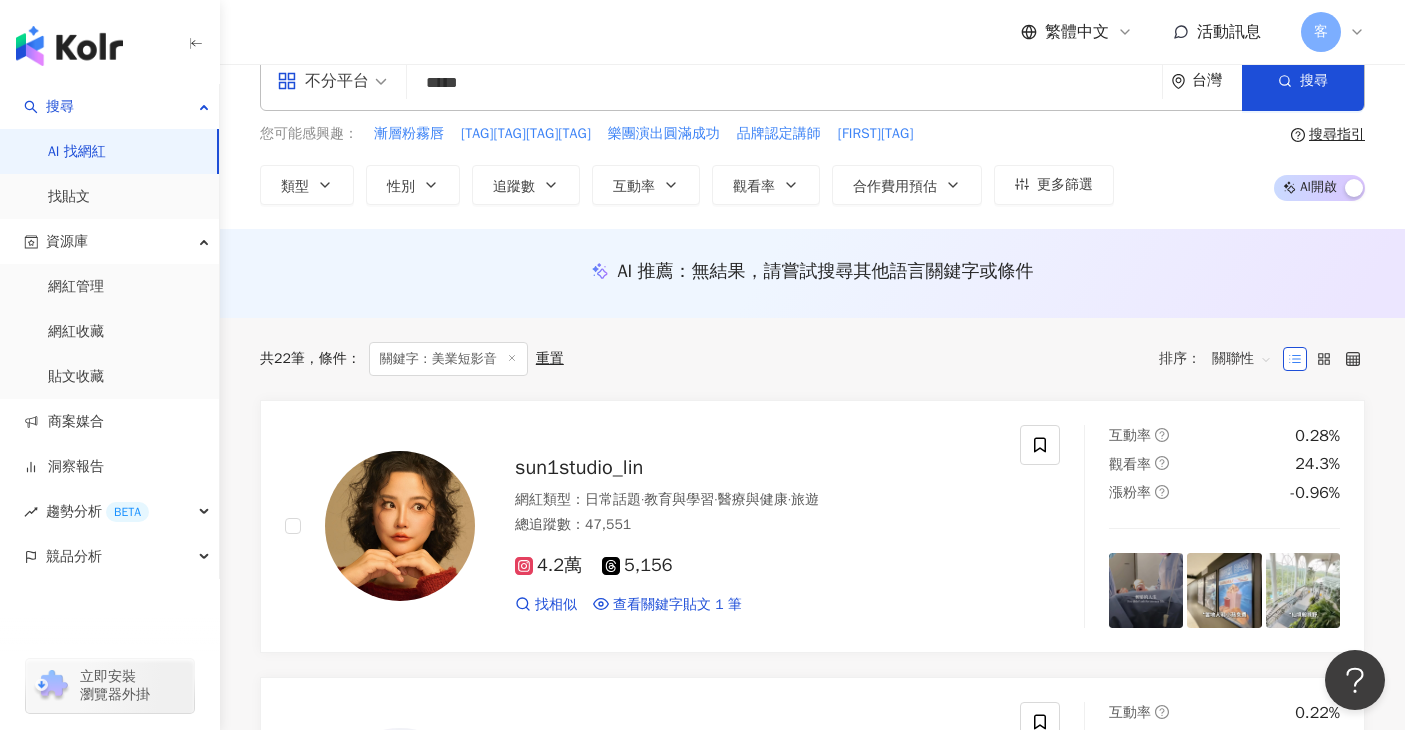 scroll, scrollTop: 0, scrollLeft: 0, axis: both 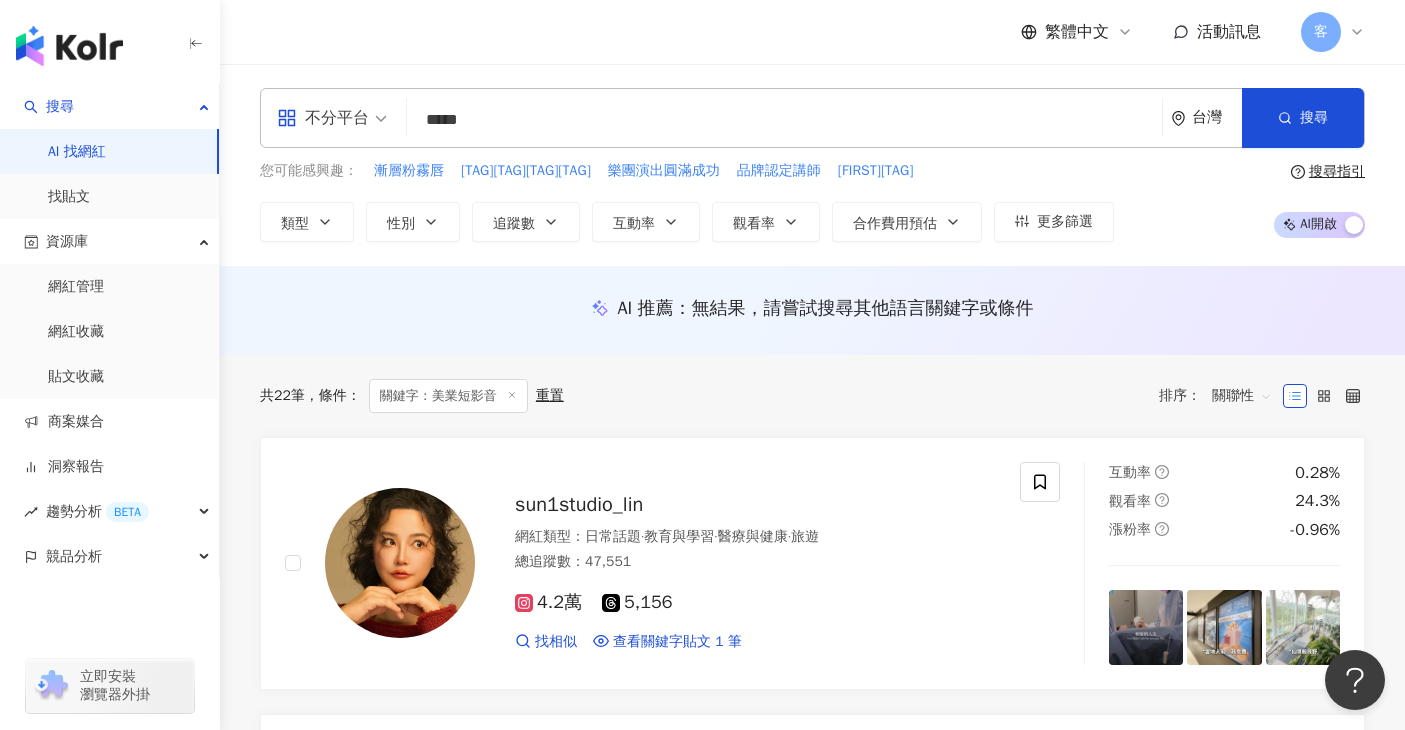 click on "*****" at bounding box center (784, 120) 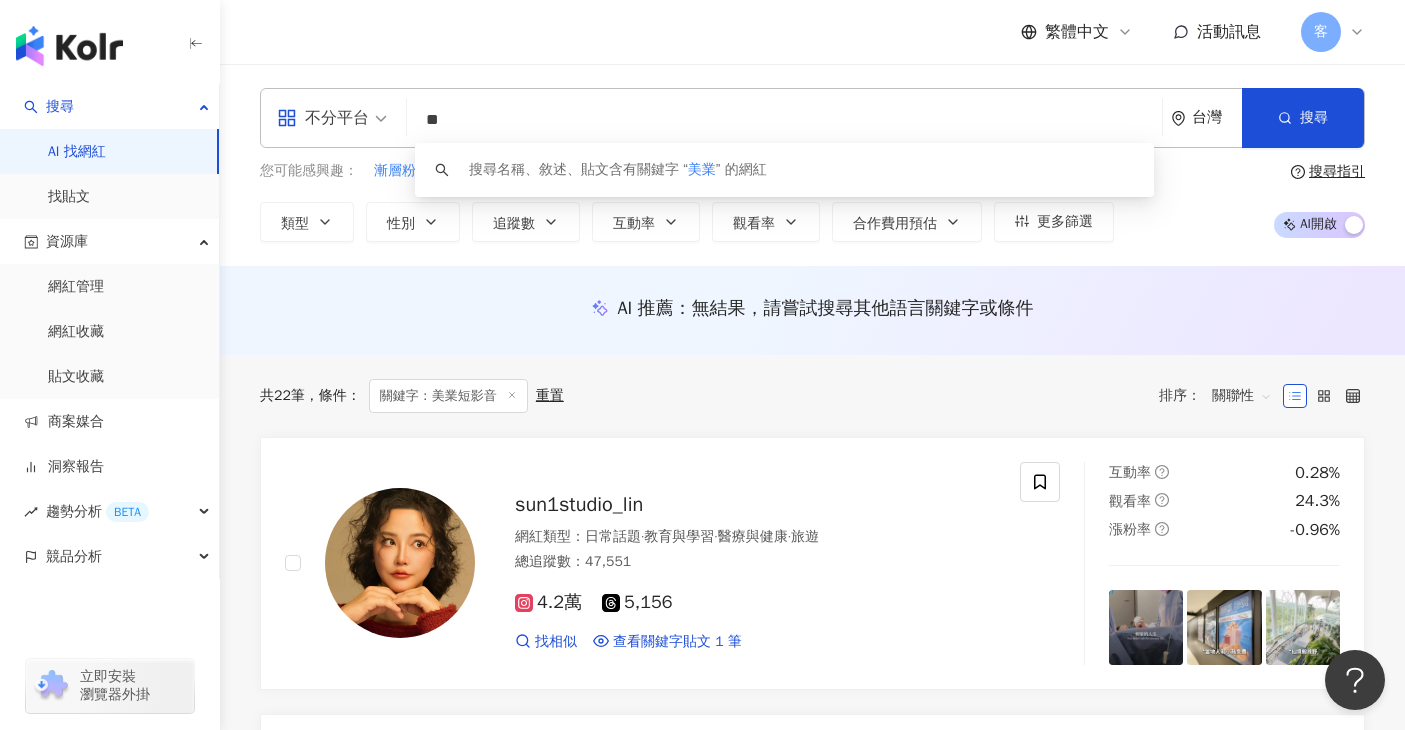 type on "*" 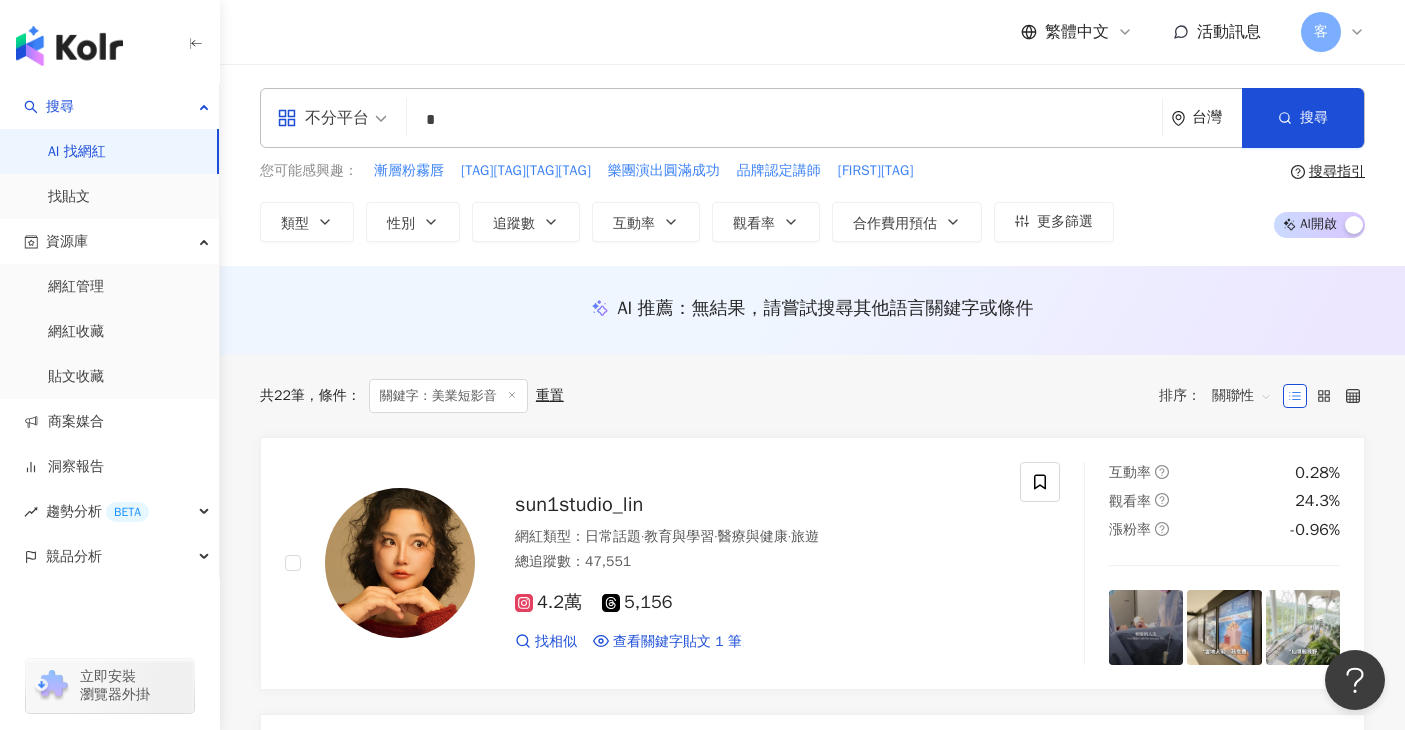 type on "*" 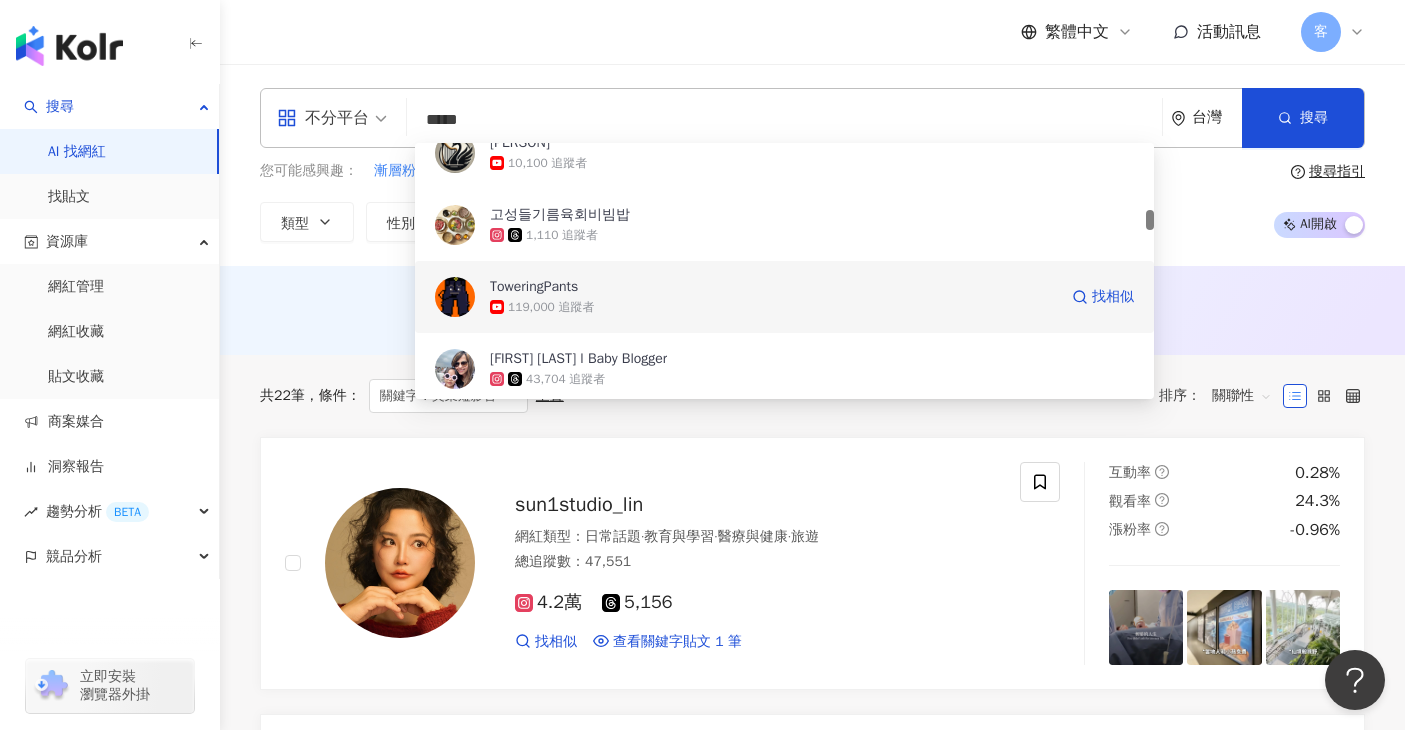scroll, scrollTop: 550, scrollLeft: 0, axis: vertical 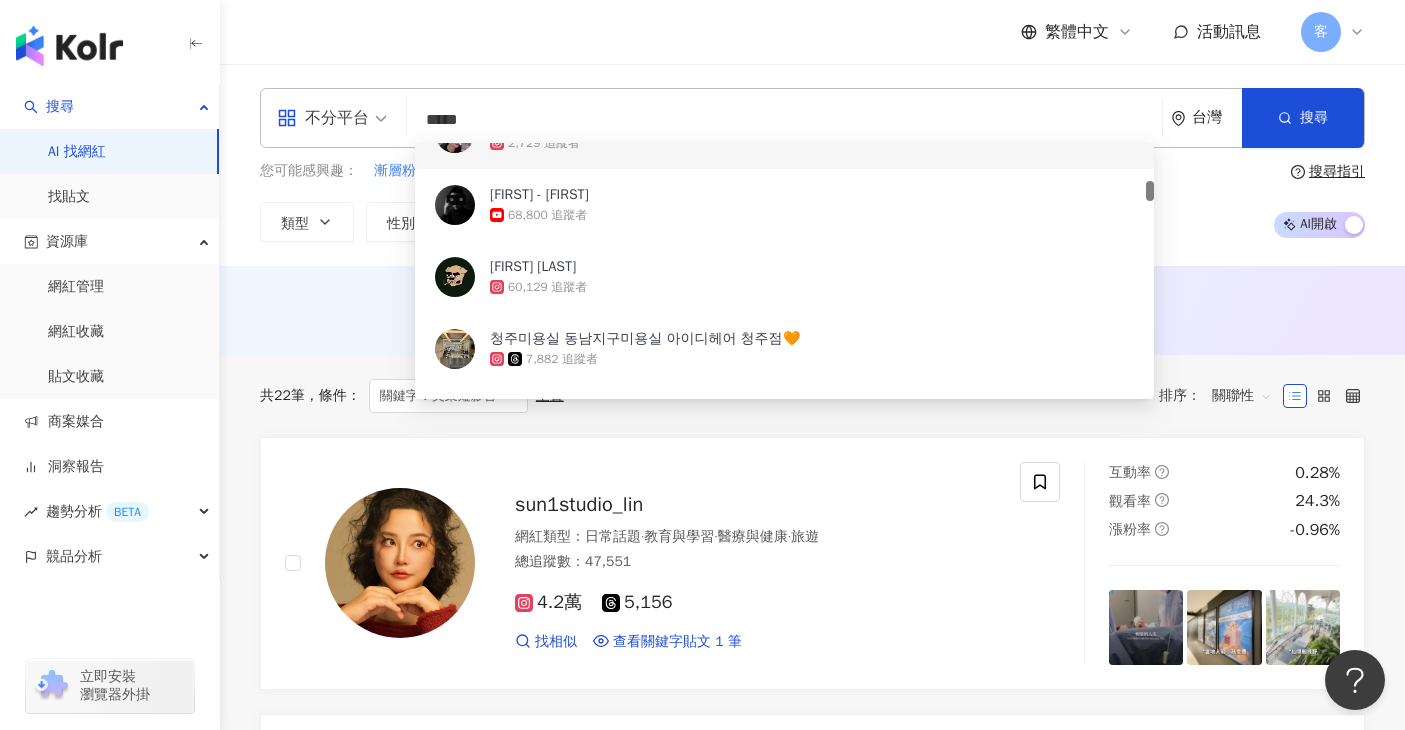 click on "*****" at bounding box center [784, 120] 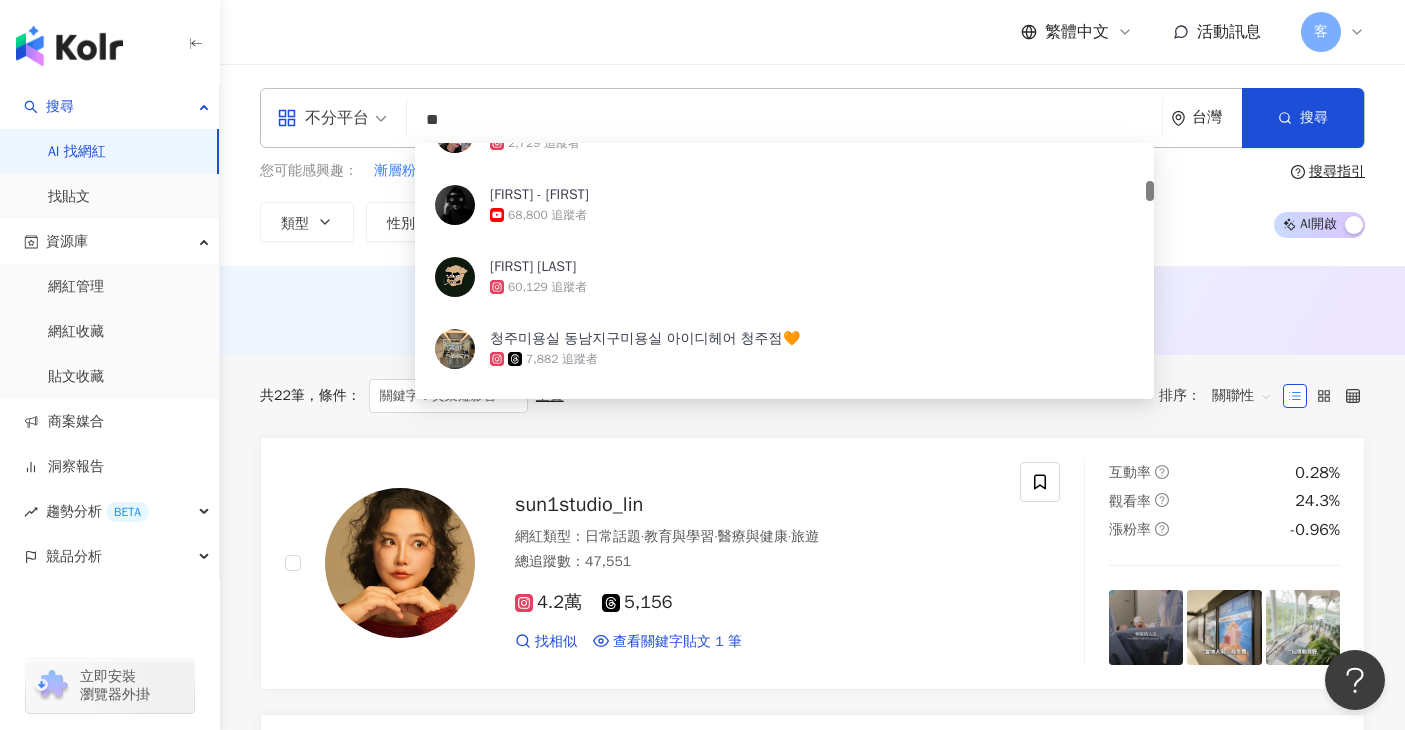 type on "*" 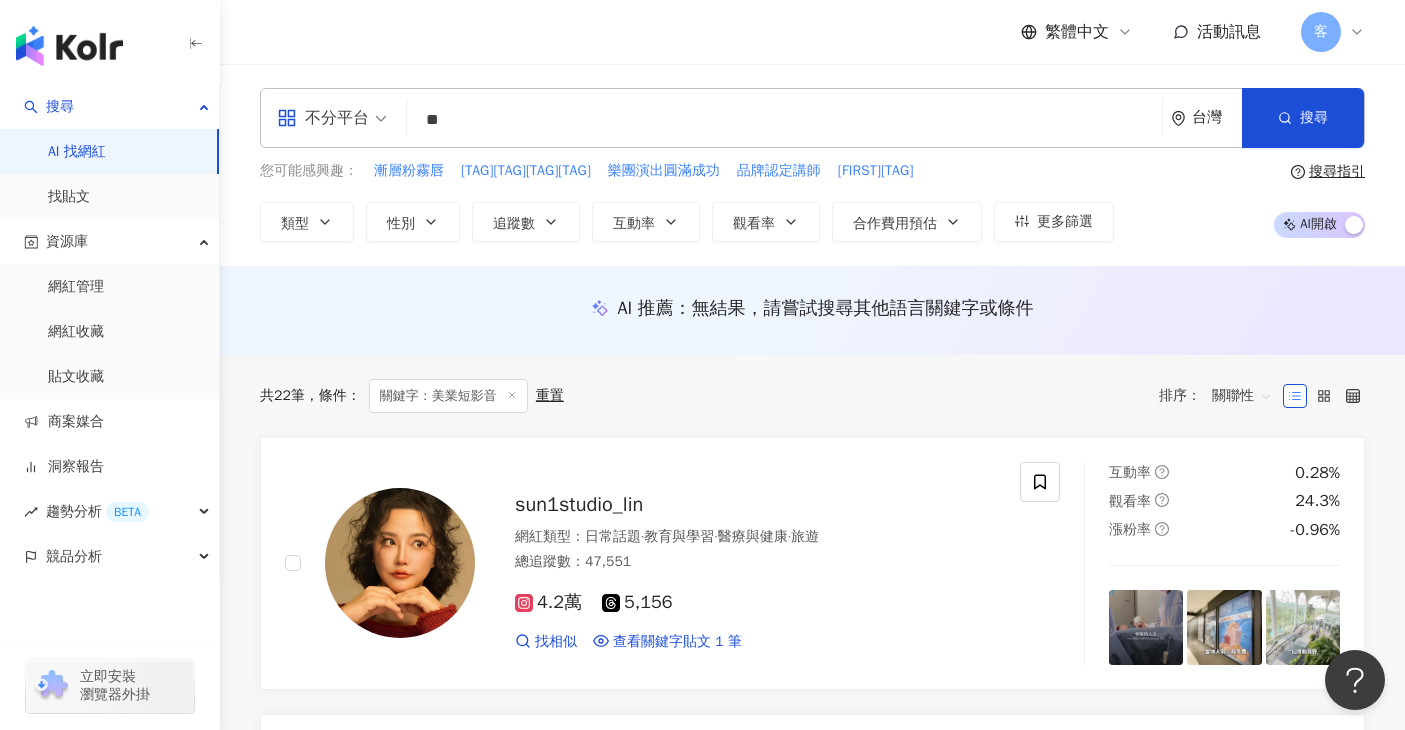 scroll, scrollTop: 0, scrollLeft: 0, axis: both 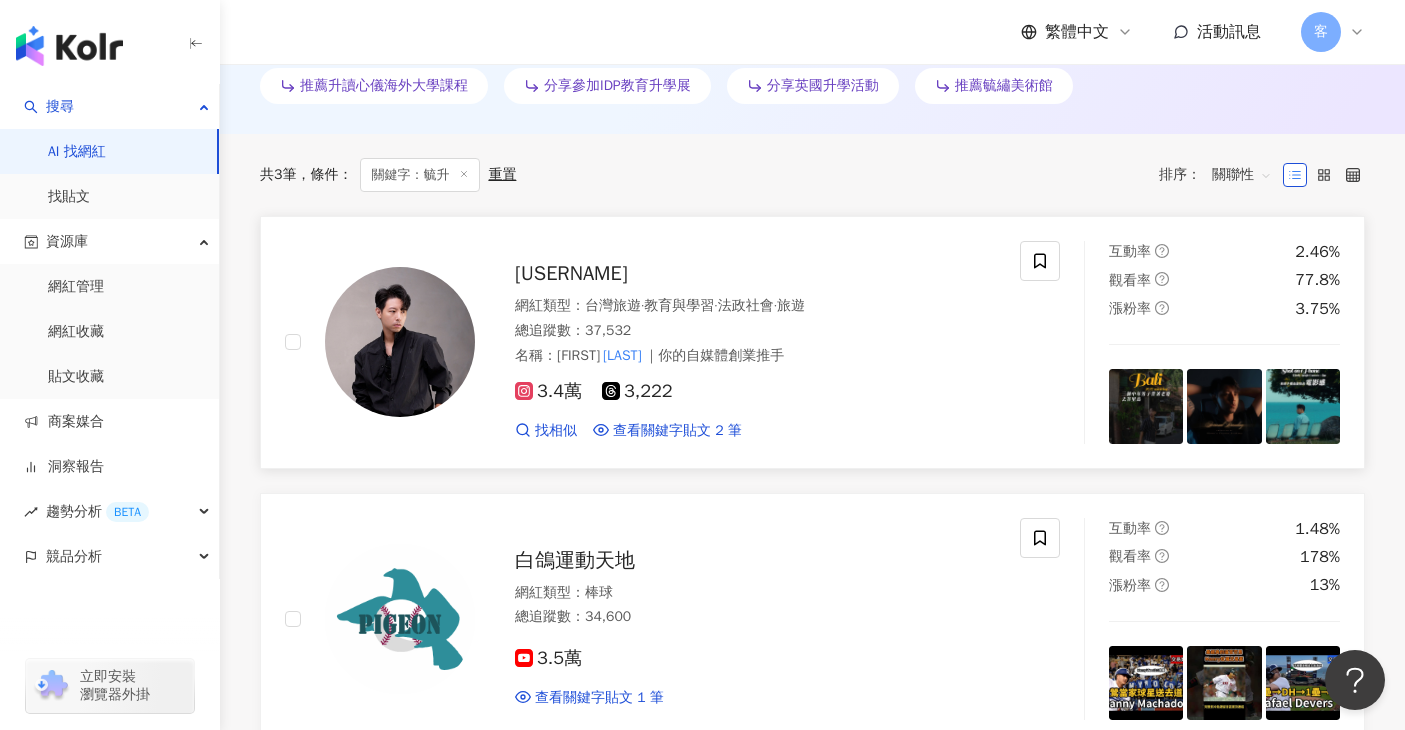 click on "3.4萬 3,222 找相似 查看關鍵字貼文 2 筆" at bounding box center (755, 402) 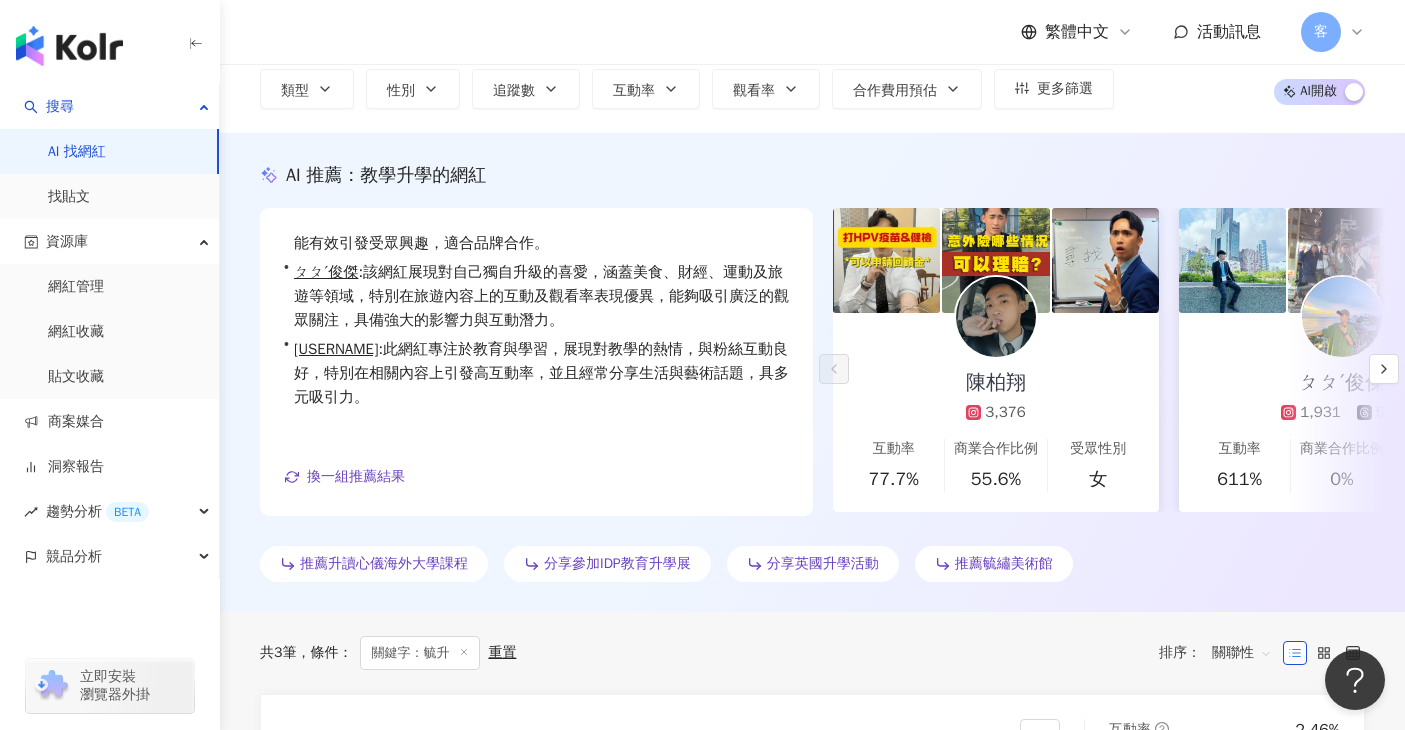 scroll, scrollTop: 0, scrollLeft: 0, axis: both 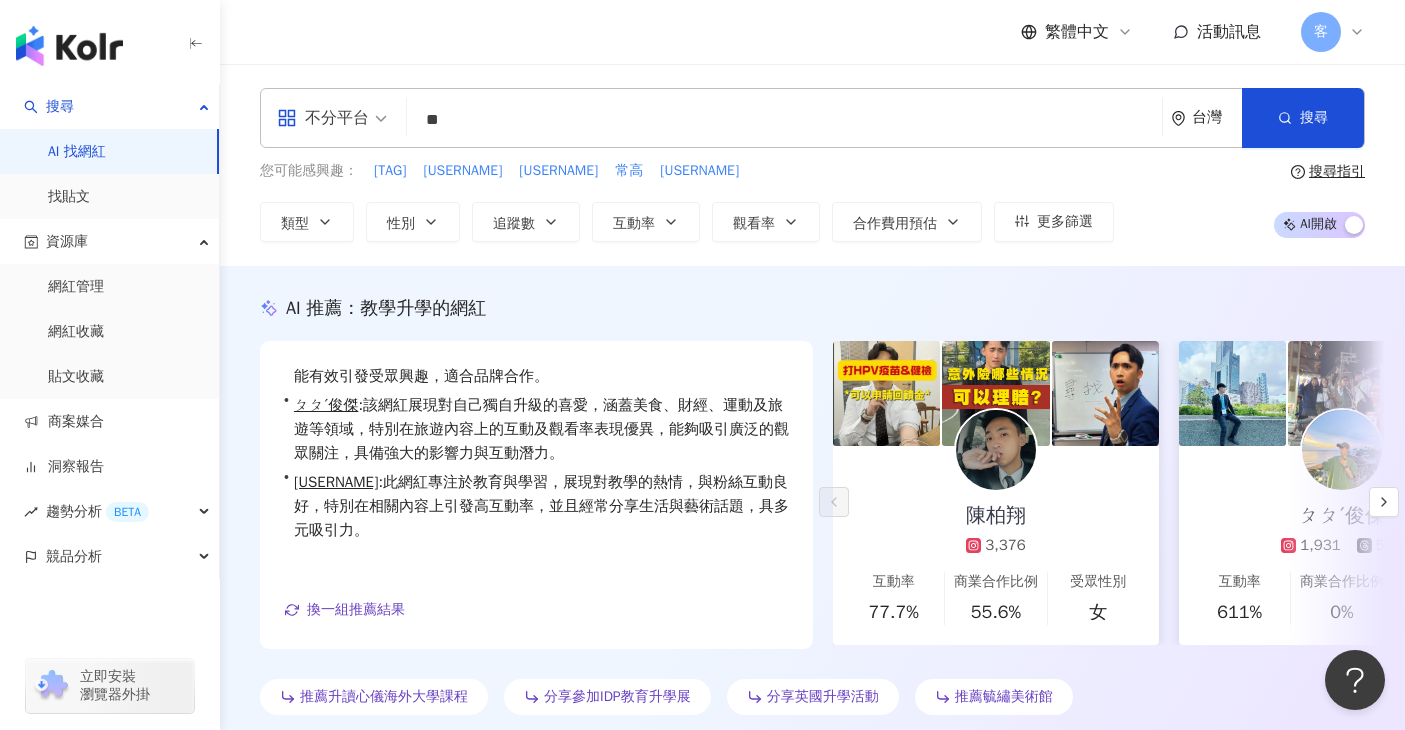 click on "**" at bounding box center [784, 120] 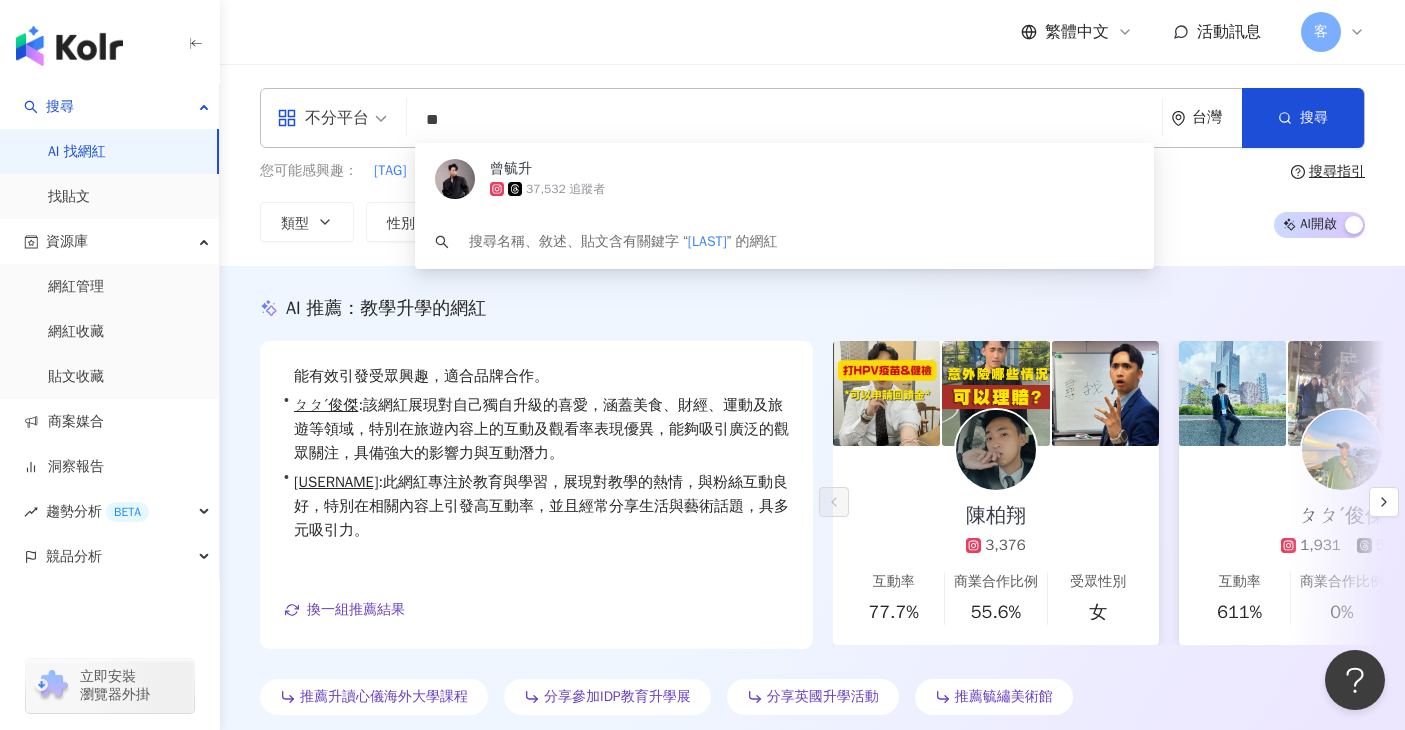 type on "*" 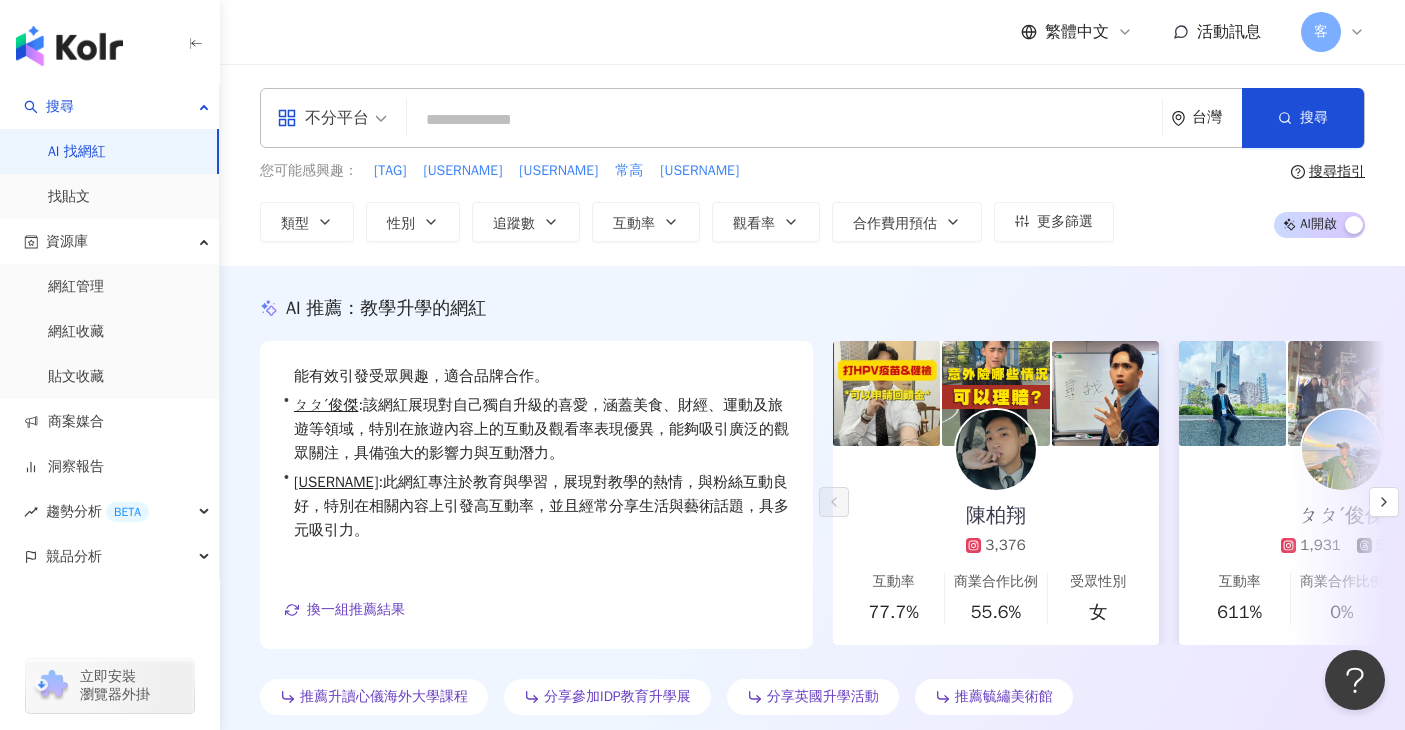 type 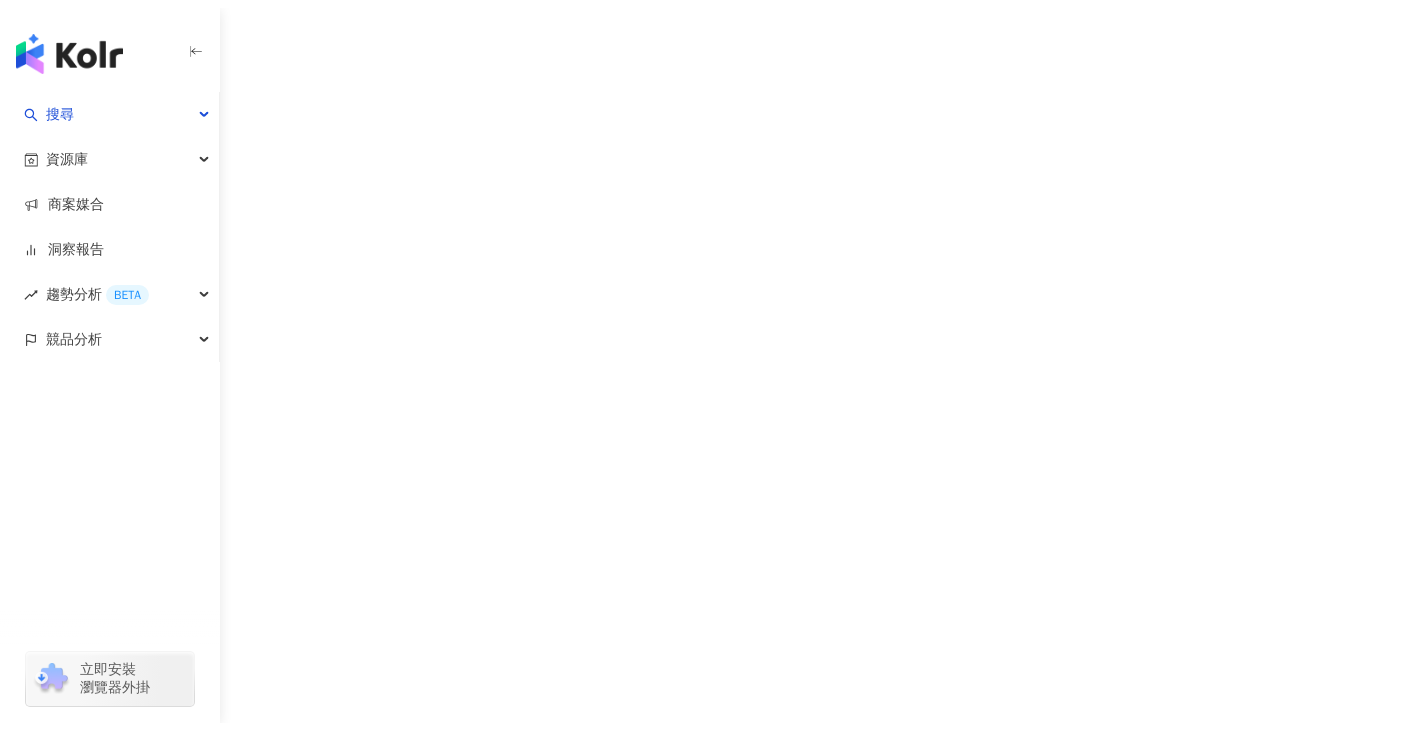 scroll, scrollTop: 0, scrollLeft: 0, axis: both 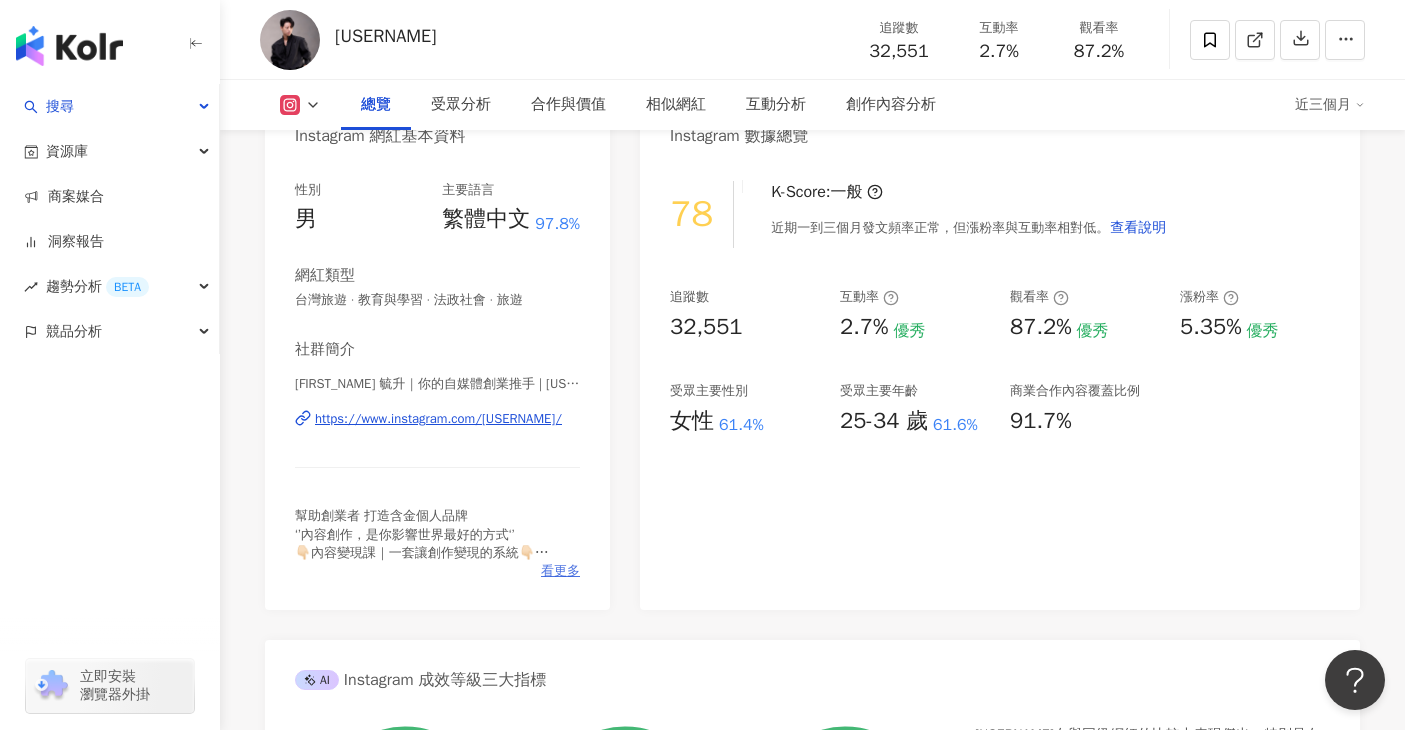 click on "看更多" at bounding box center (560, 571) 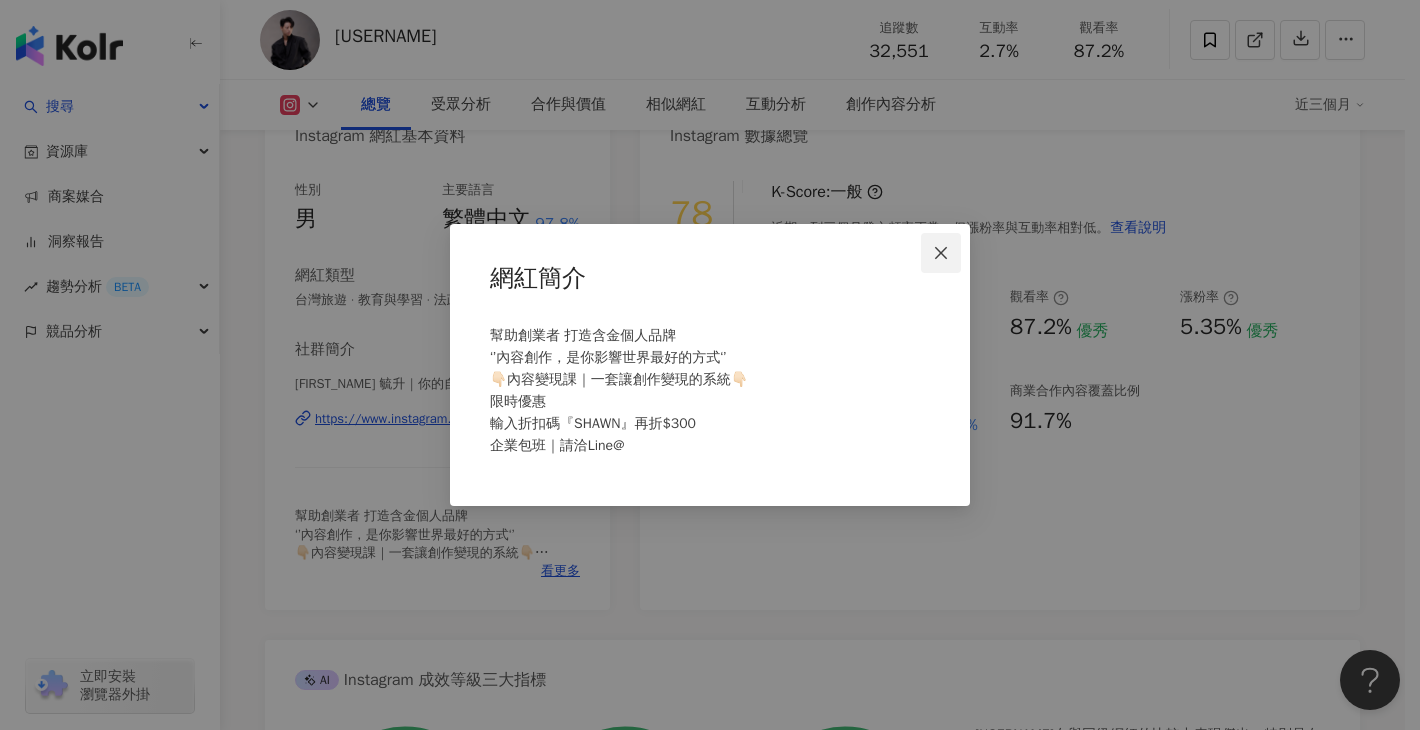 click at bounding box center [941, 253] 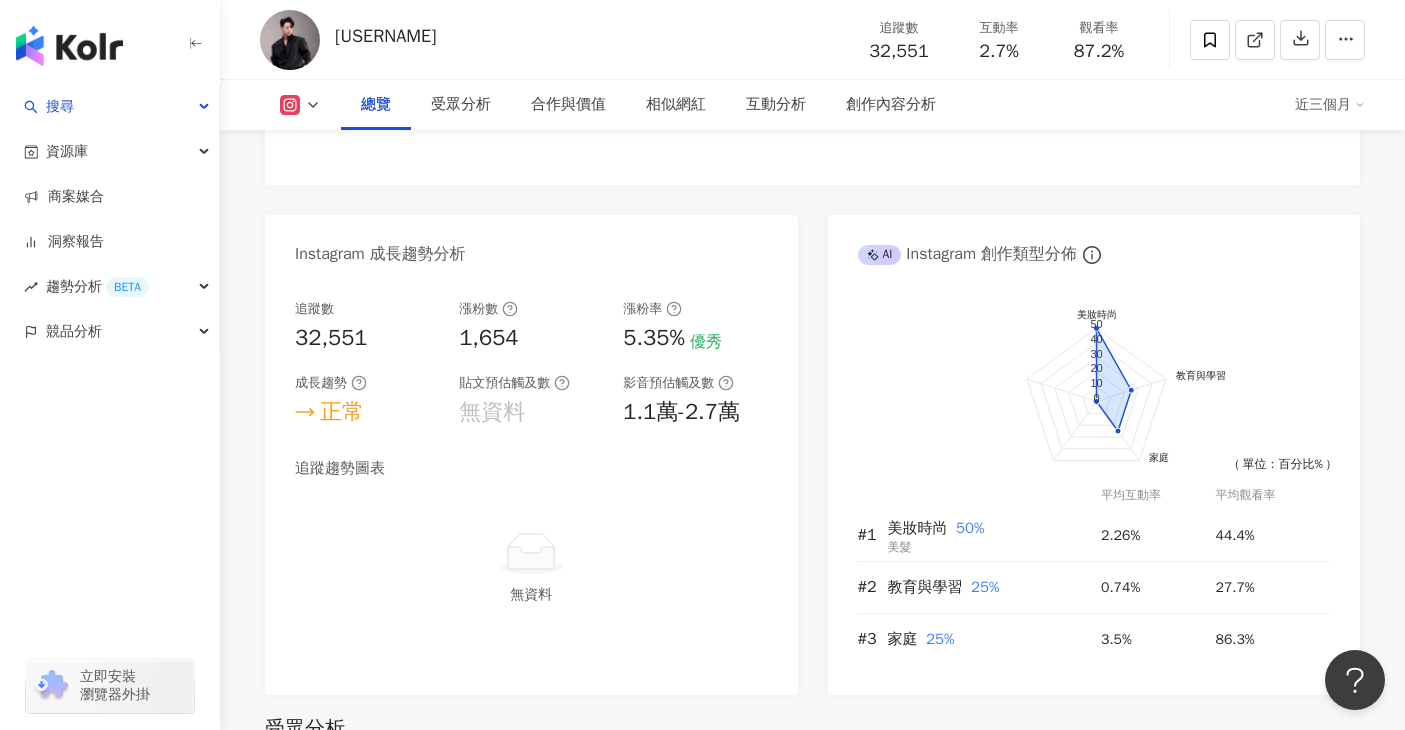 scroll, scrollTop: 1132, scrollLeft: 0, axis: vertical 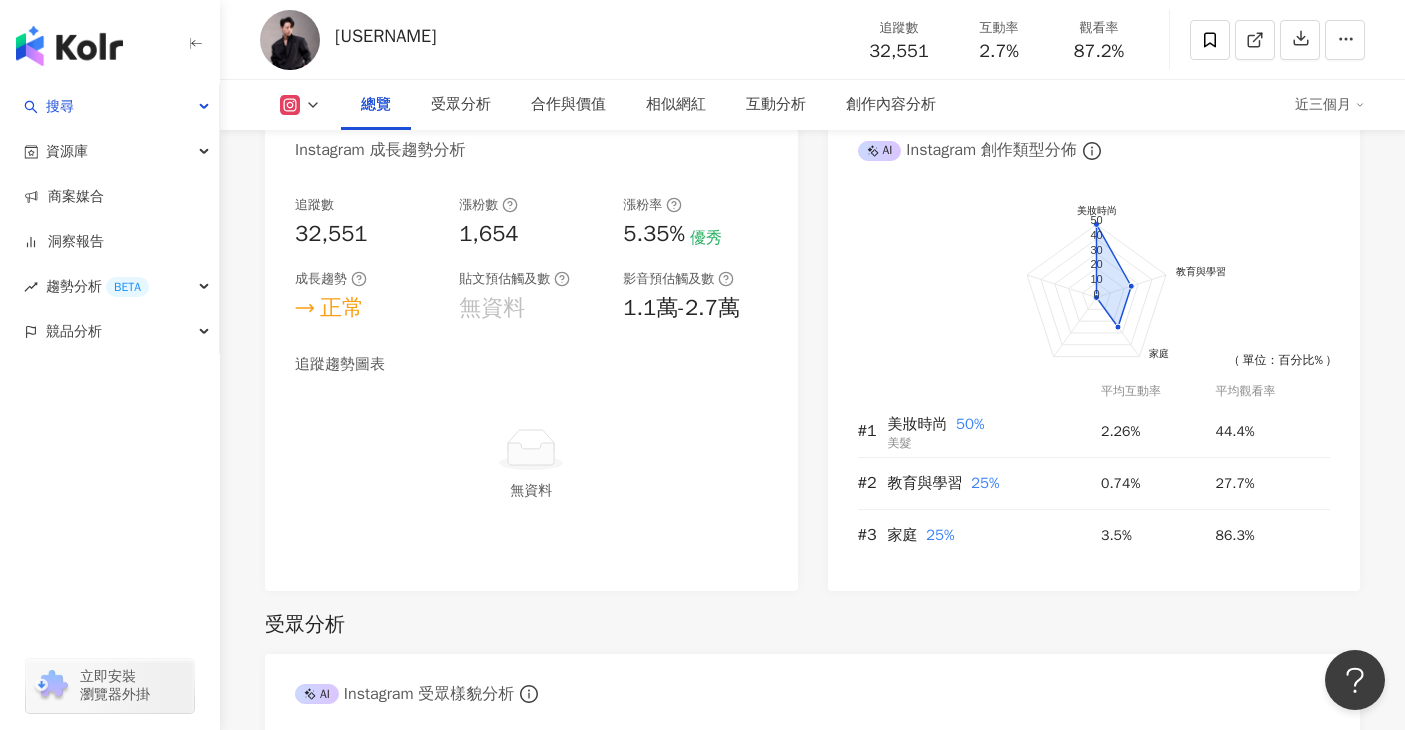drag, startPoint x: 333, startPoint y: 41, endPoint x: 464, endPoint y: 41, distance: 131 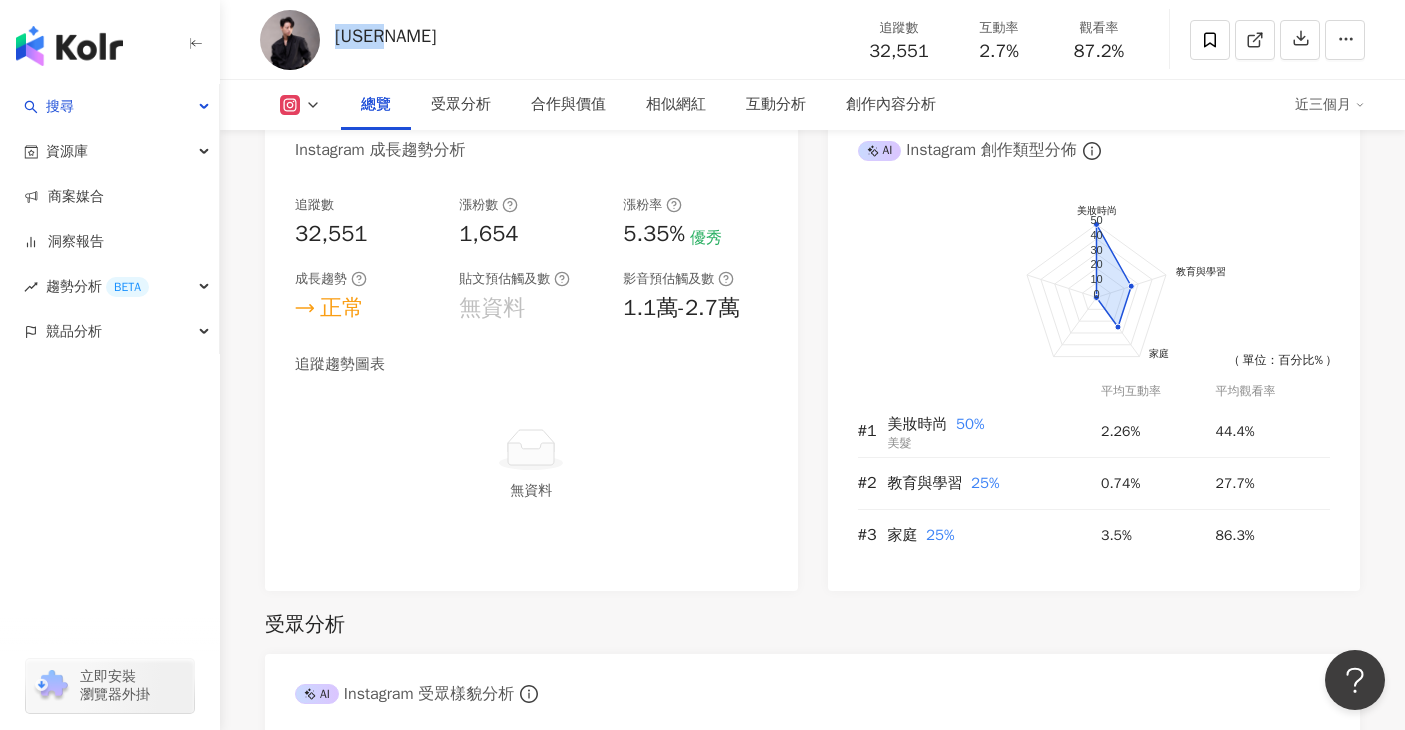 drag, startPoint x: 338, startPoint y: 39, endPoint x: 390, endPoint y: 35, distance: 52.153618 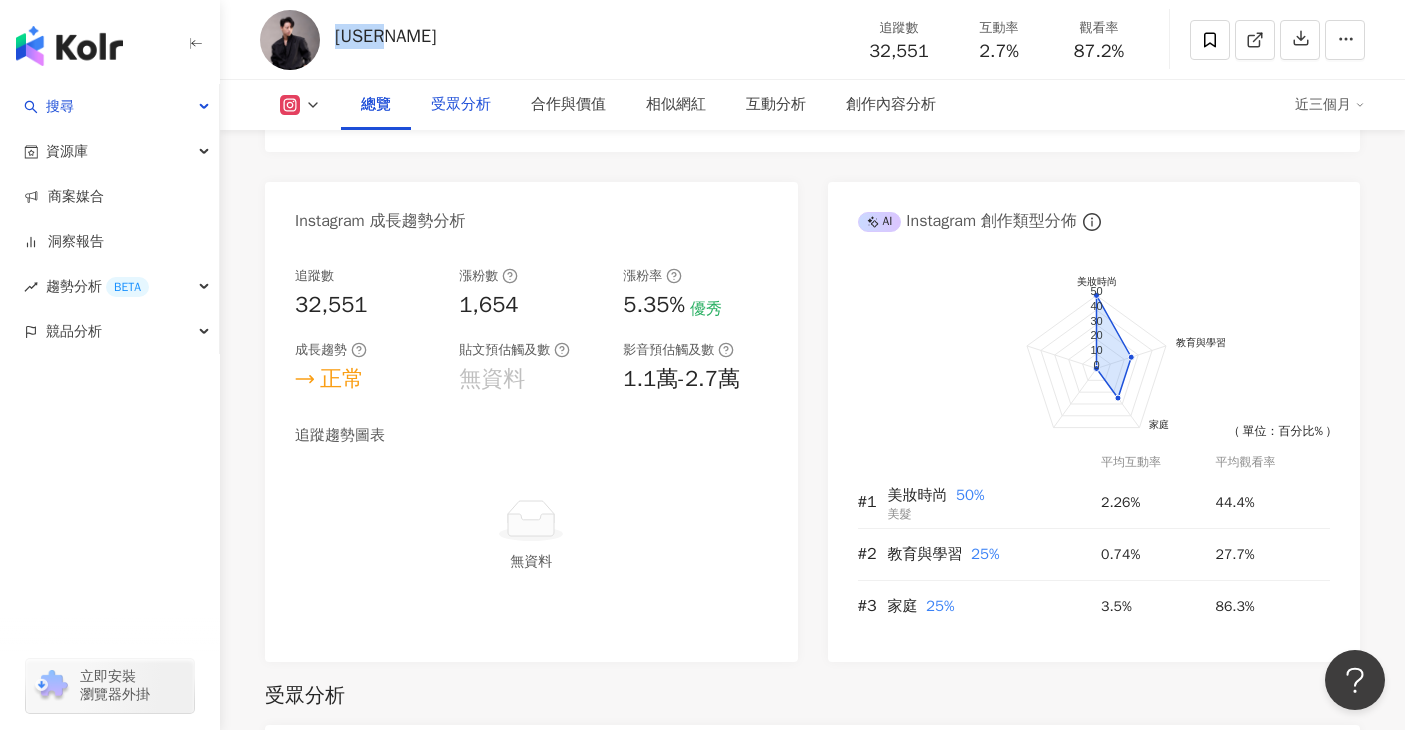 scroll, scrollTop: 983, scrollLeft: 0, axis: vertical 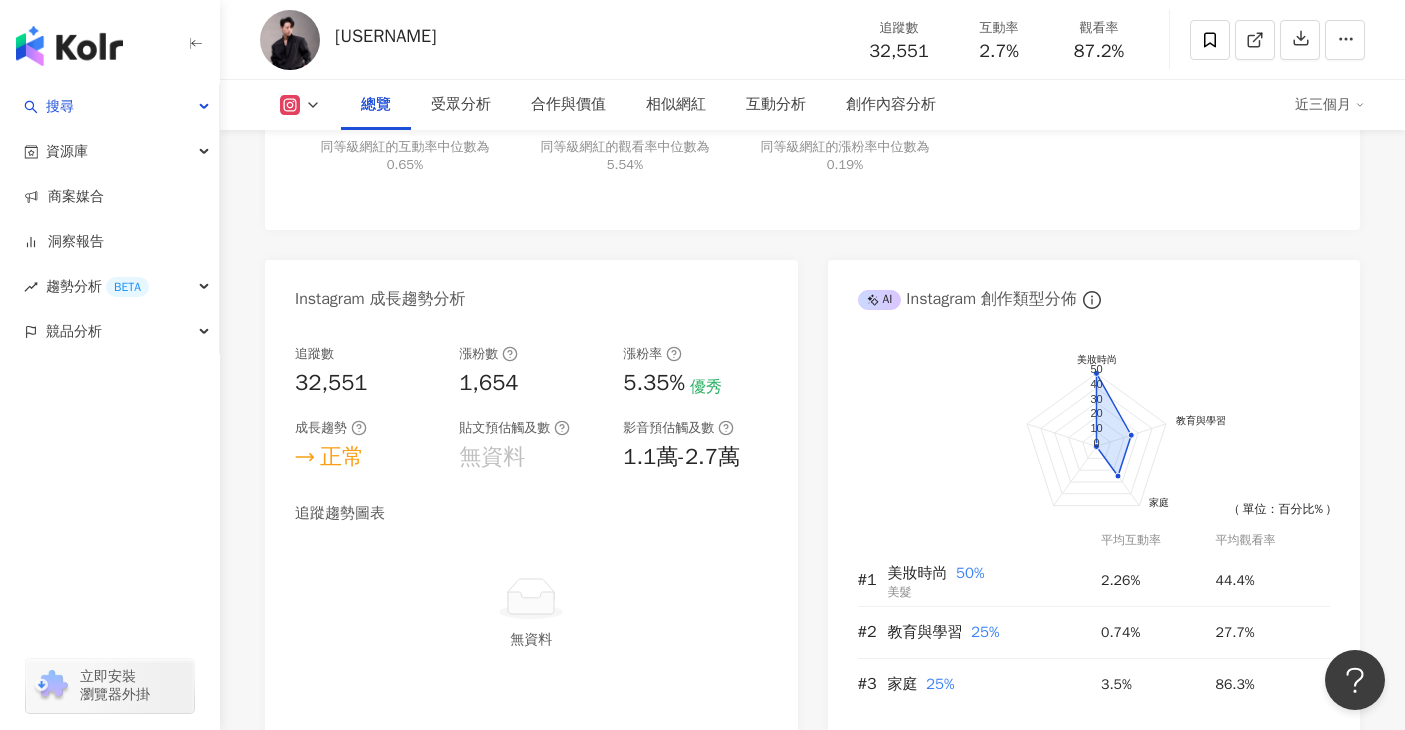 click on "[USERNAME]" at bounding box center [385, 36] 